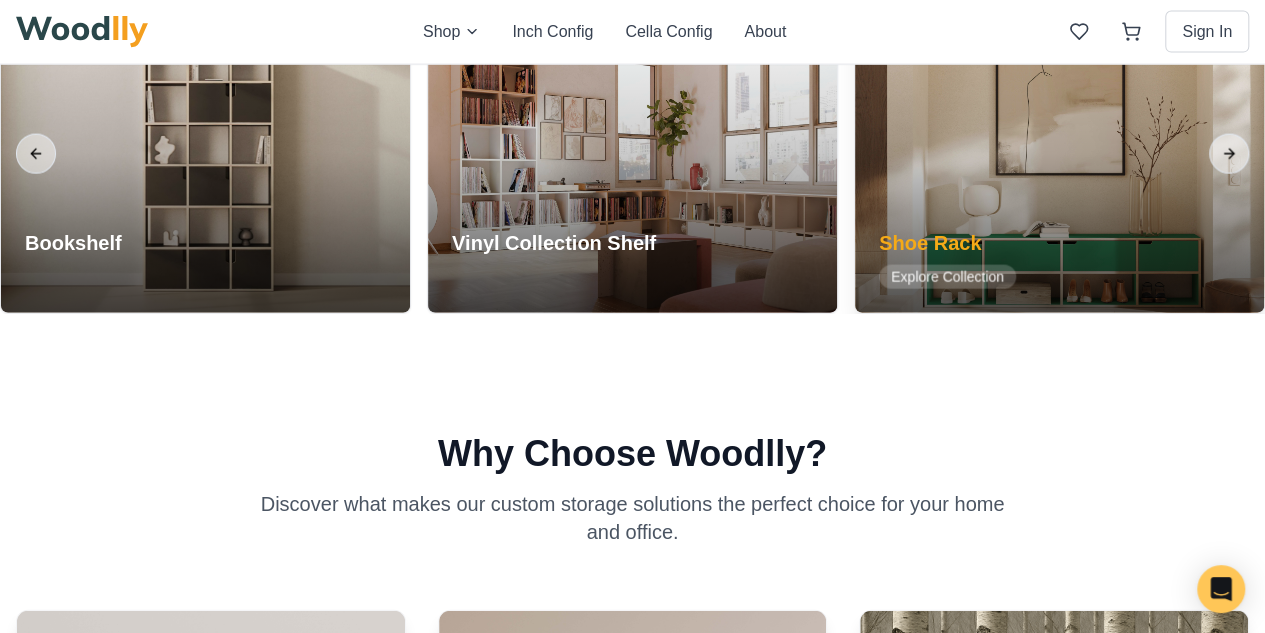 scroll, scrollTop: 2200, scrollLeft: 0, axis: vertical 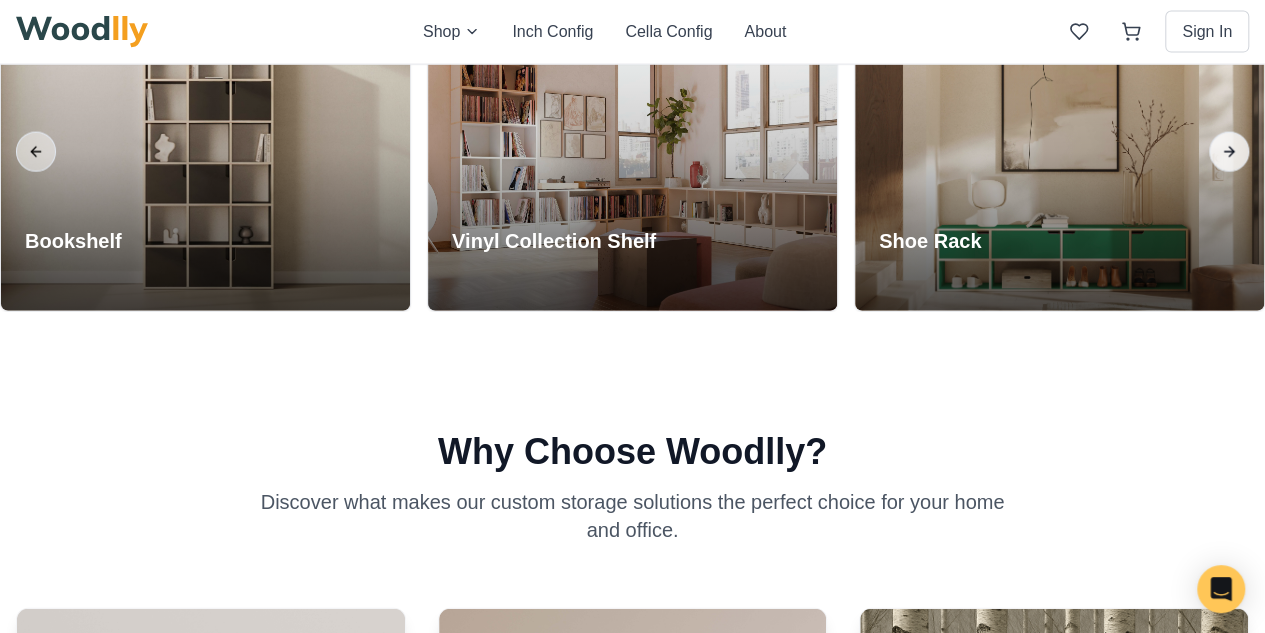 click on "Next slide" at bounding box center [1229, 152] 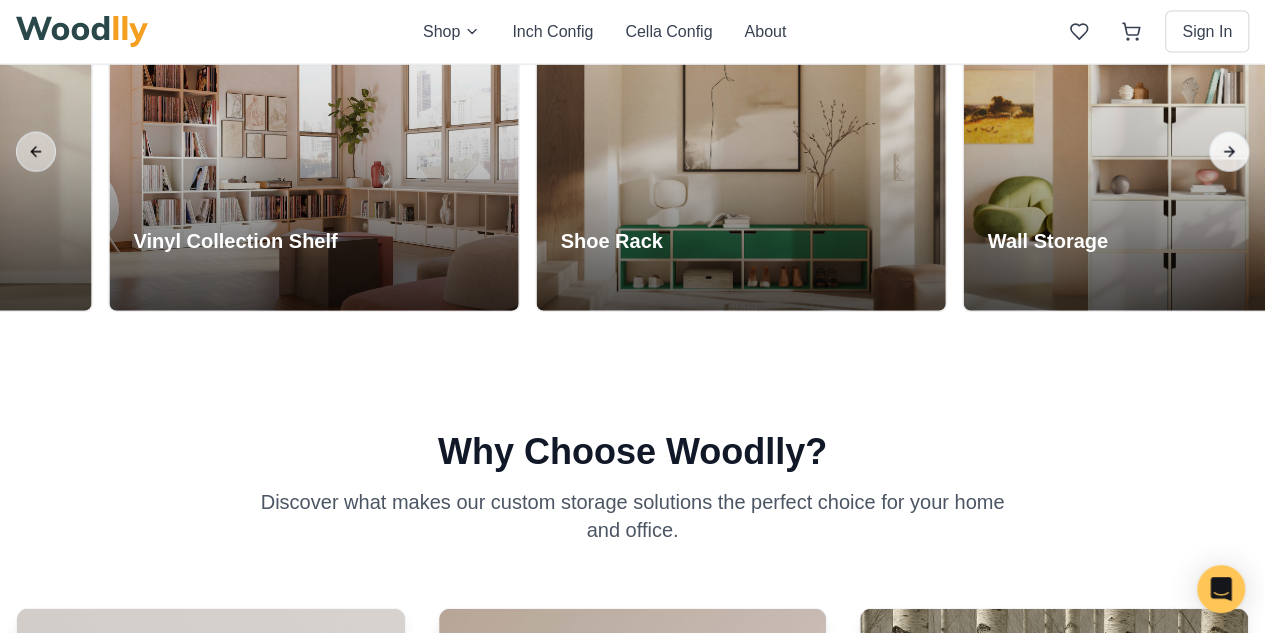 click on "Next slide" at bounding box center [1229, 152] 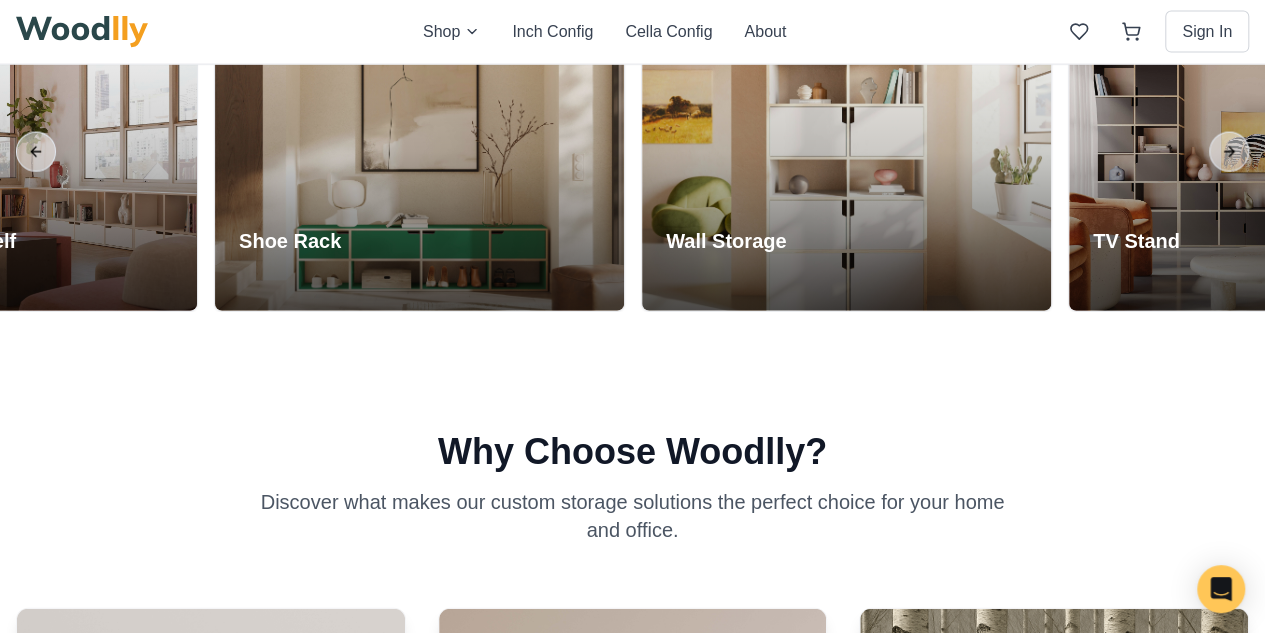 click at bounding box center [1700, 152] 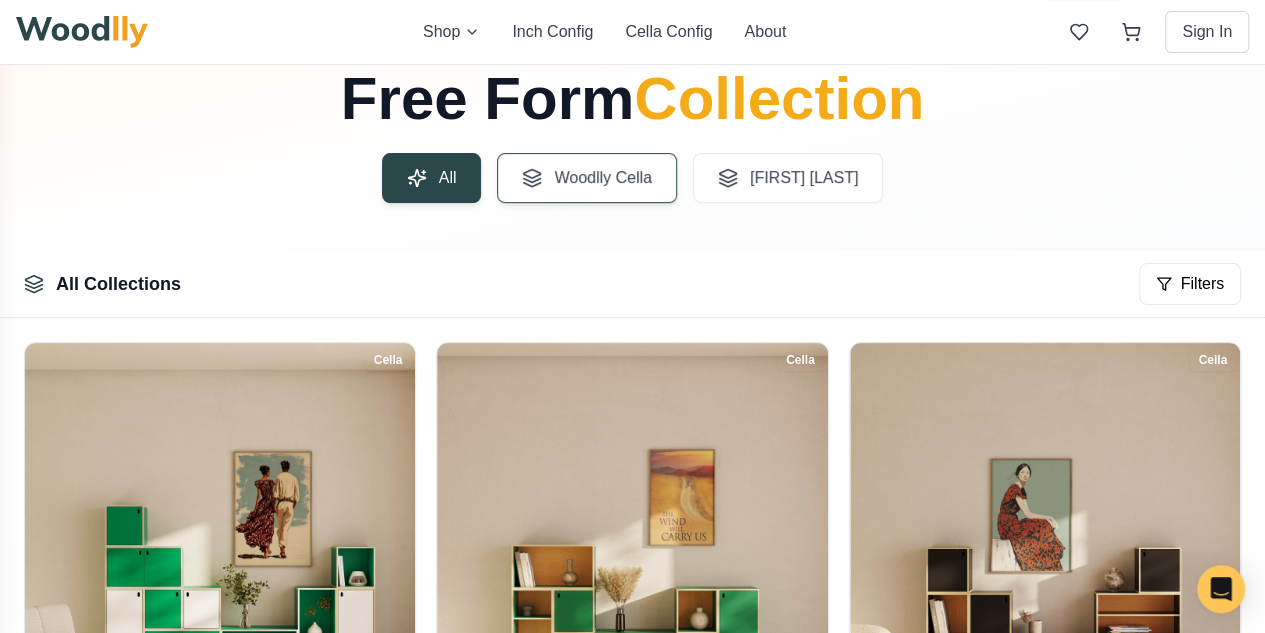 scroll, scrollTop: 0, scrollLeft: 0, axis: both 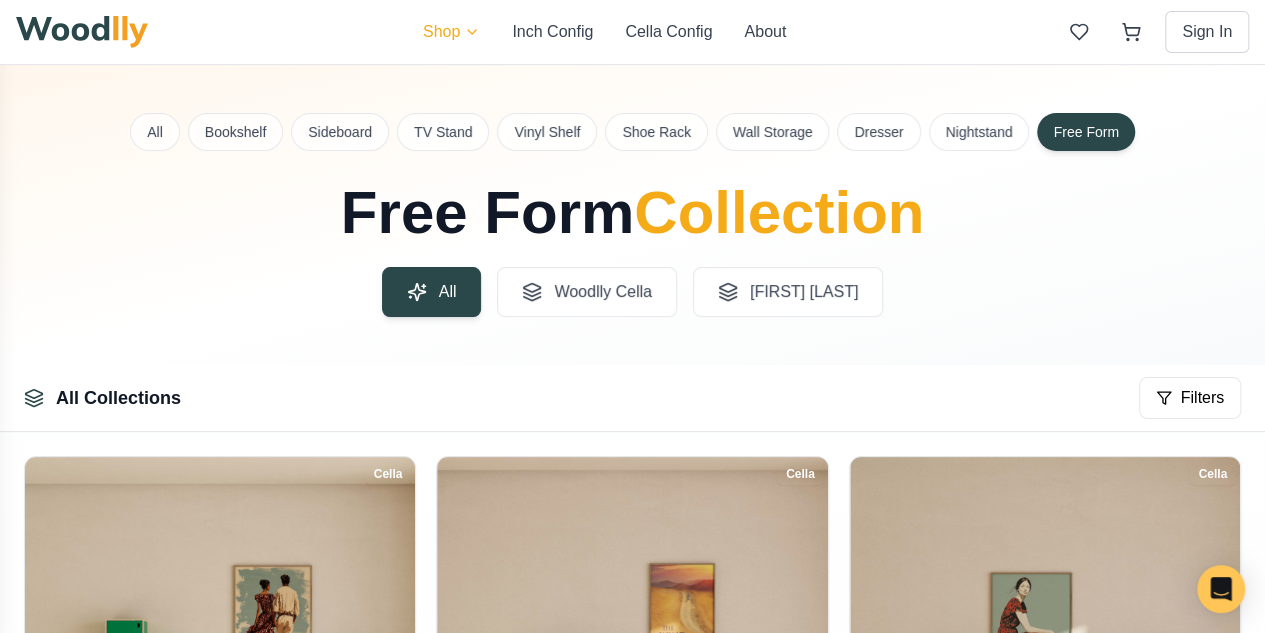 click on "Shop Inch Config Cella Config About Sign In All Bookshelf Sideboard TV Stand Vinyl Shelf Shoe Rack Wall Storage Dresser Nightstand Free Form All Bookshelf Sideboard TV Stand Vinyl Shelf Shoe Rack Wall Storage Dresser Nightstand Free Form Free Form  Collection All Woodlly Cella Woodlly Inch All Woodlly Cella Woodlly Inch Filters Choose Your Collection Woodlly Cella Woodlly Inch Filter Colors White Black Yellow Red Blue Green Multi-color Veneer Walnut Oak Maple Size Small Medium Large Features Space Show Results All Collections Filters Cella Abstract Wall Shelf Large green shelf with green and white doors Green Large Cella Asymmetrical Shelf Green modular shelf with birch back panel Green Medium Cella Black Modern Wall Shelf Black modular shelf with storage  Black Medium Cella Designer Shelf Stepped yellow modular shelf with yellow and white door Yellow Medium Cella Green Artistic Shelving Green Modular shelf with unique layout Green Medium Cella Modern Shelving System White Medium" at bounding box center [632, 1894] 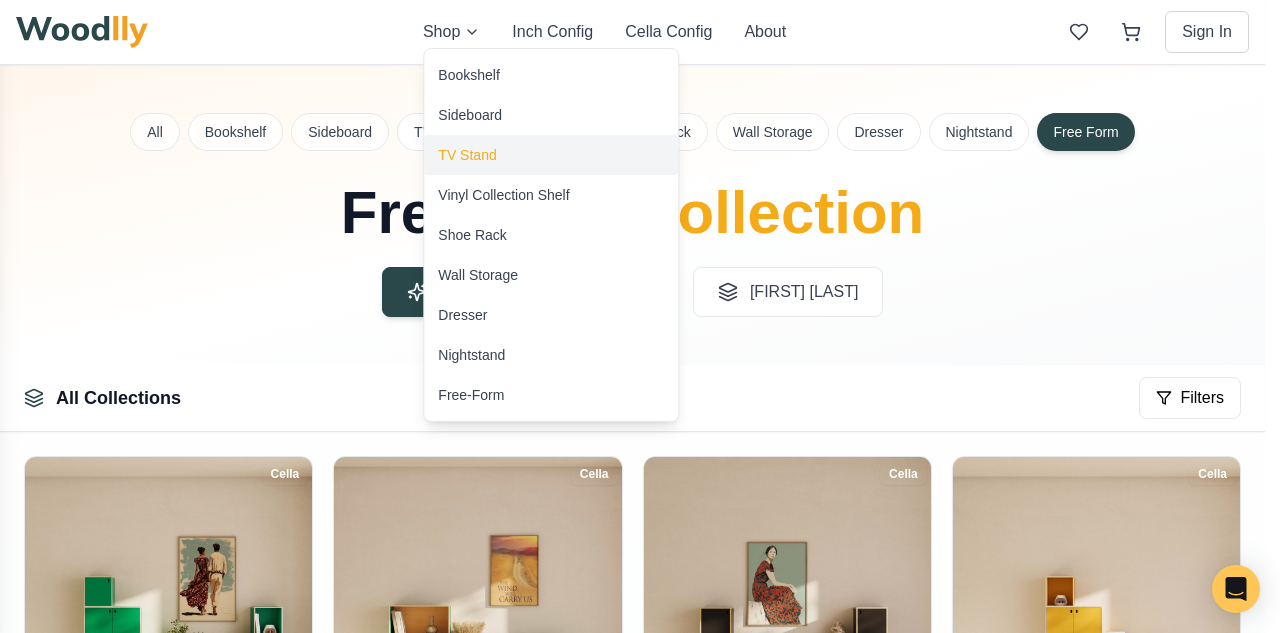 click on "TV Stand" at bounding box center (467, 155) 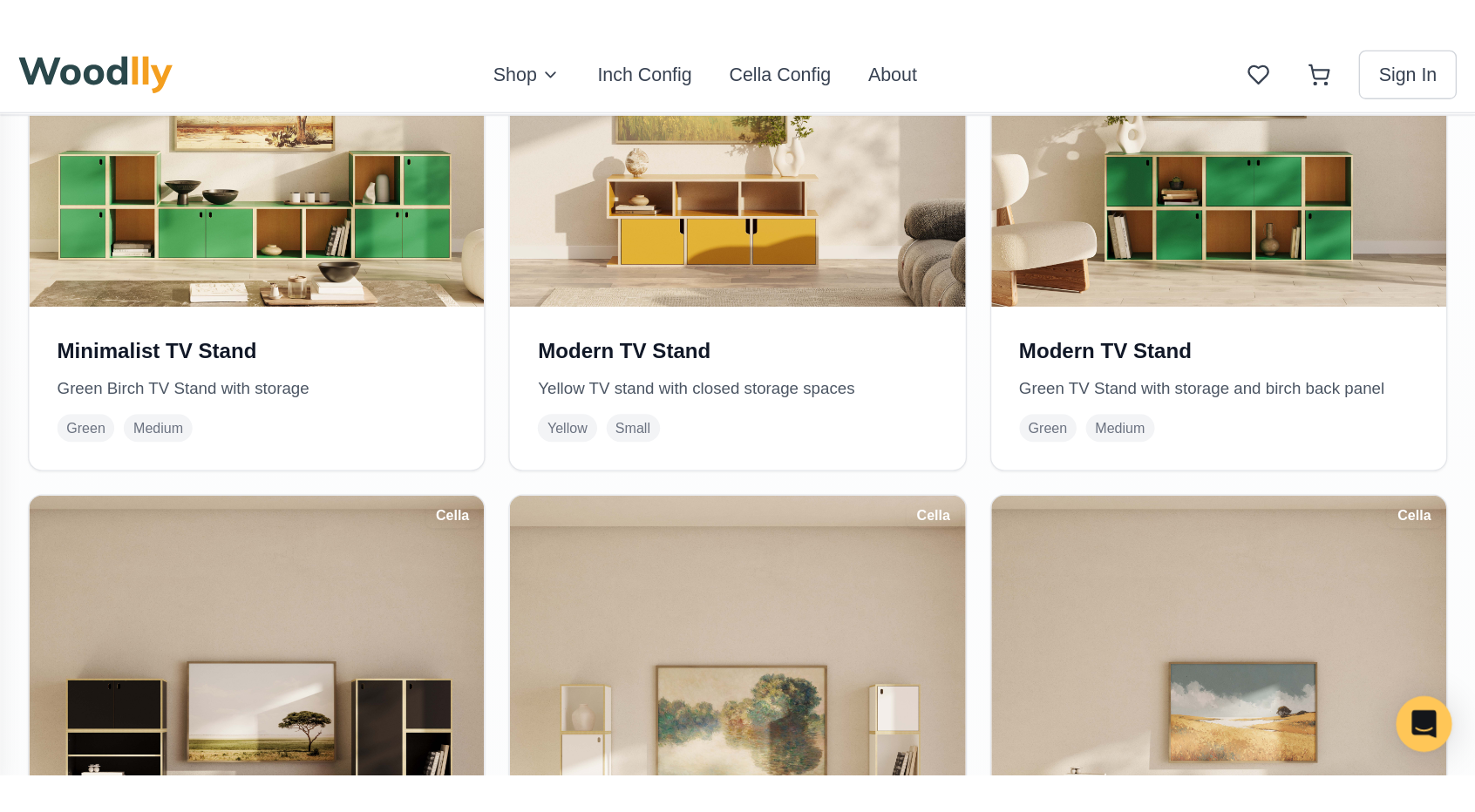 scroll, scrollTop: 1568, scrollLeft: 0, axis: vertical 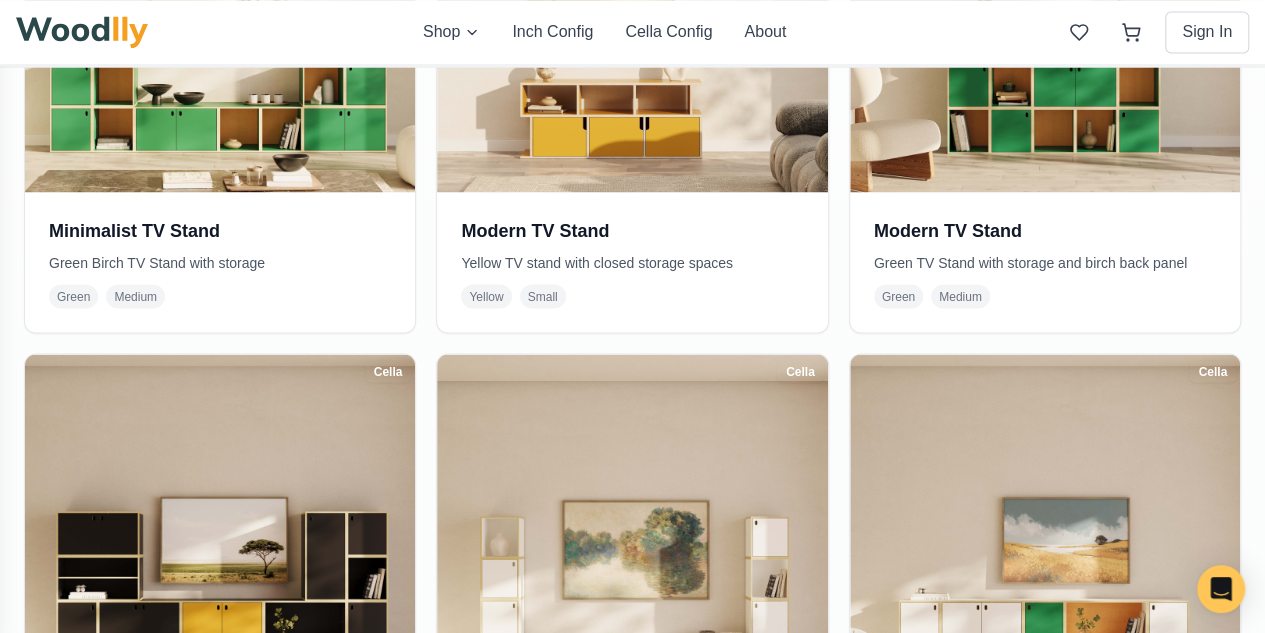 click on "Open  Cella  Configurator" at bounding box center (220, 1368) 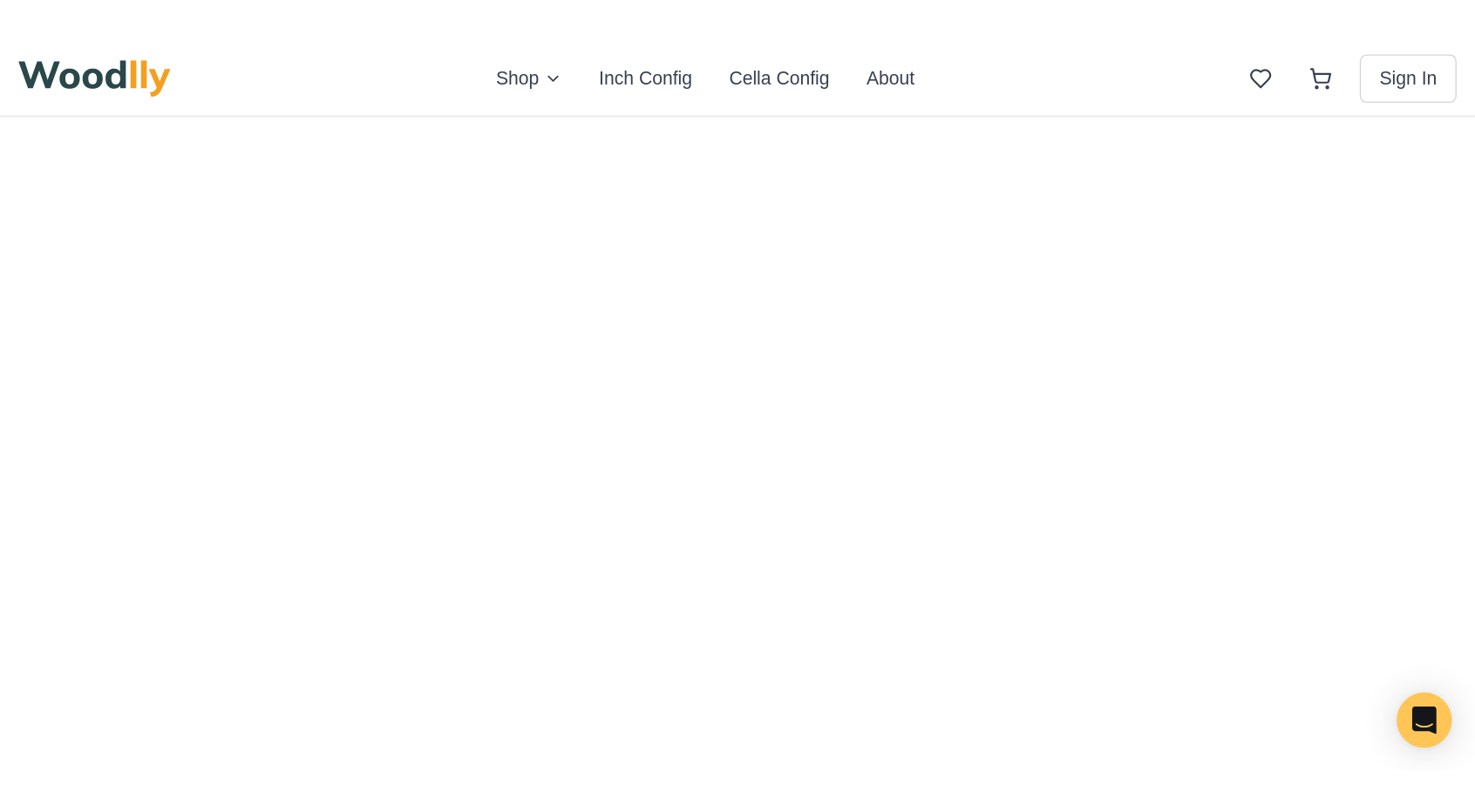 scroll, scrollTop: 0, scrollLeft: 0, axis: both 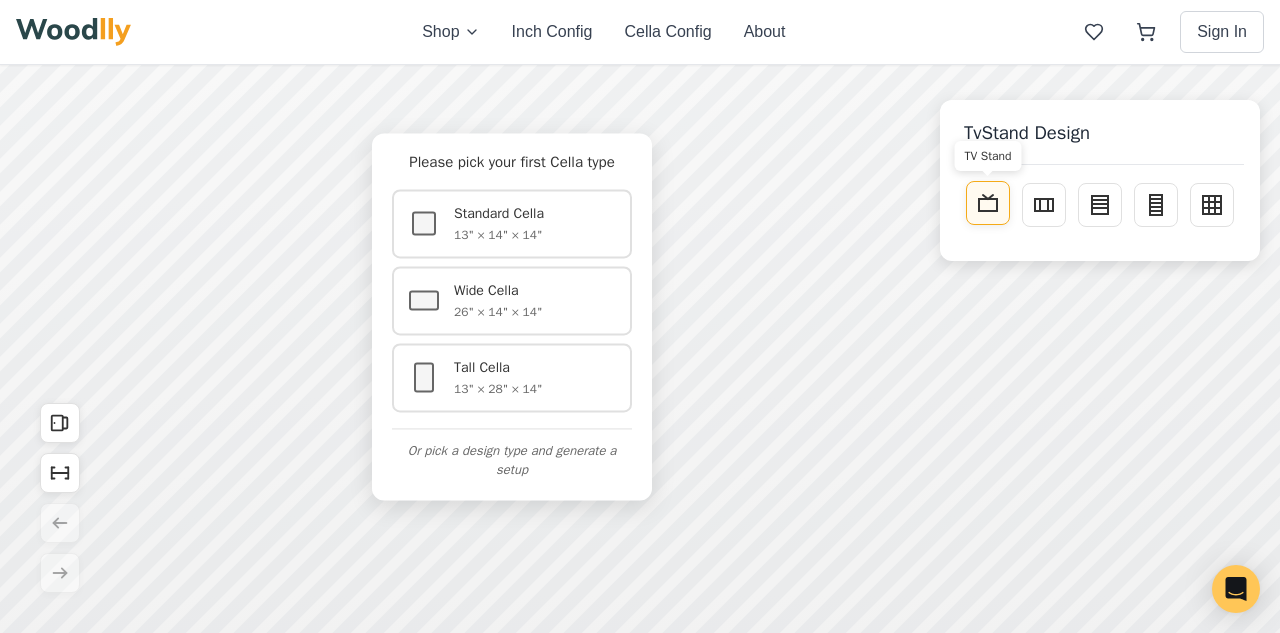 click on "TV Stand" at bounding box center [988, 203] 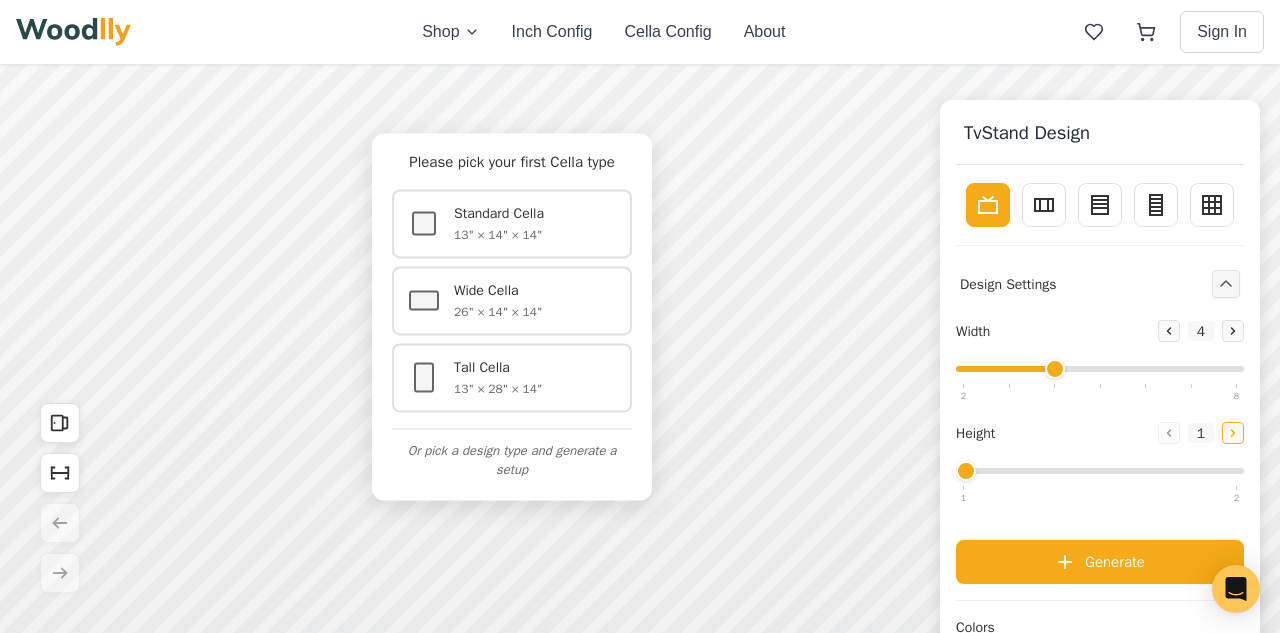 click 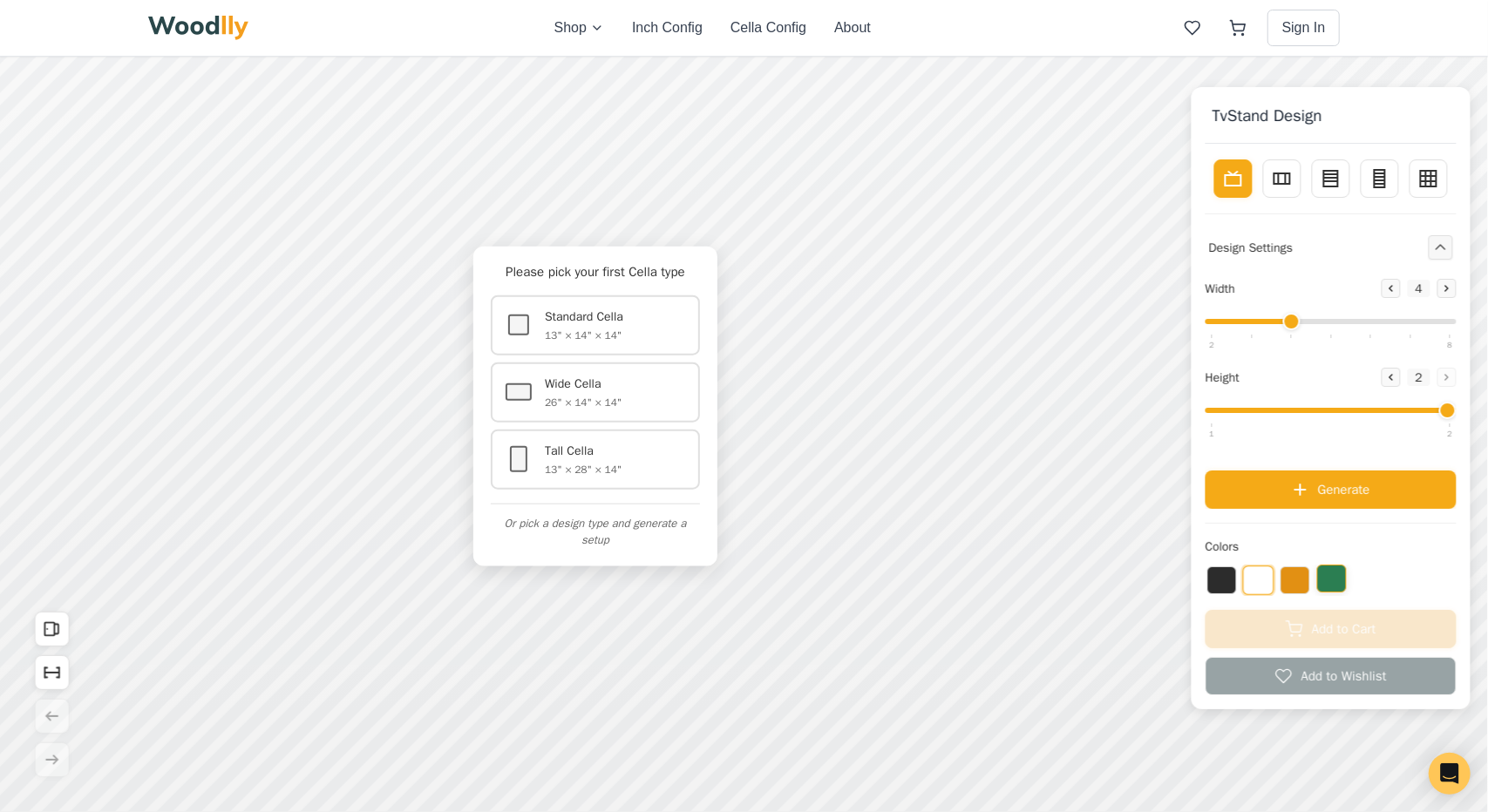 click at bounding box center (1332, 579) 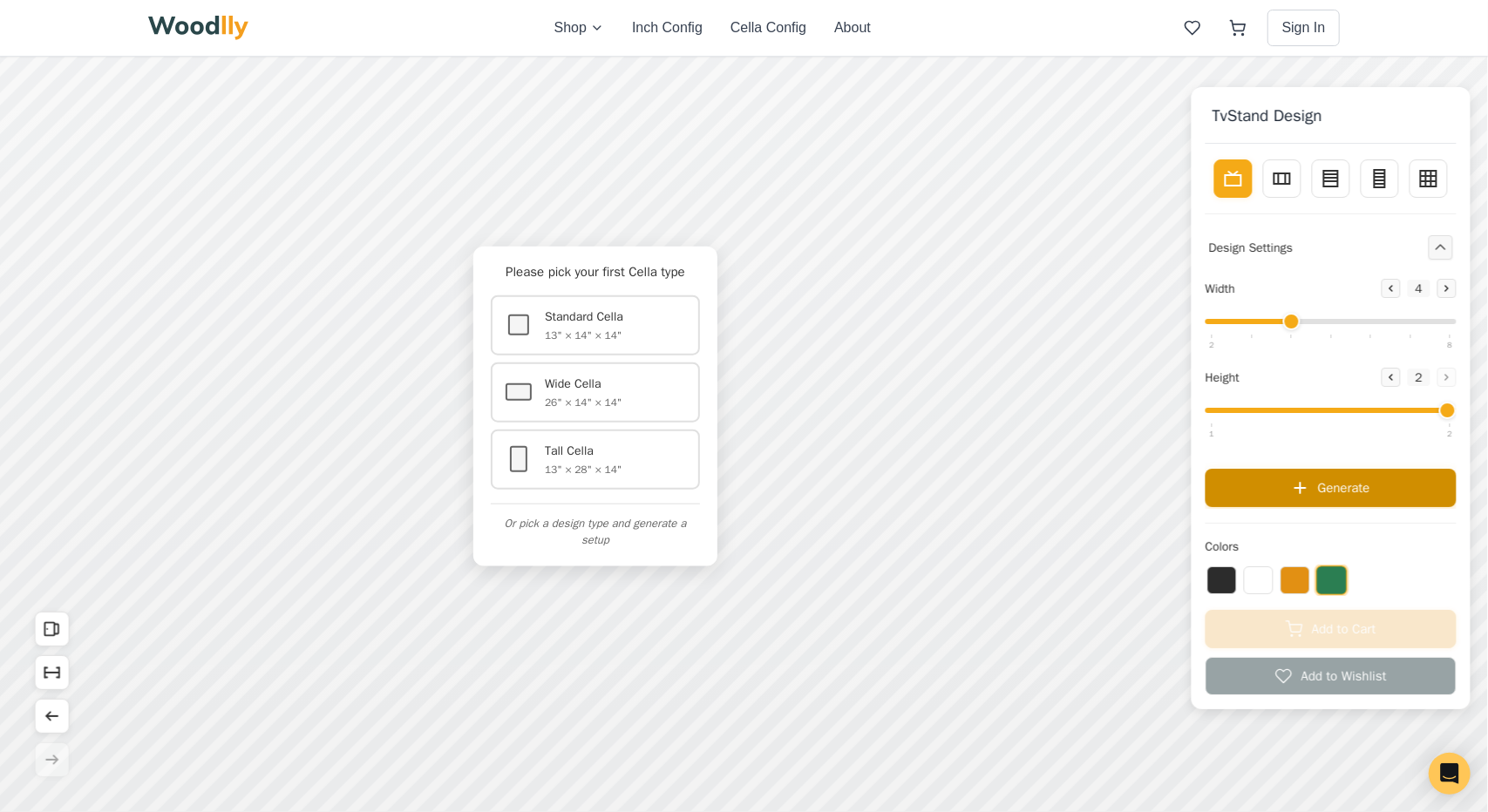 click on "Generate" at bounding box center (1344, 488) 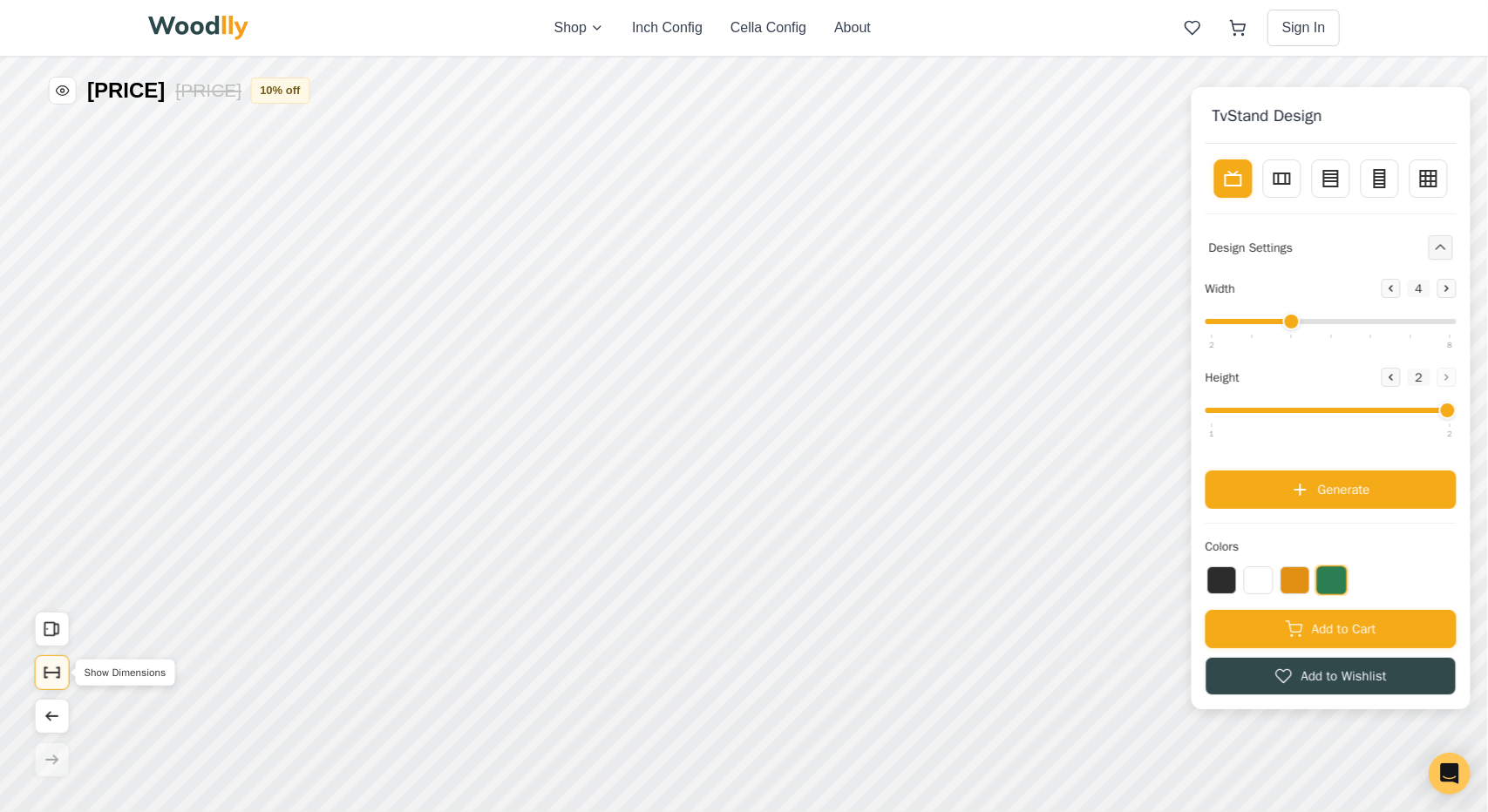 click 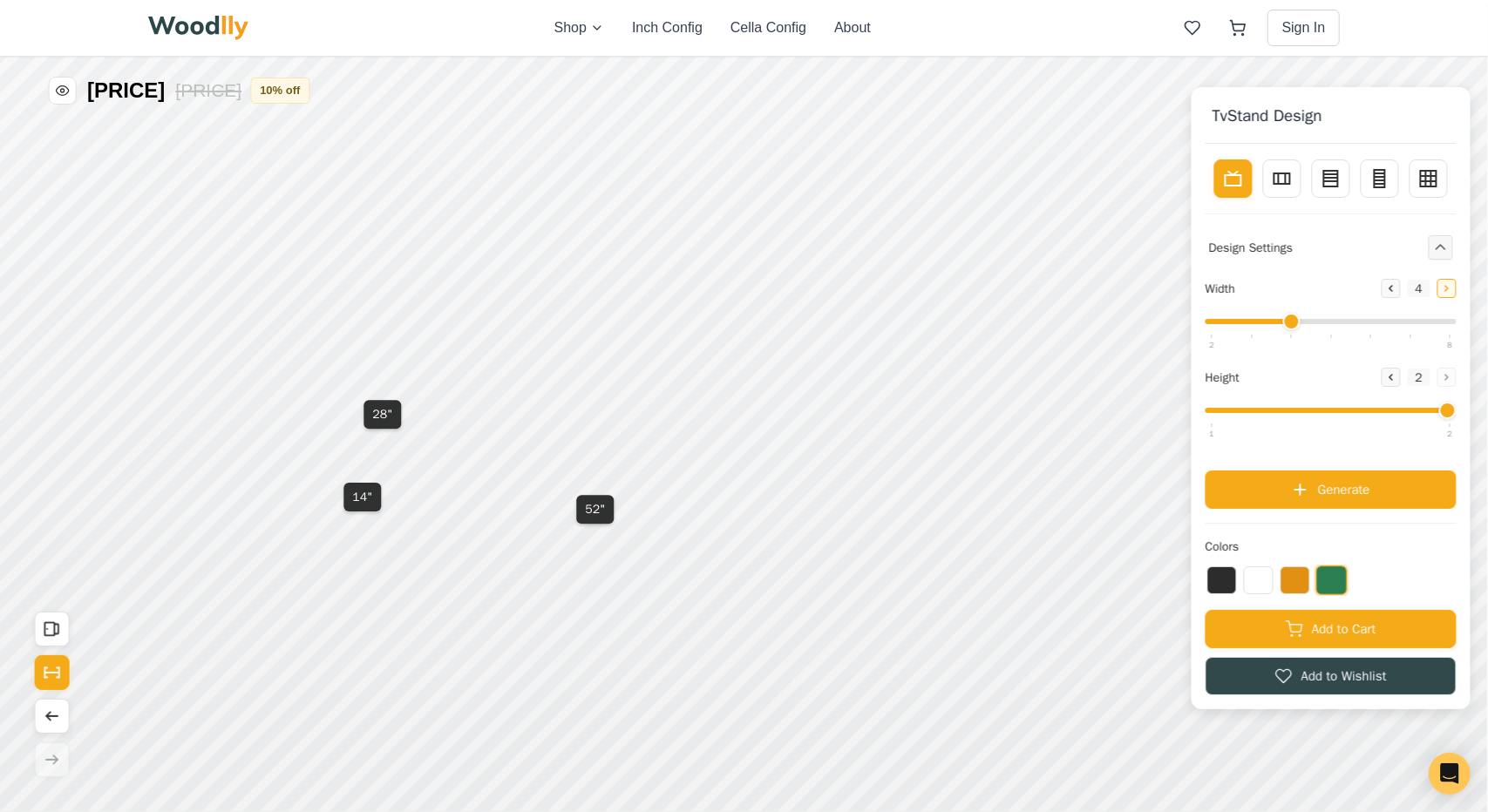 click 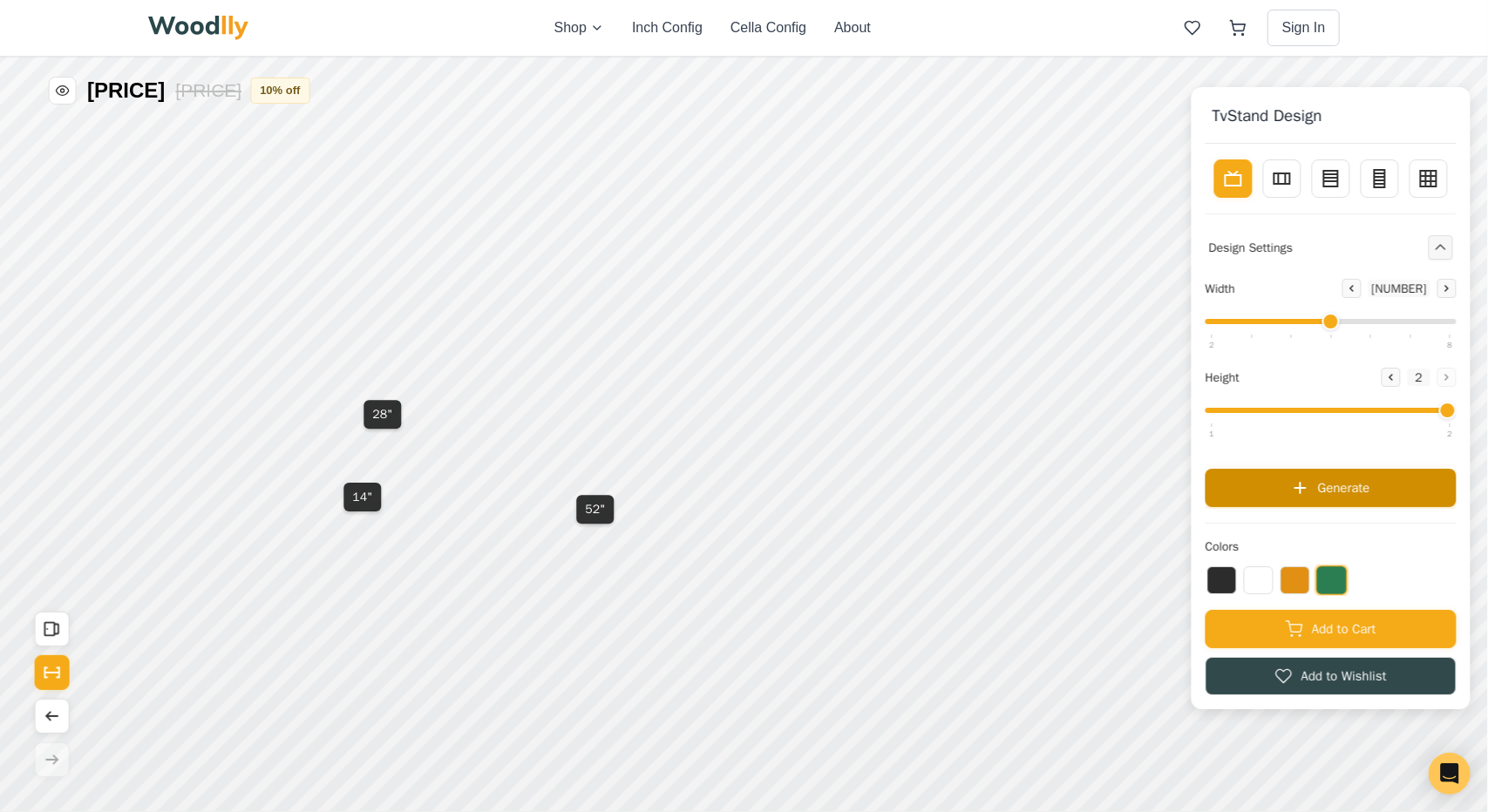 click on "Generate" at bounding box center [1331, 488] 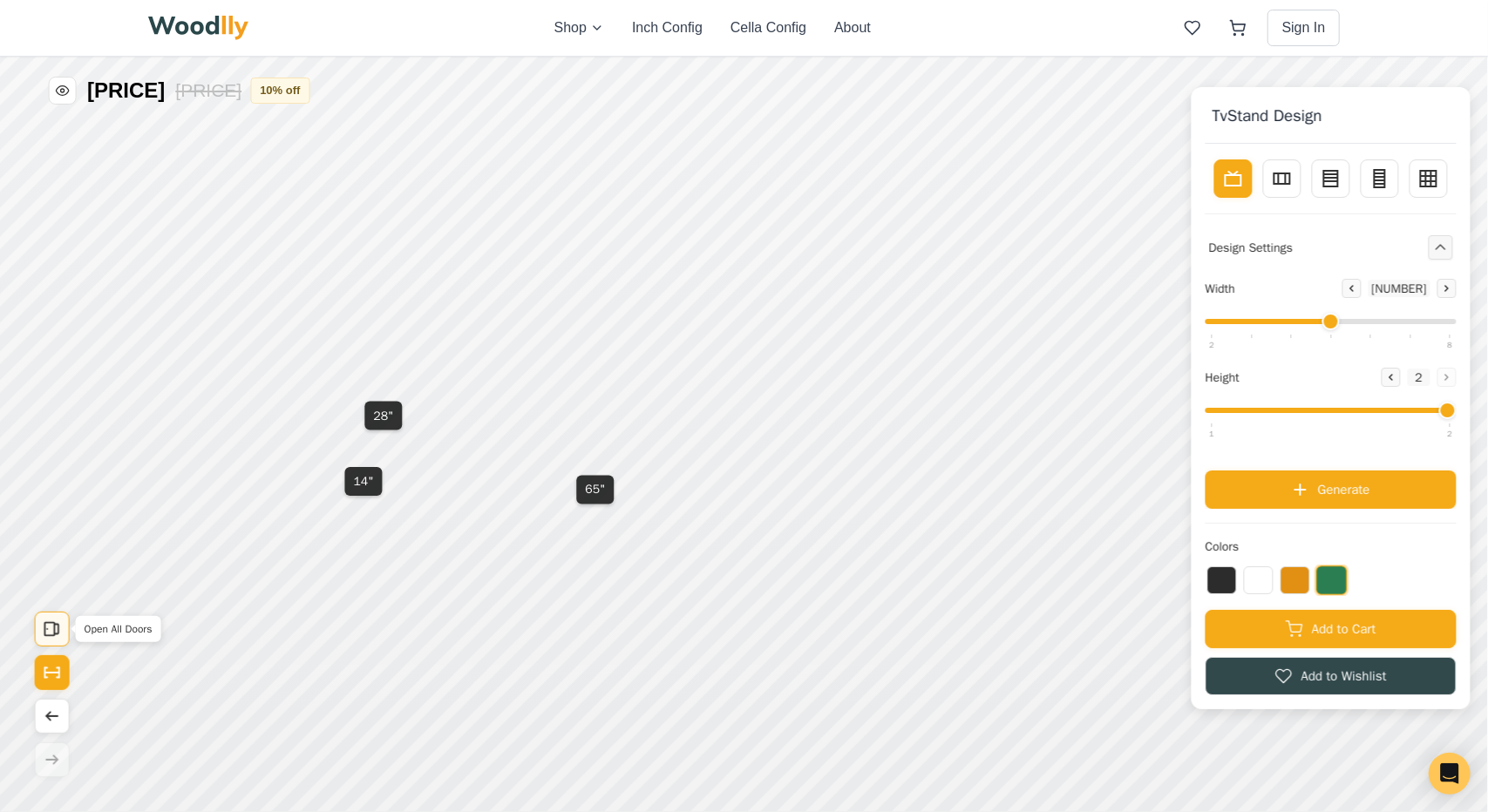 click 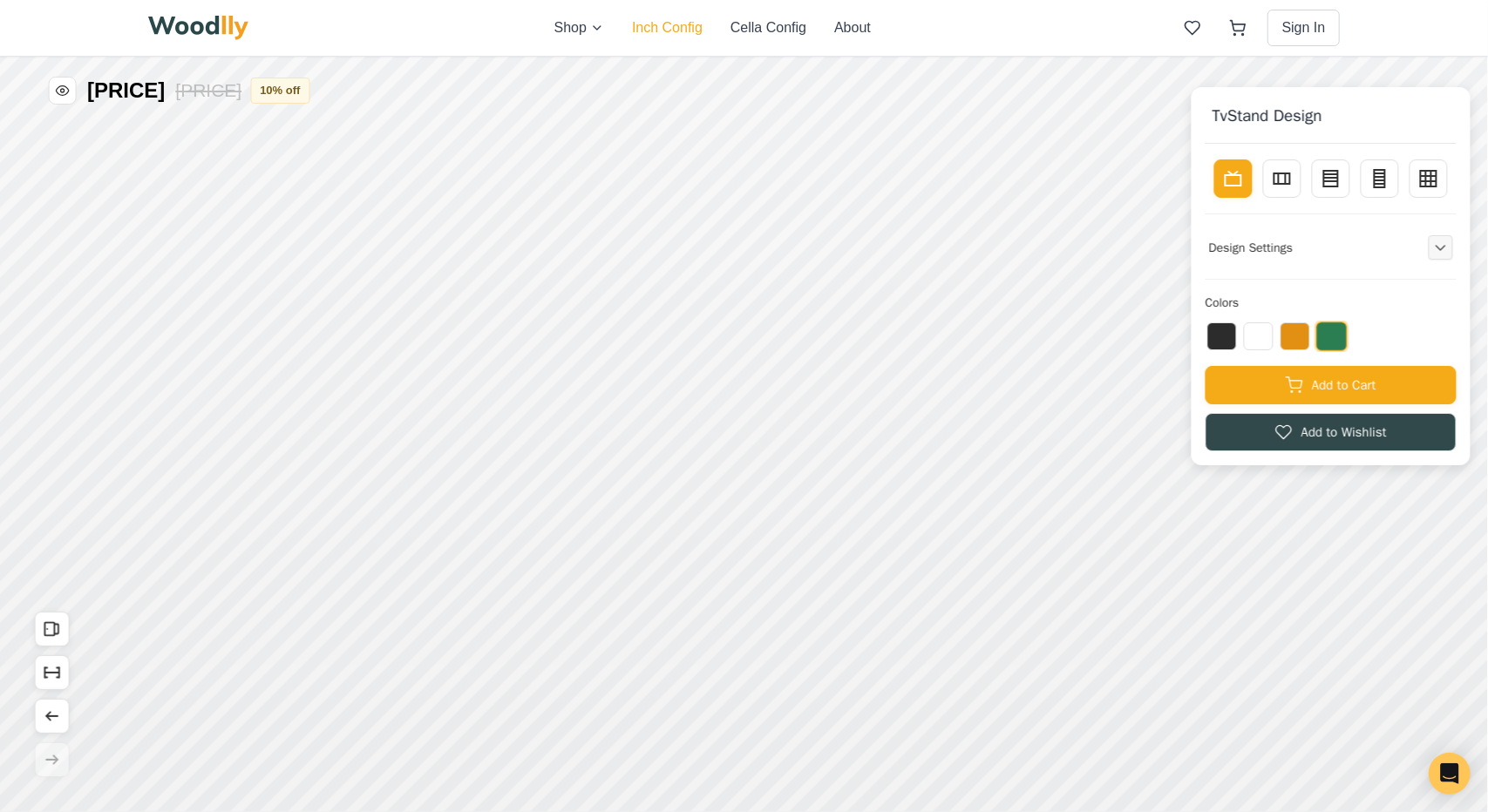 click on "Inch Config" at bounding box center (667, 28) 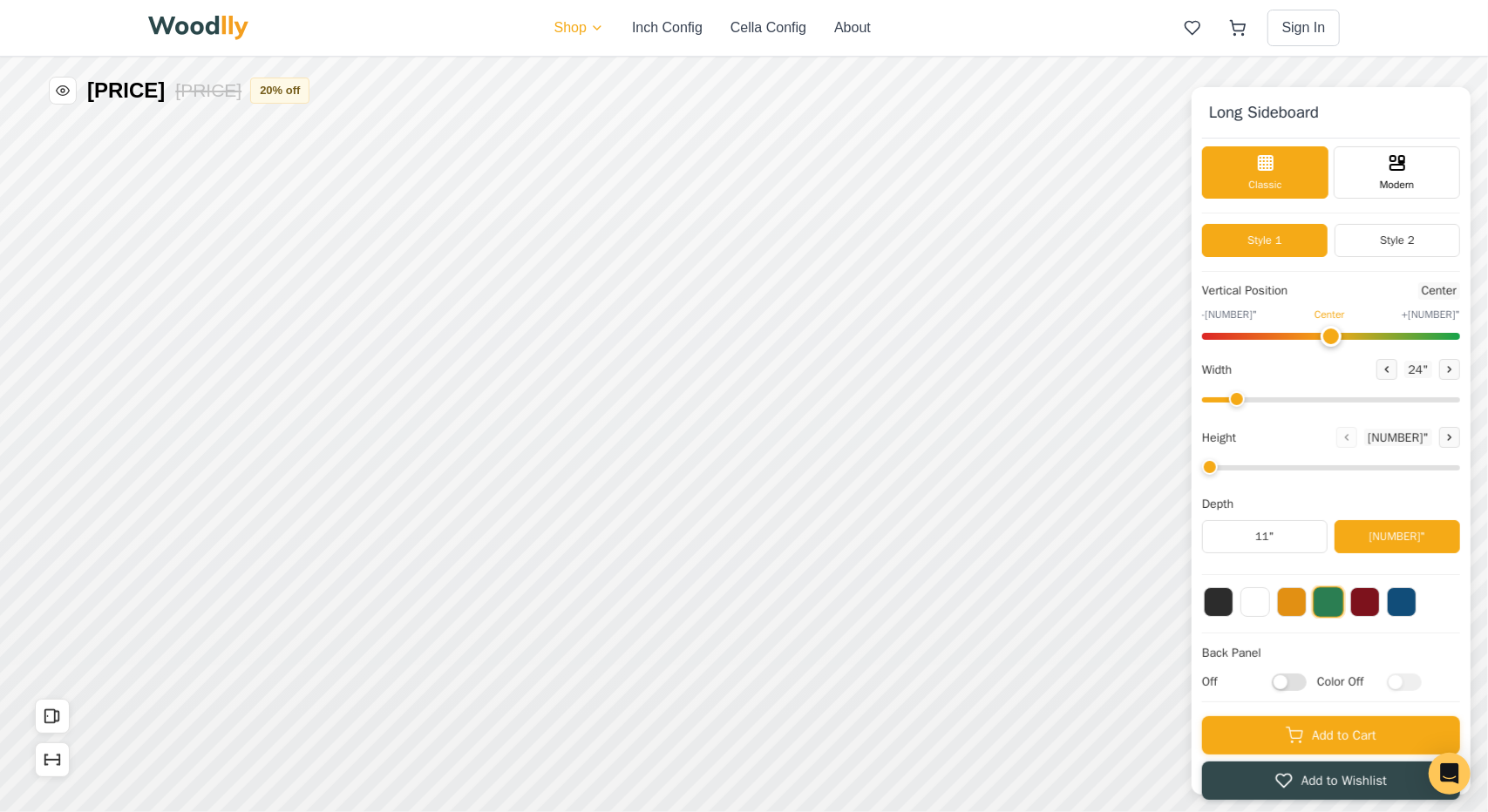 click on "Shop Inch Config Cella Config About Sign In Long Sideboard Long Sideboard Classic Modern Style 1 Style 2 Vertical Position Center -5" Center +5" Width 24 " Height 17 " Depth 11" 15" Back Panel Off Color Off Add to Cart Add to Wishlist Open All Doors and Drawers Show Dimensions Hide Price $[PRICE] $[PRICE] 20 % off" at bounding box center [744, 406] 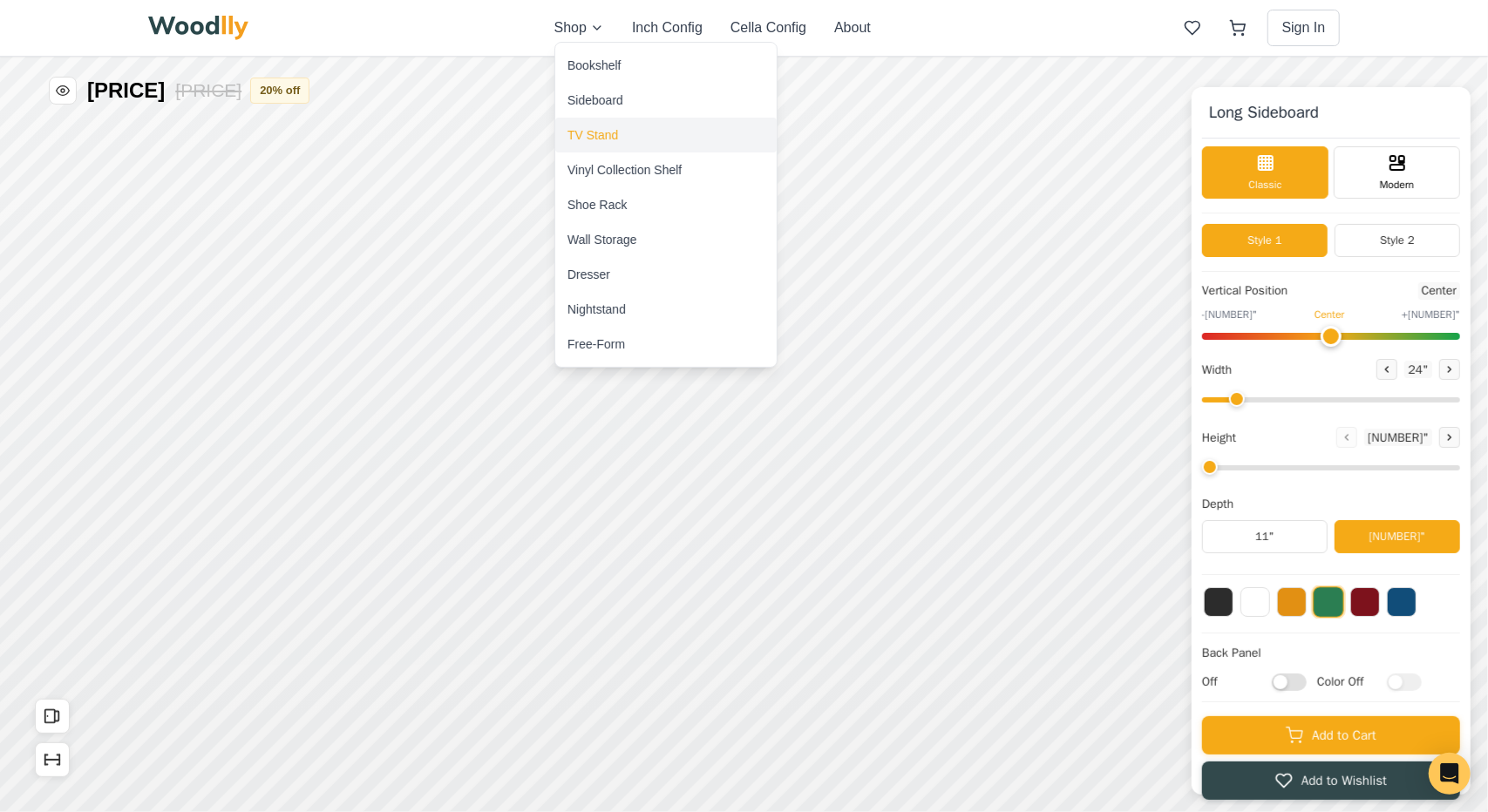 click on "TV Stand" at bounding box center [593, 135] 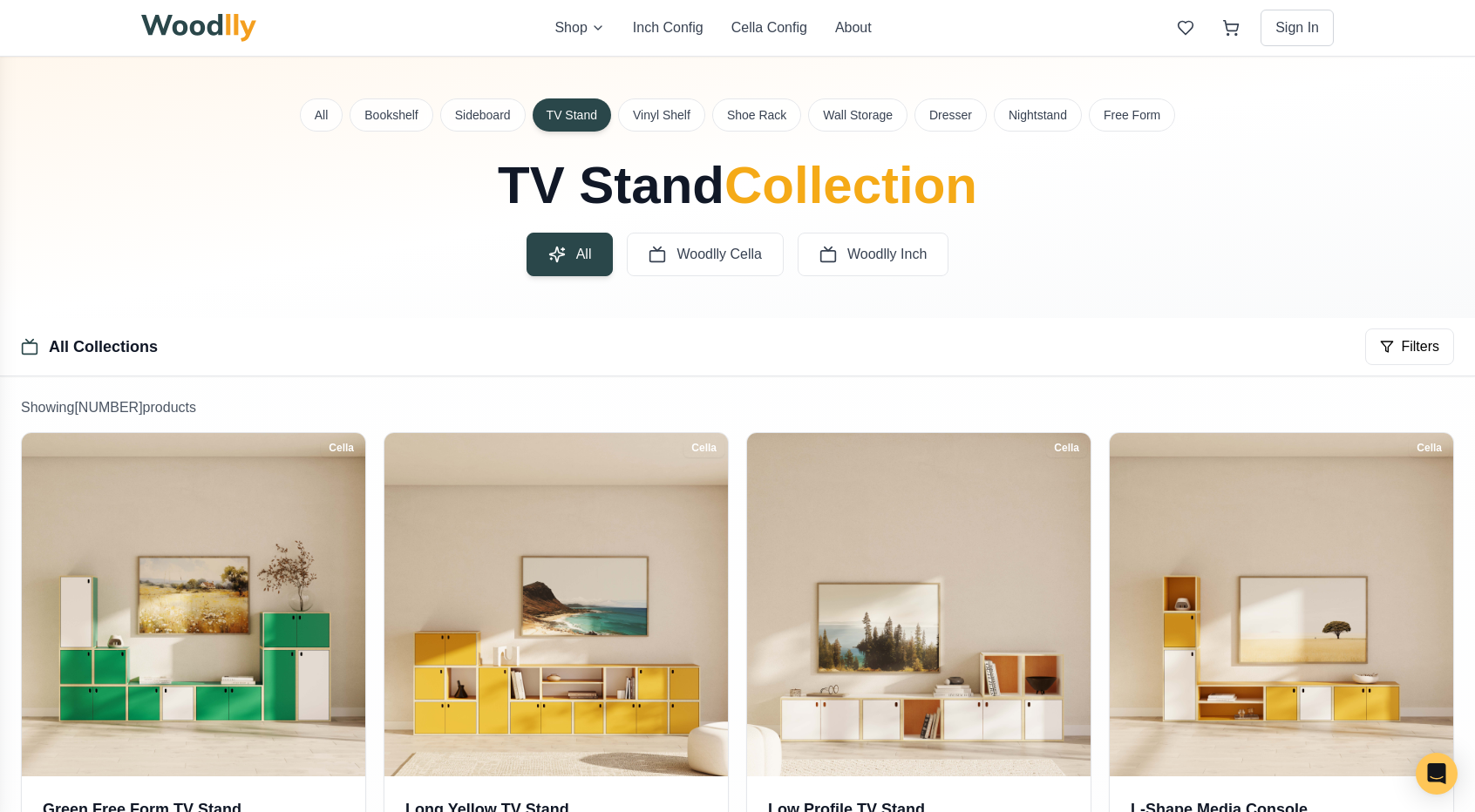 scroll, scrollTop: 87, scrollLeft: 0, axis: vertical 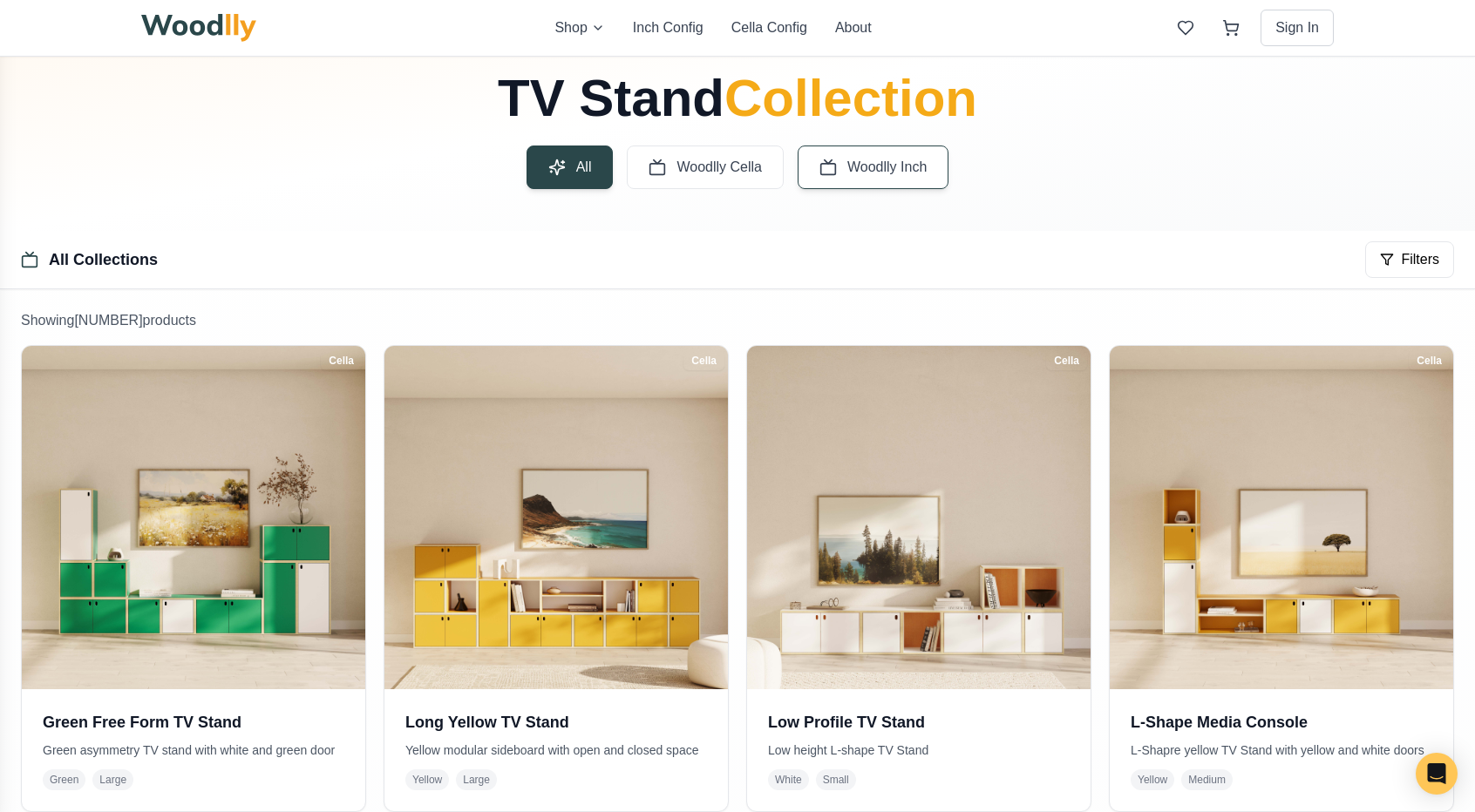 click on "Woodlly Inch" at bounding box center [887, 167] 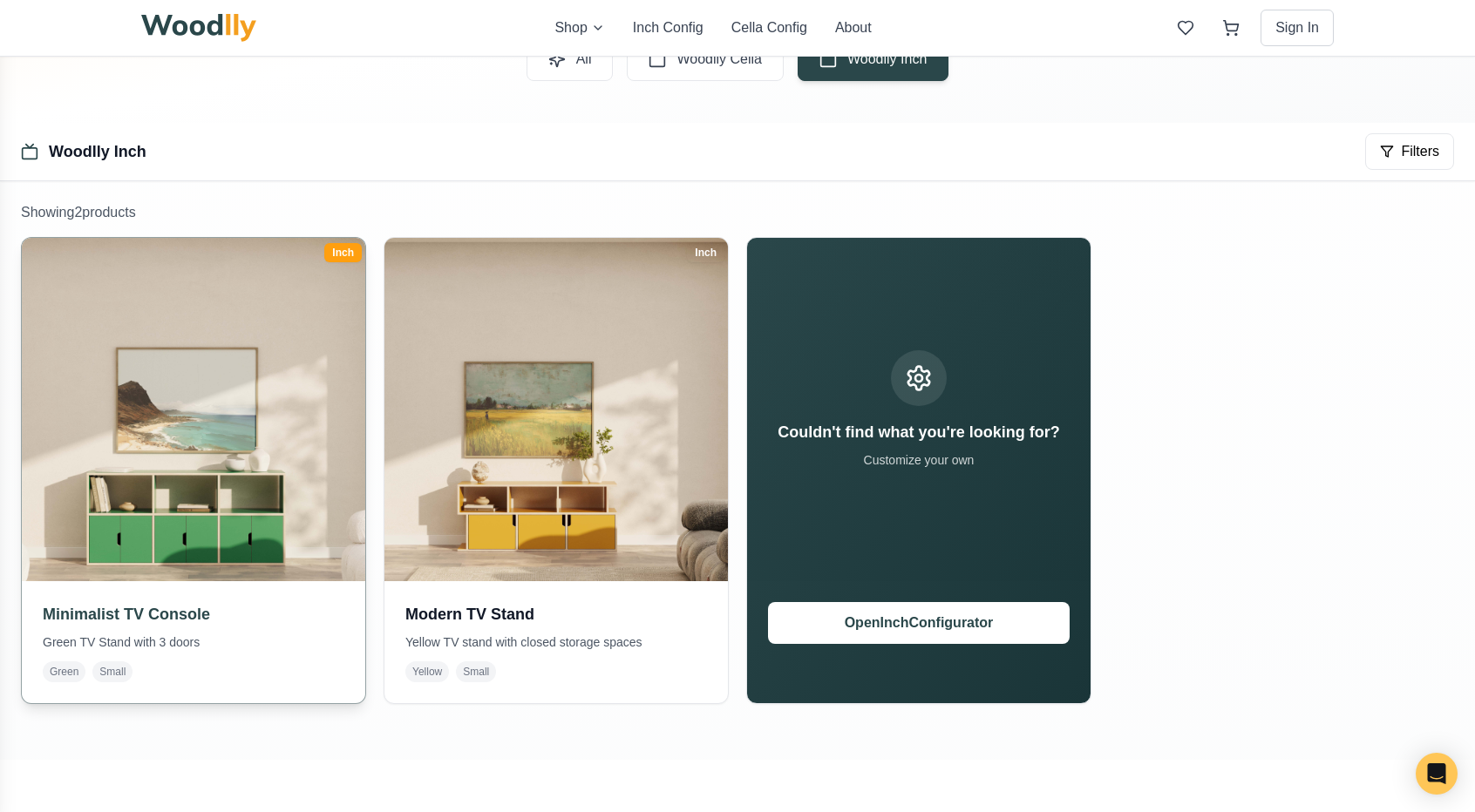 scroll, scrollTop: 261, scrollLeft: 0, axis: vertical 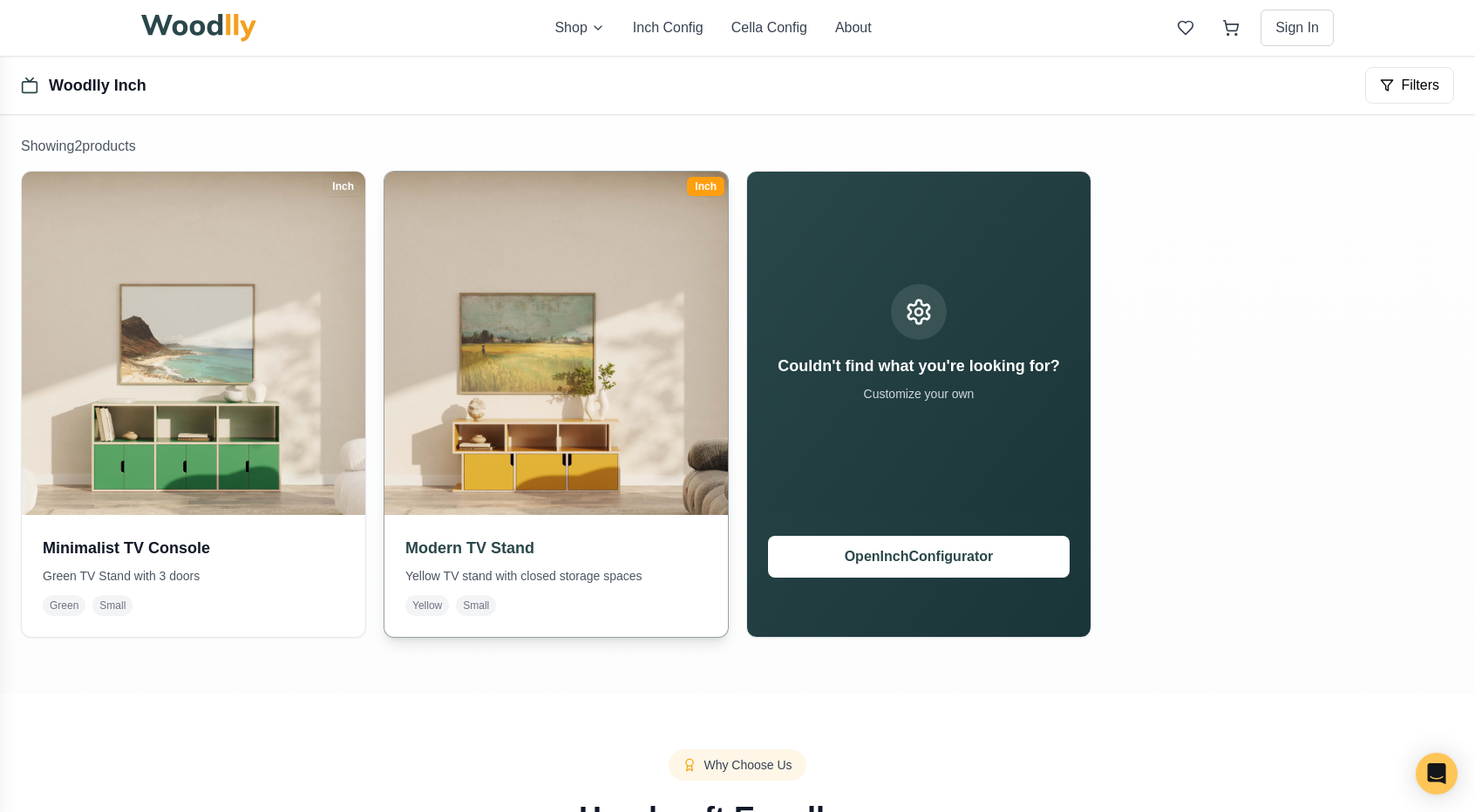 click at bounding box center [556, 343] 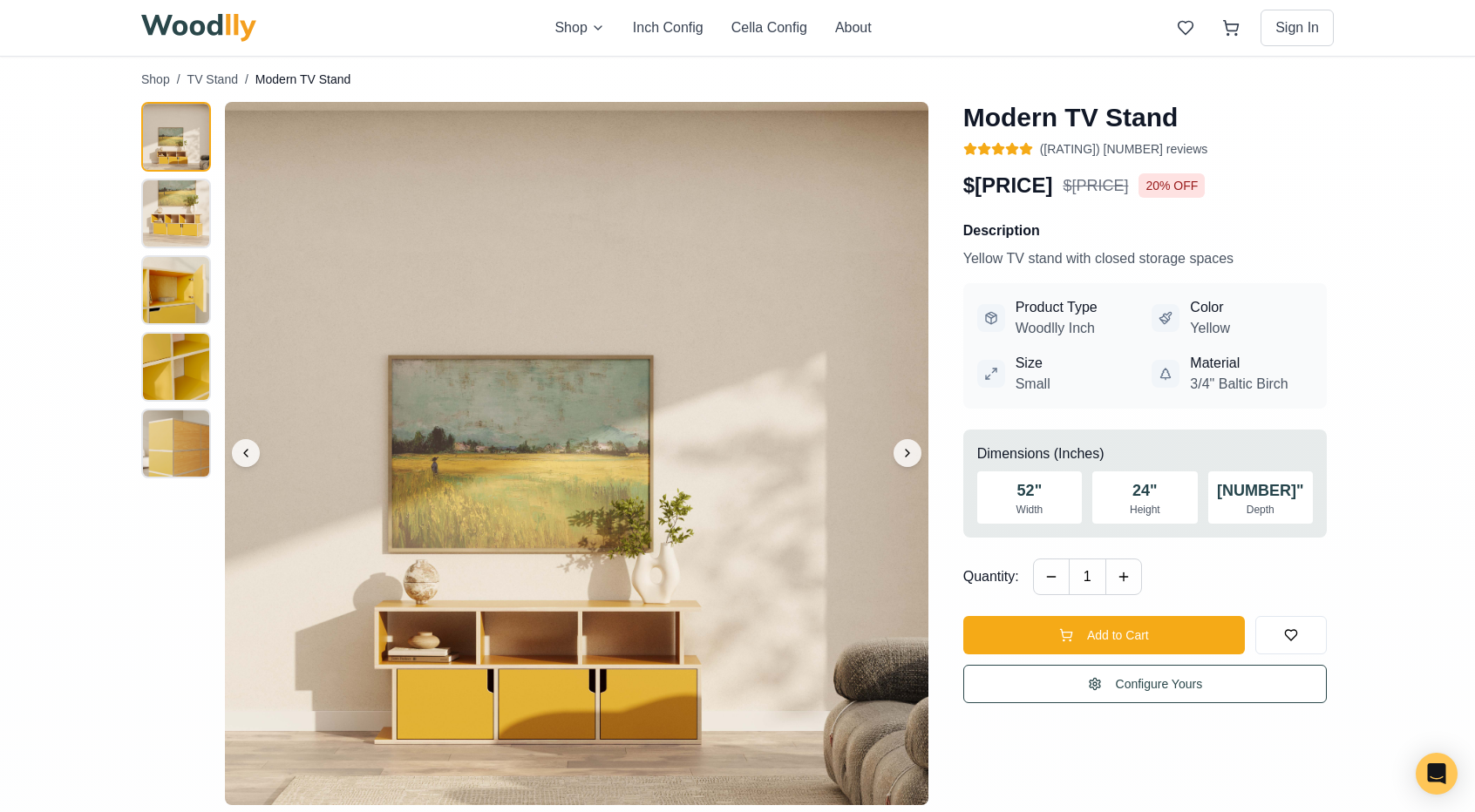 click on "[NUMBER] "" at bounding box center [1030, 491] 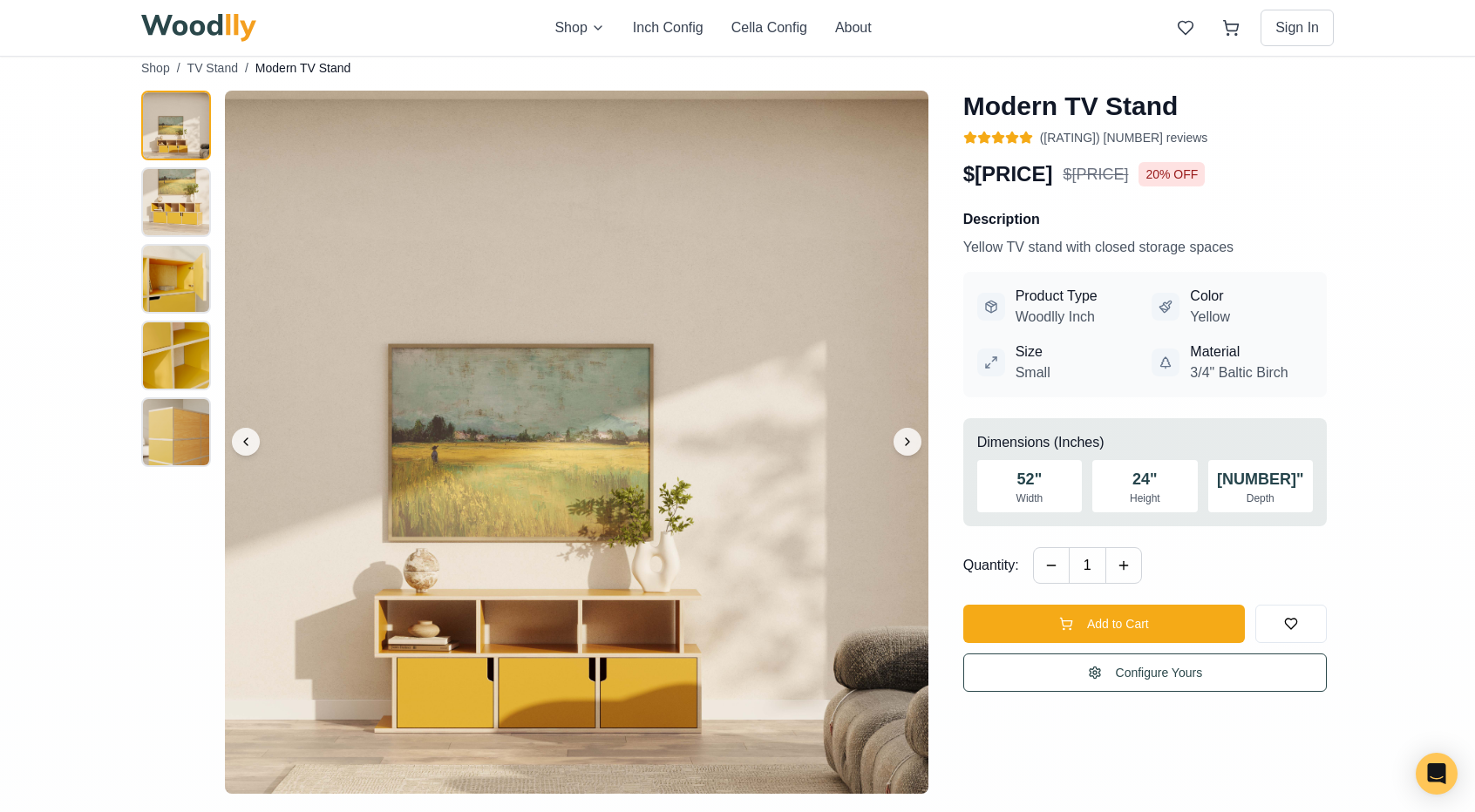 scroll, scrollTop: 0, scrollLeft: 0, axis: both 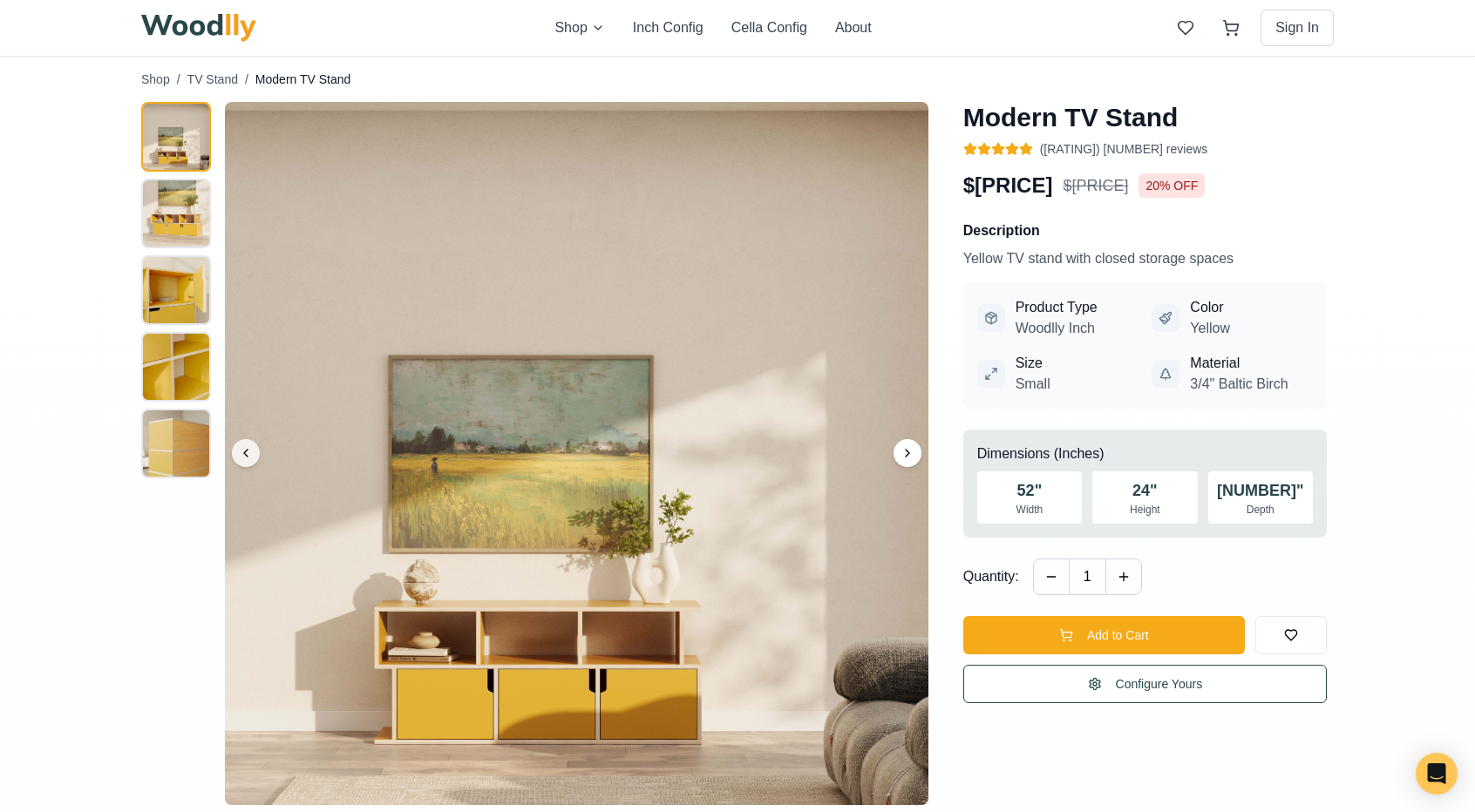 click at bounding box center (907, 453) 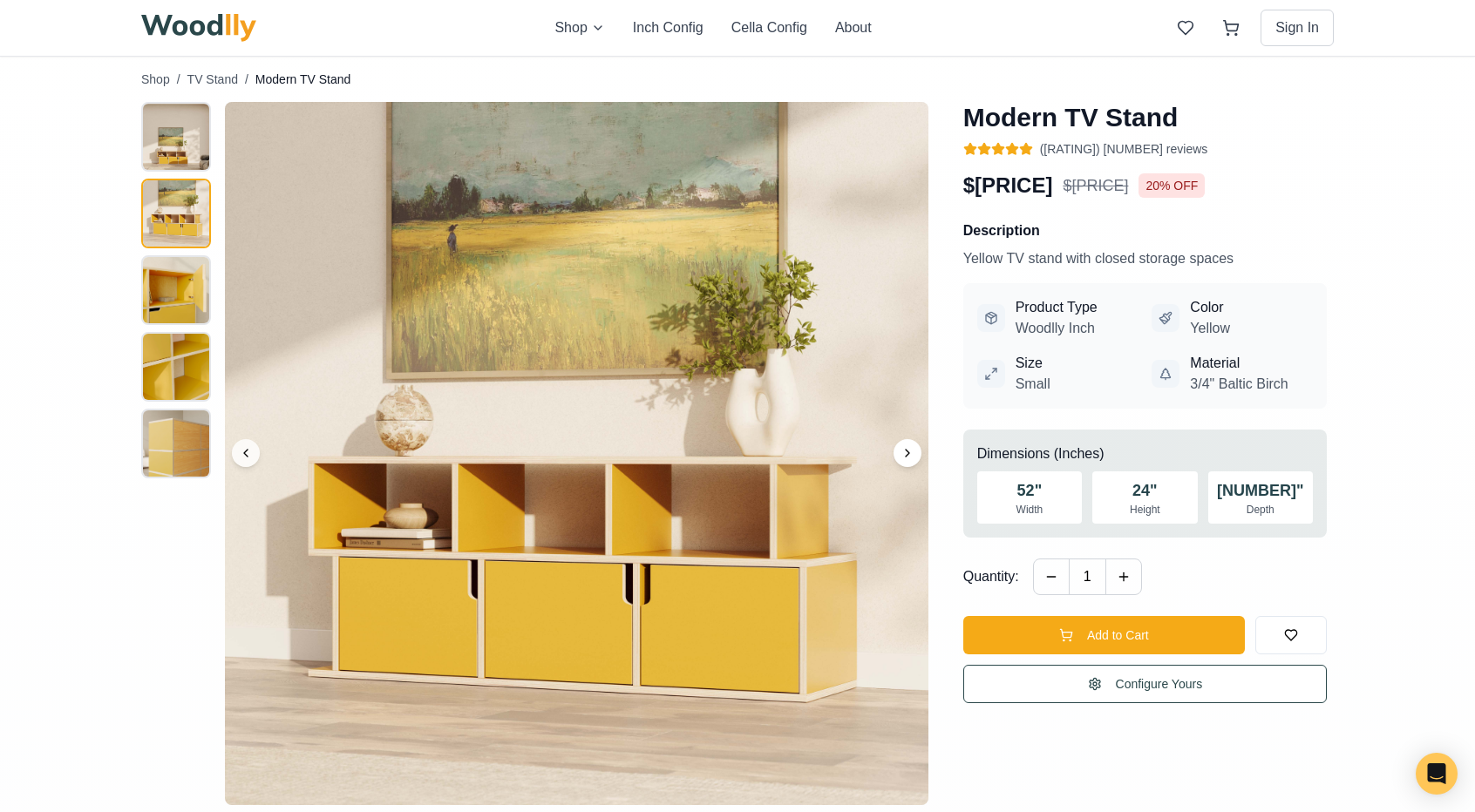 click at bounding box center (907, 453) 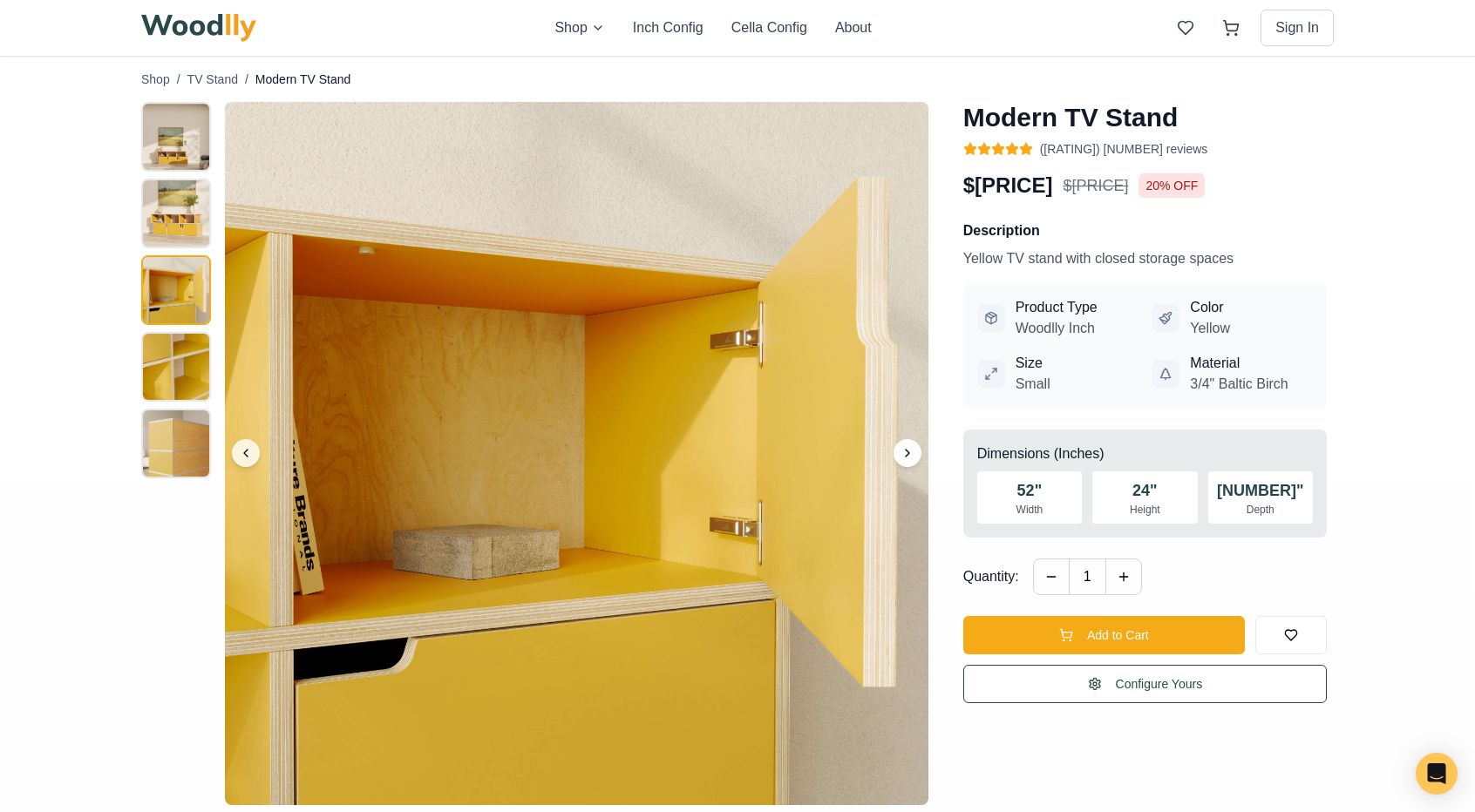 click at bounding box center [907, 453] 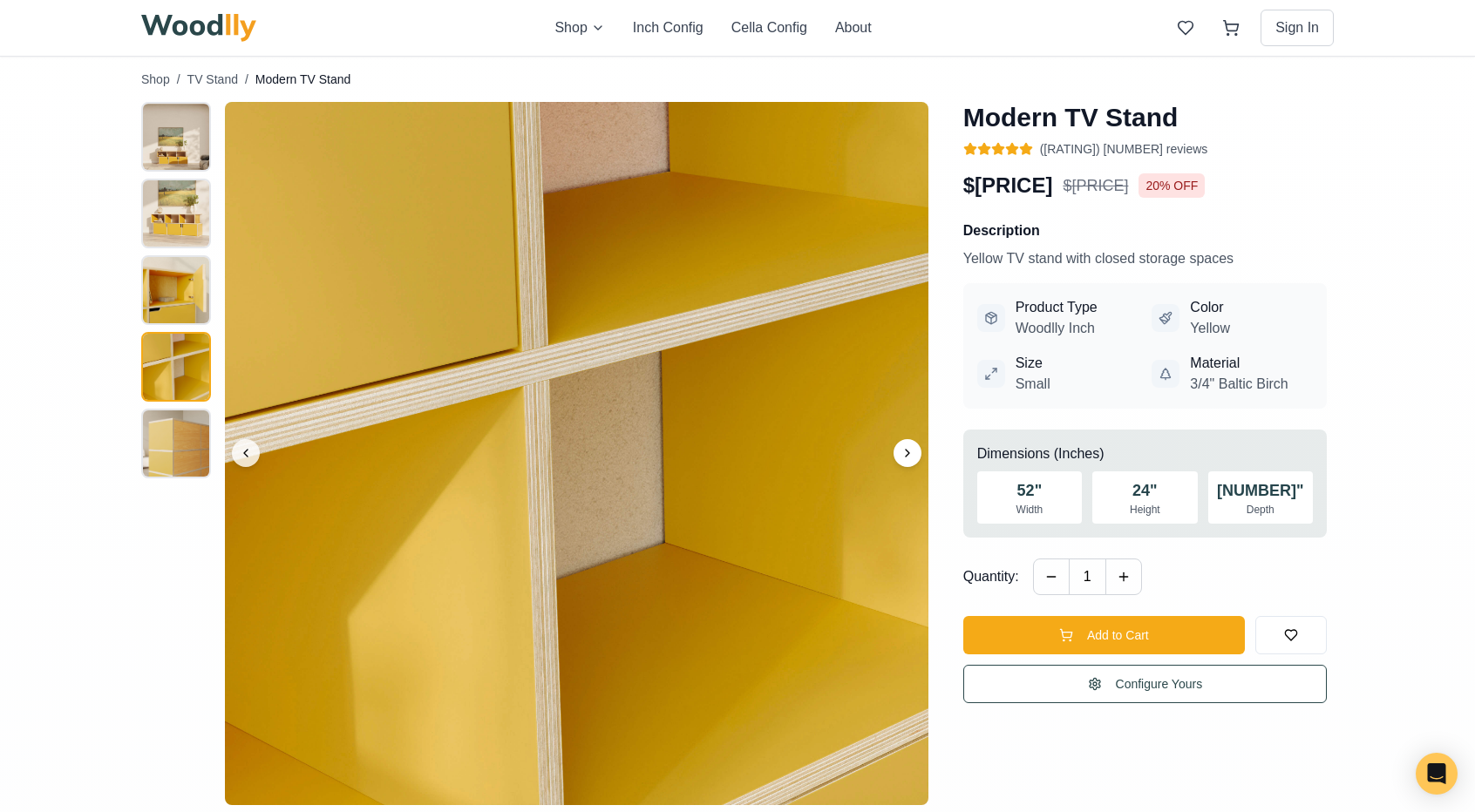 click at bounding box center [907, 453] 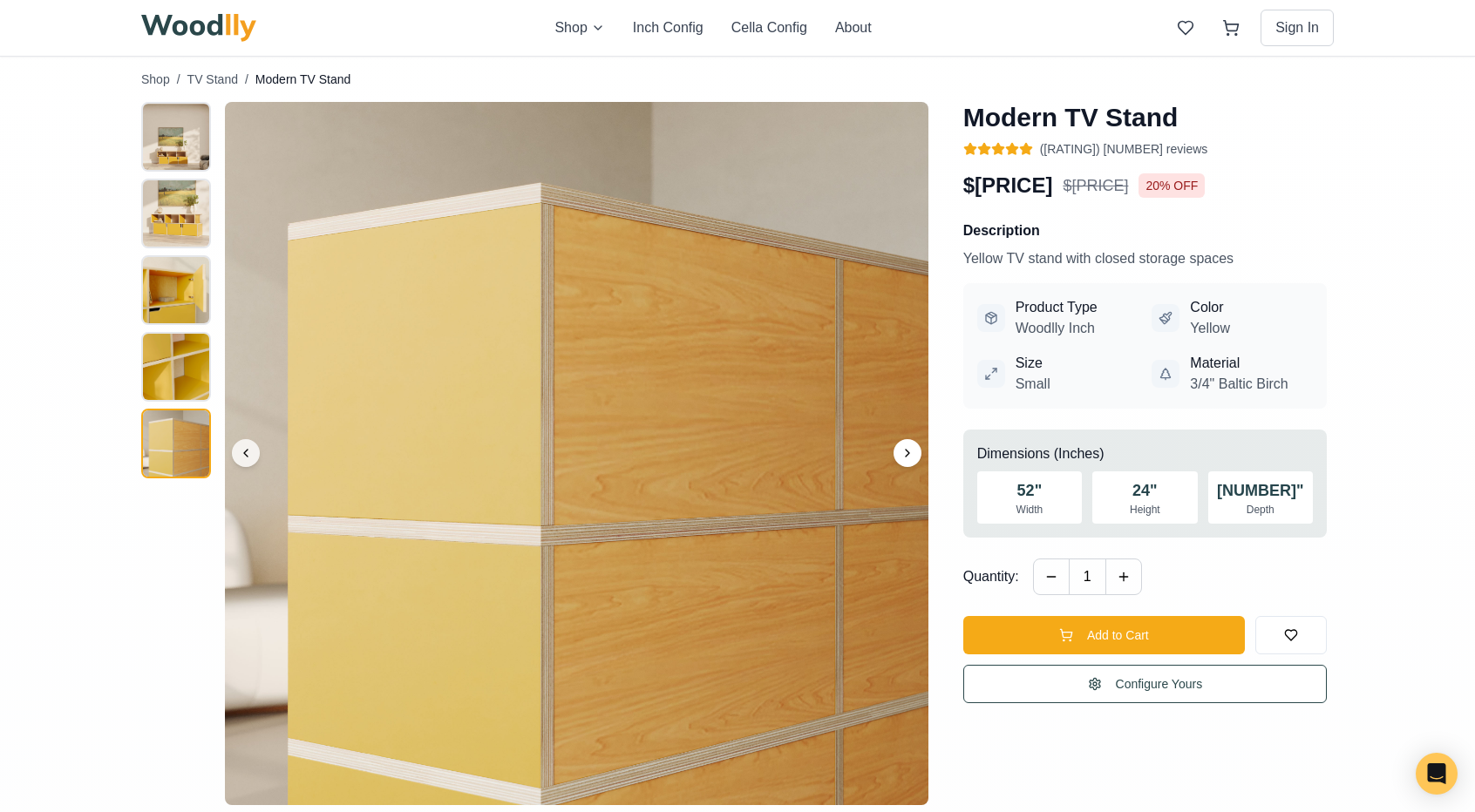 click at bounding box center [907, 453] 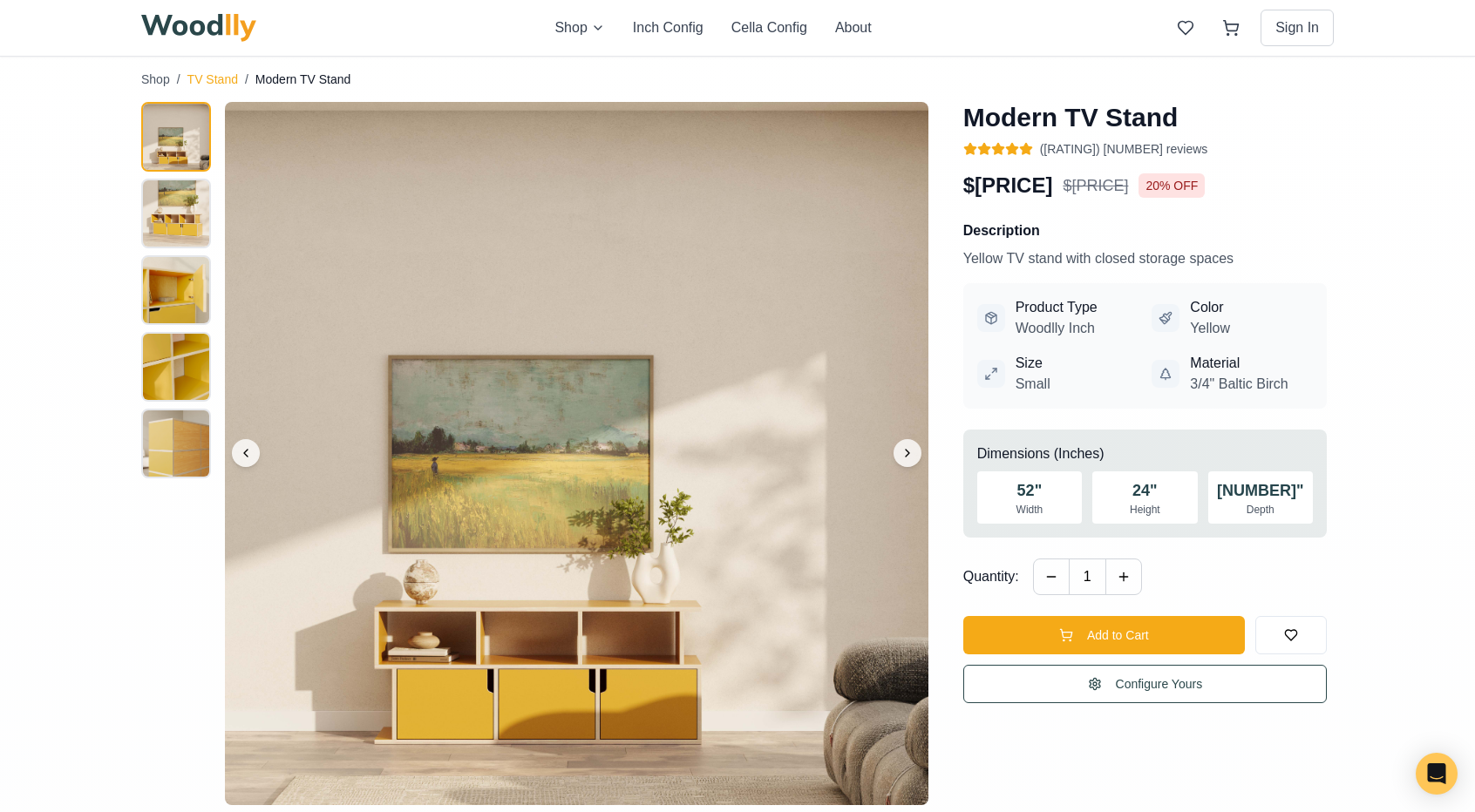 click on "TV Stand" at bounding box center (213, 79) 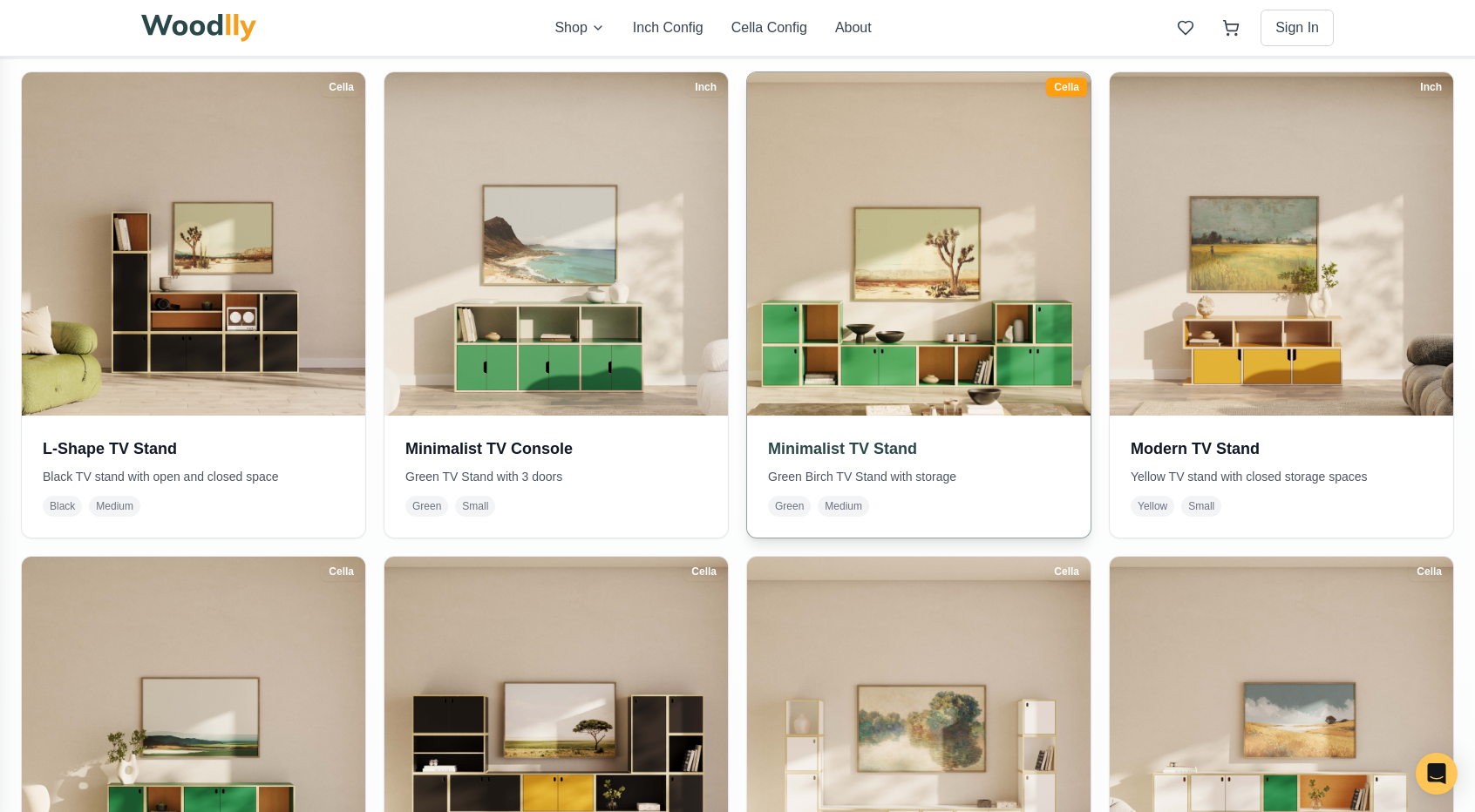 scroll, scrollTop: 1045, scrollLeft: 0, axis: vertical 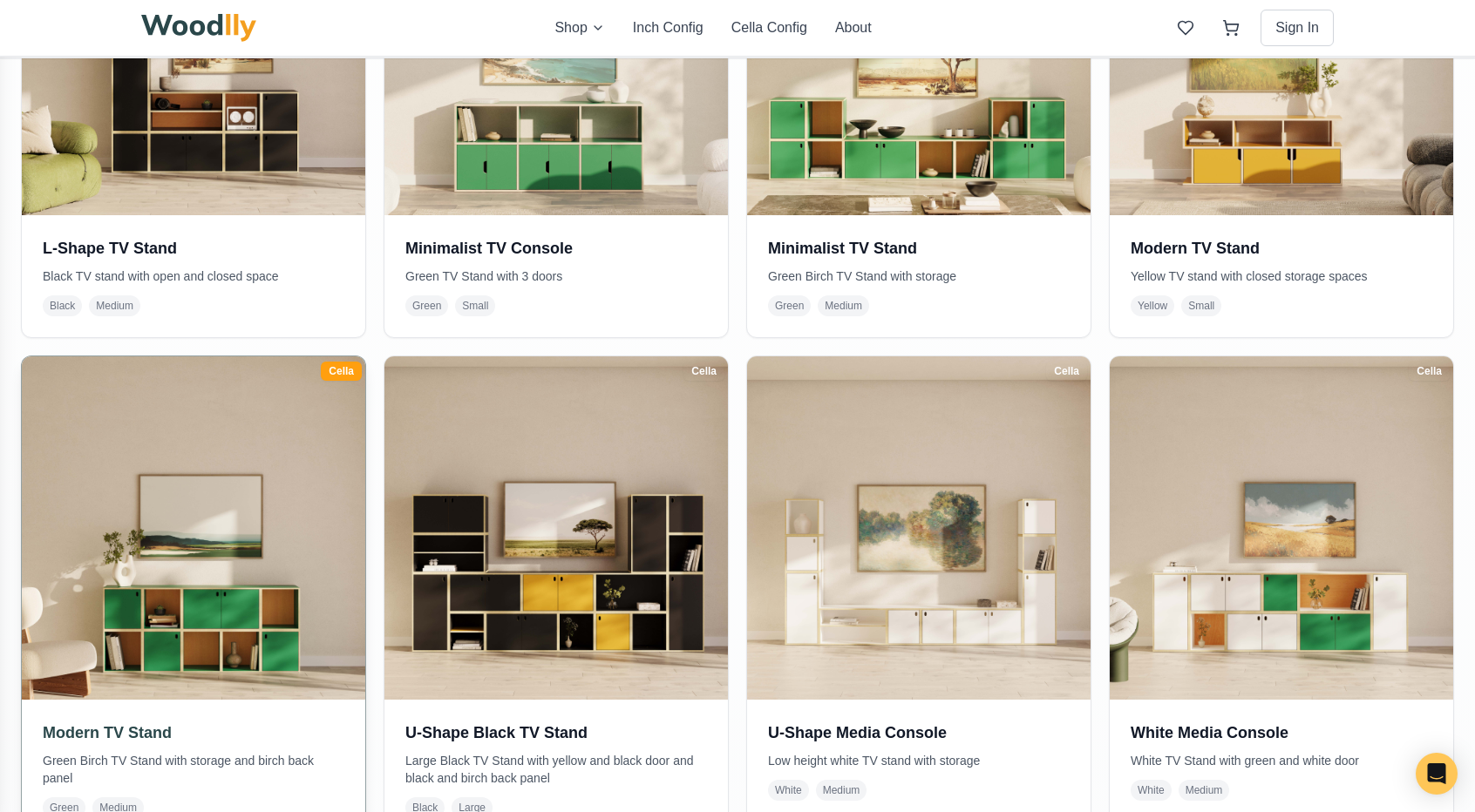 click at bounding box center (194, 528) 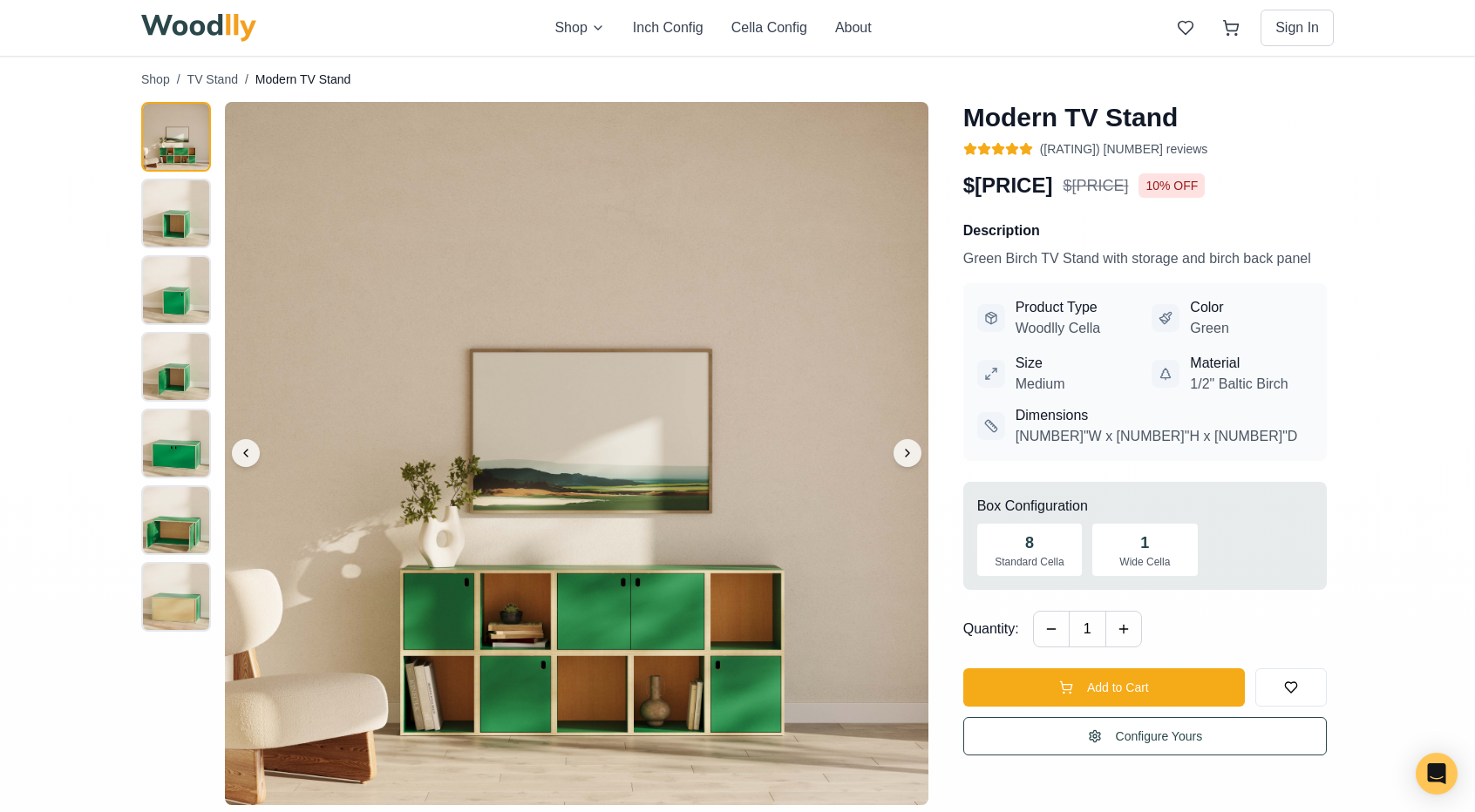 click on "Dimensions [NUMBER]"W x [NUMBER]"H x [NUMBER]"D" at bounding box center [1145, 426] 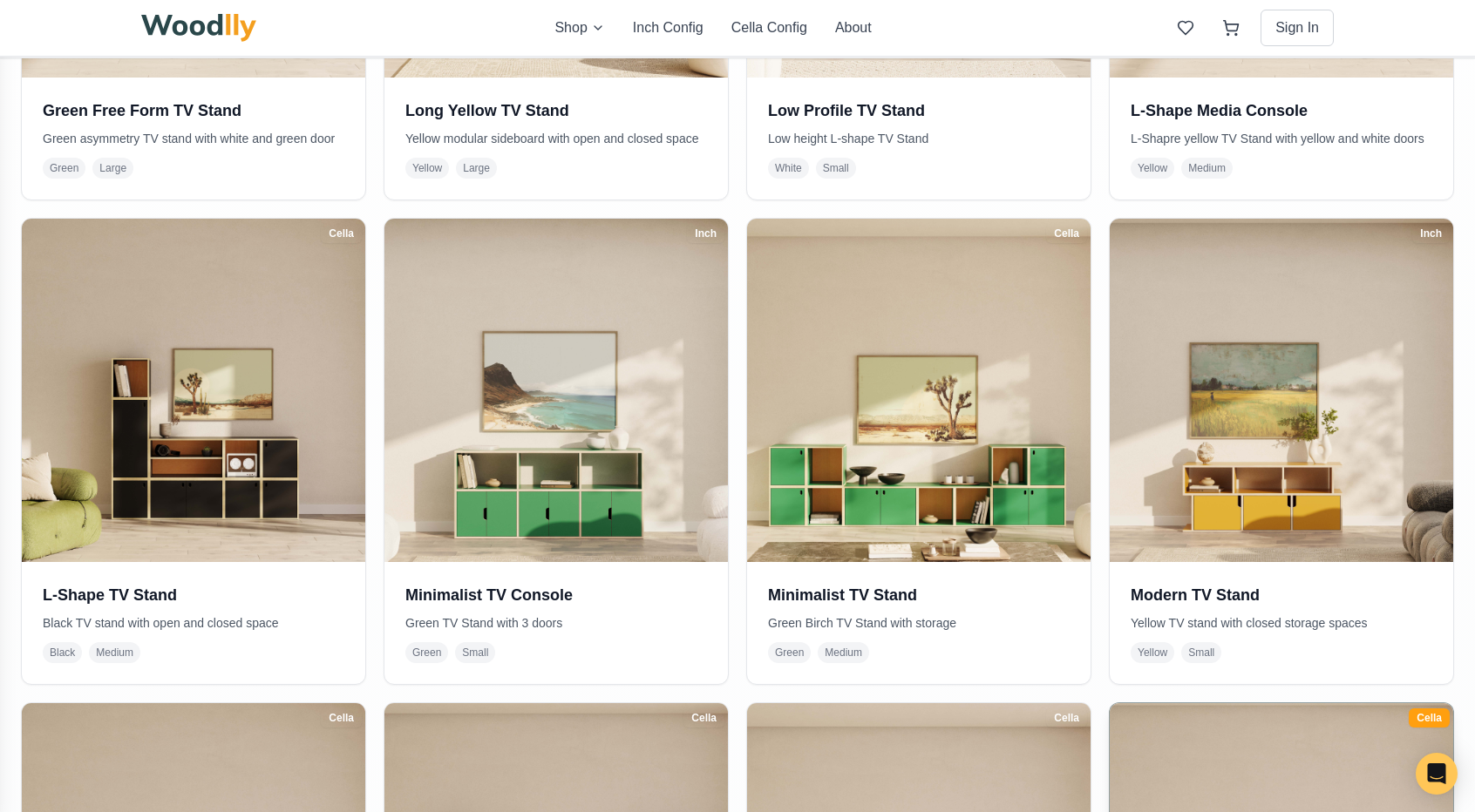 scroll, scrollTop: 697, scrollLeft: 0, axis: vertical 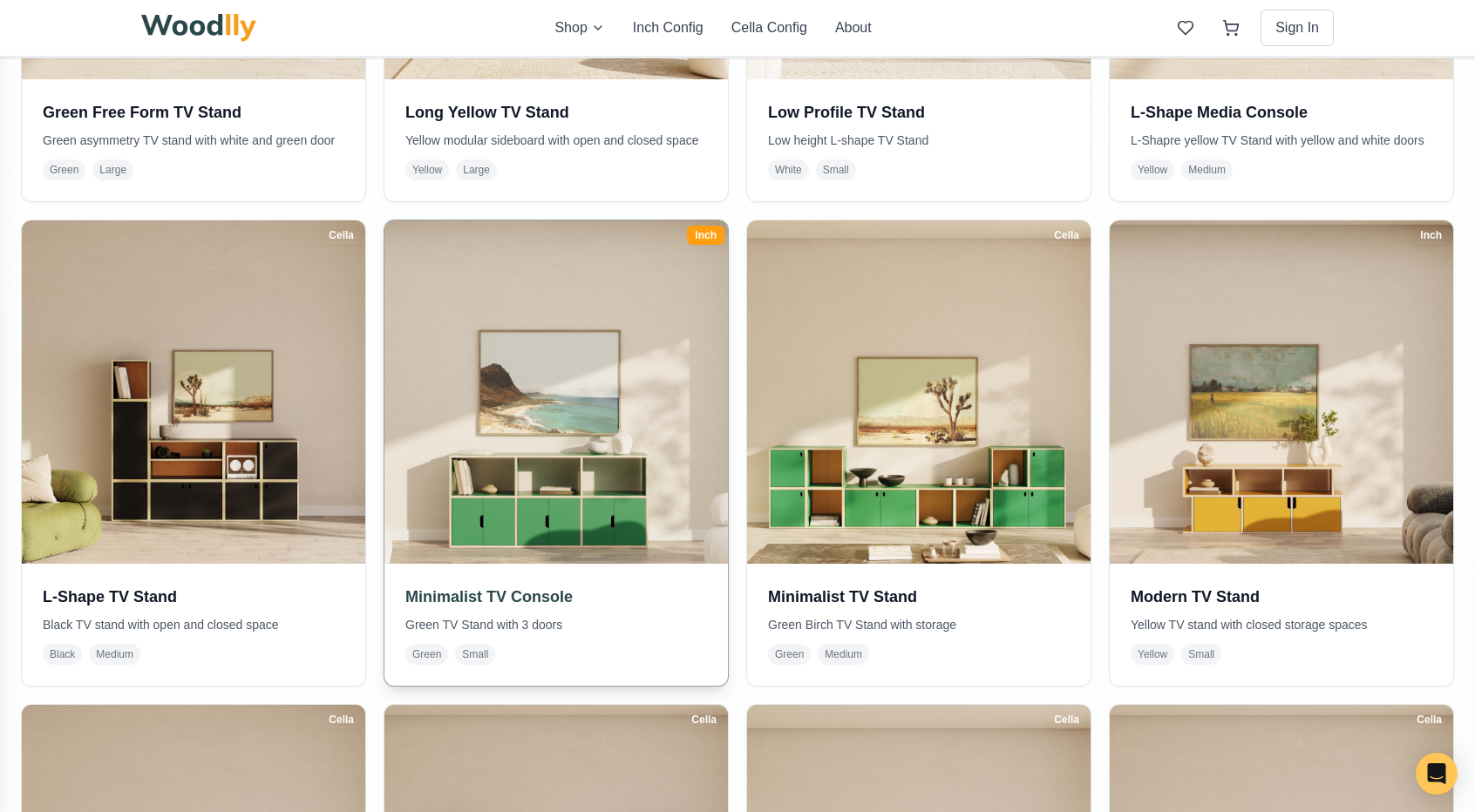 click at bounding box center (556, 392) 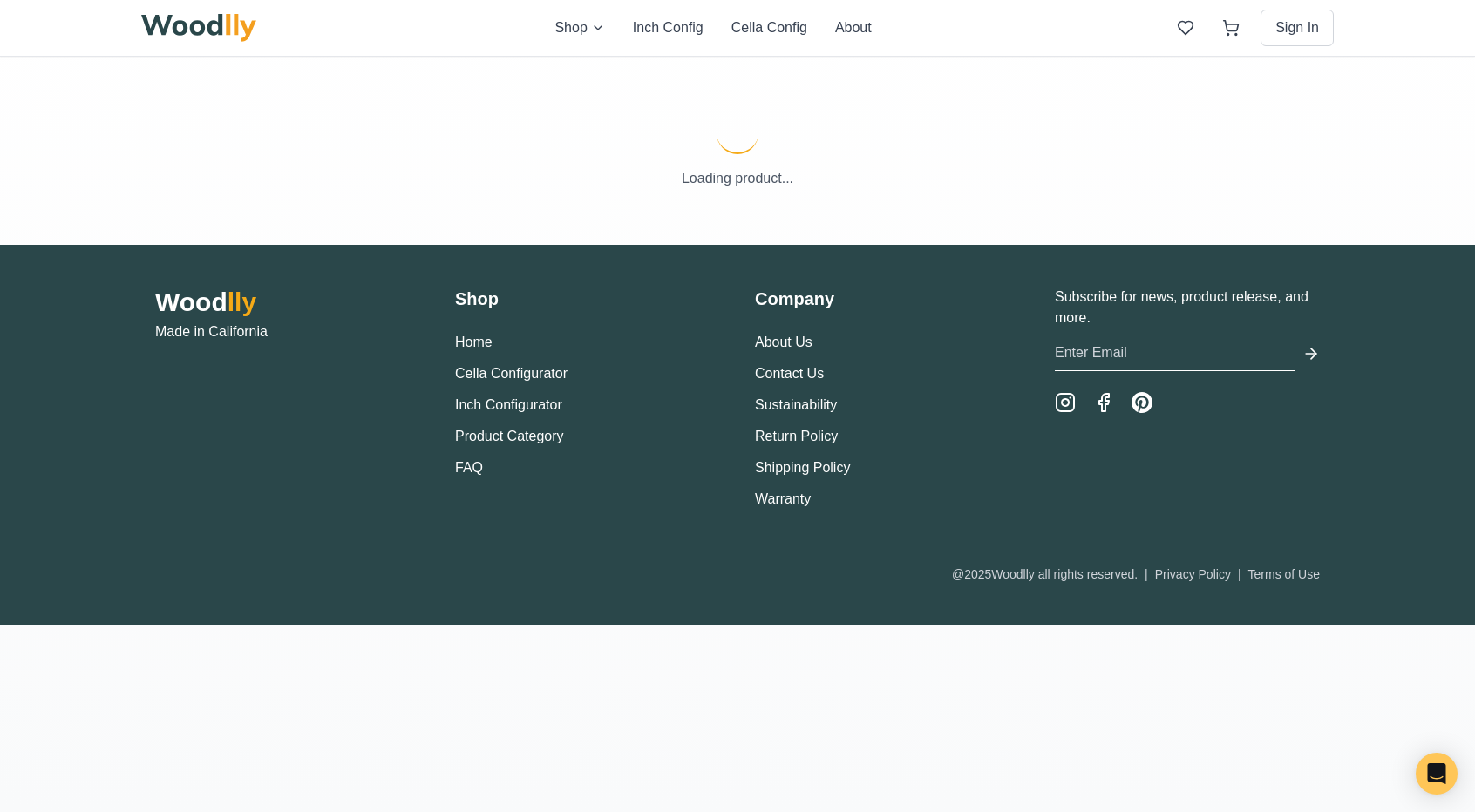 scroll, scrollTop: 0, scrollLeft: 0, axis: both 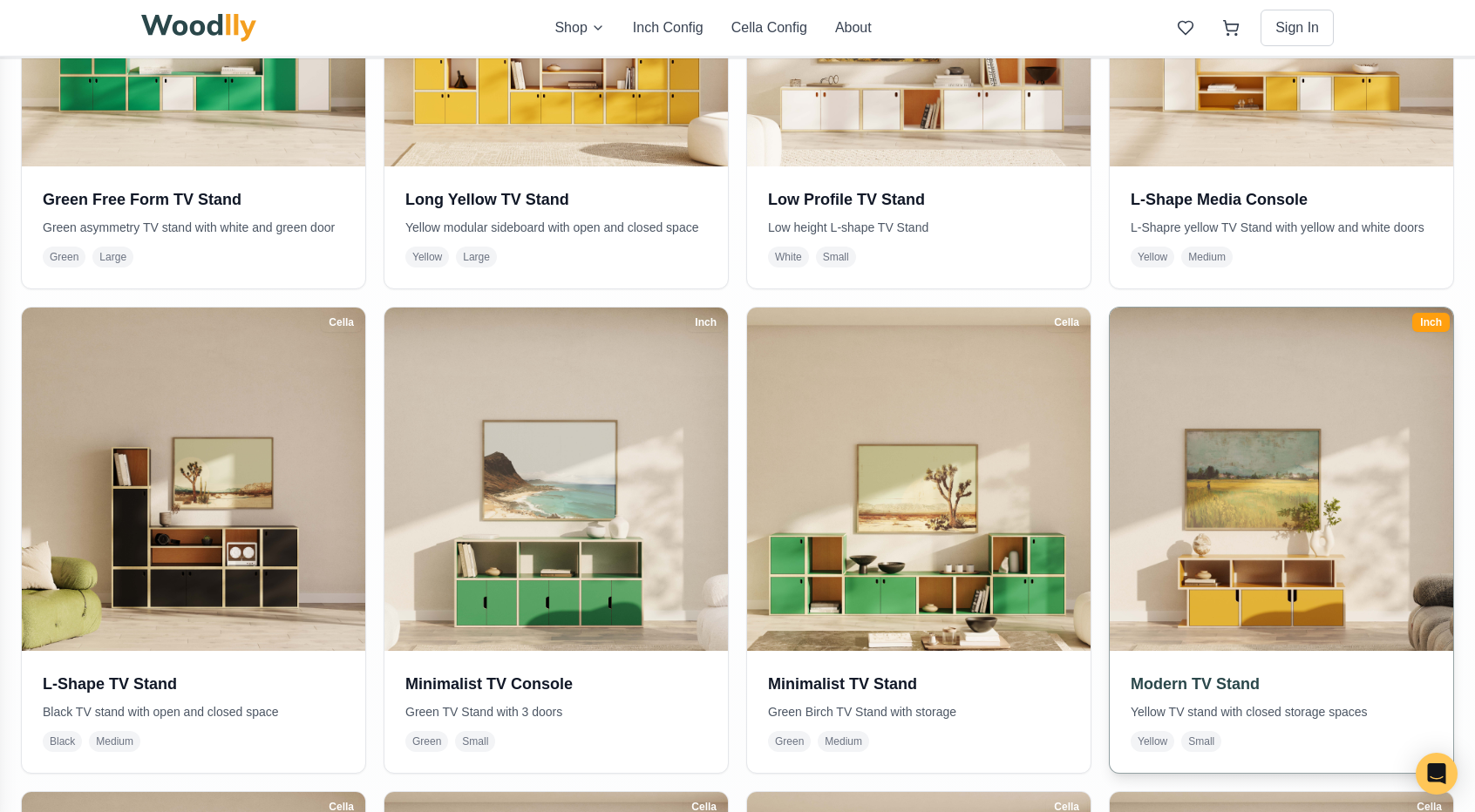 click at bounding box center (1281, 479) 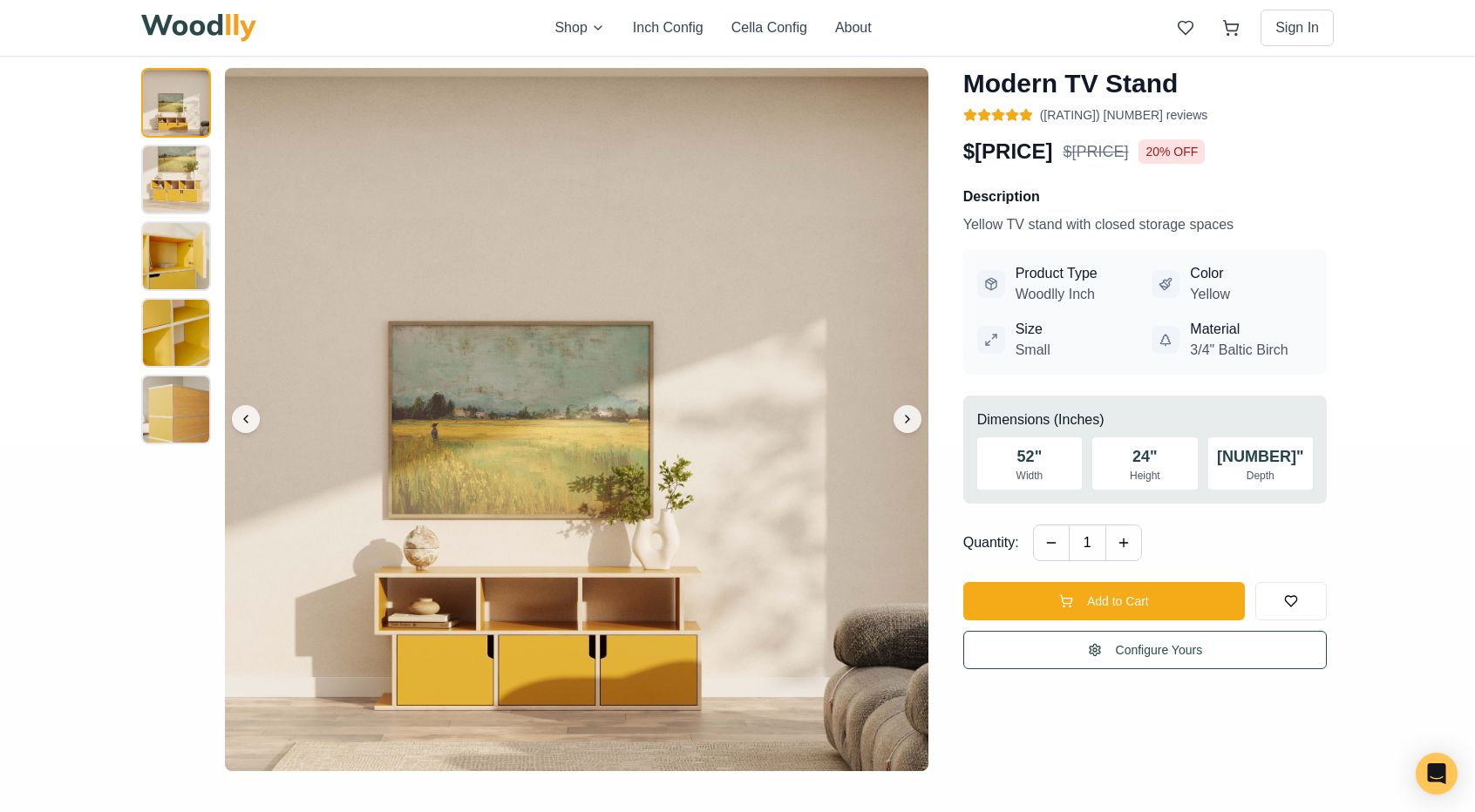 scroll, scrollTop: 174, scrollLeft: 0, axis: vertical 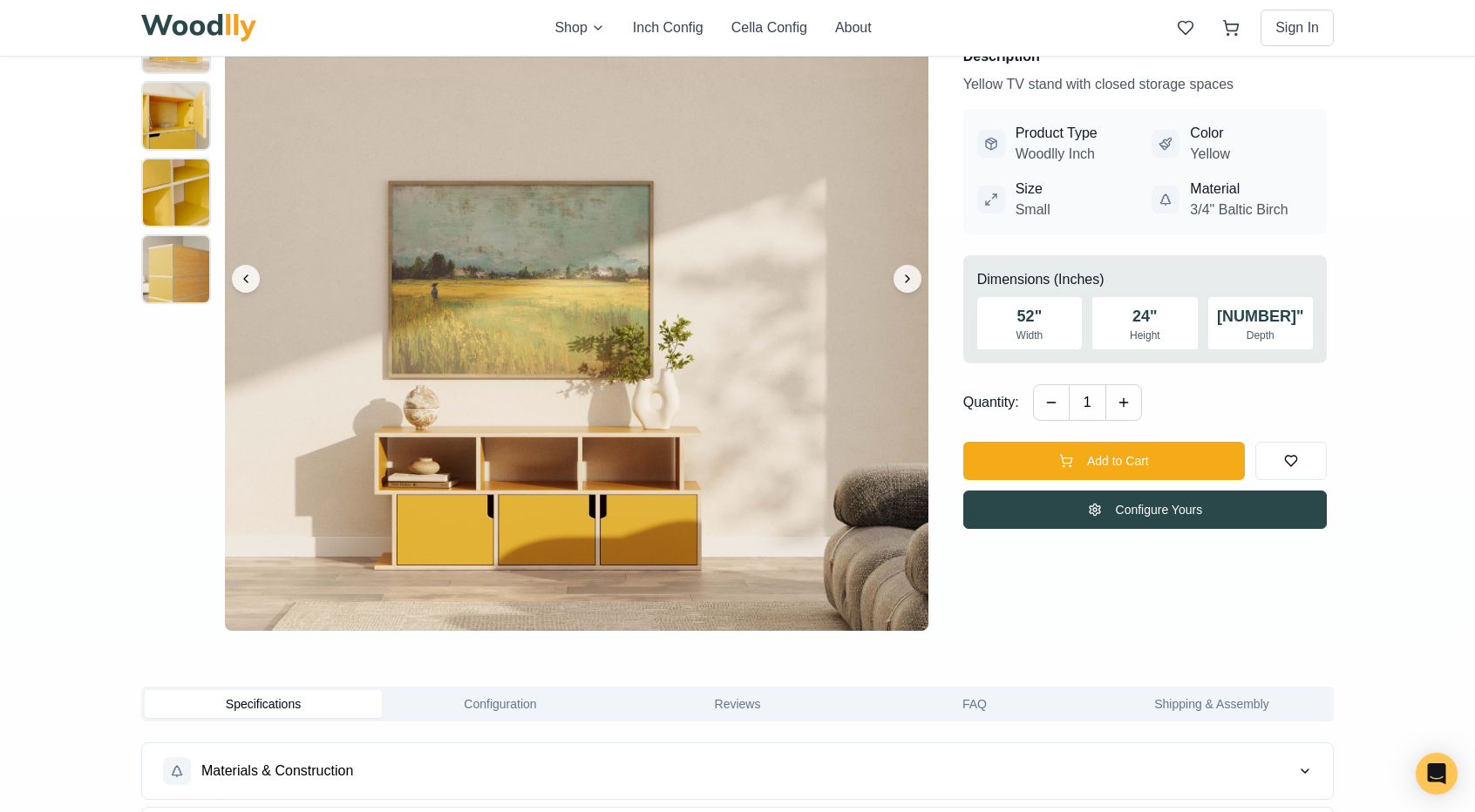 click on "Configure Yours" at bounding box center [1145, 510] 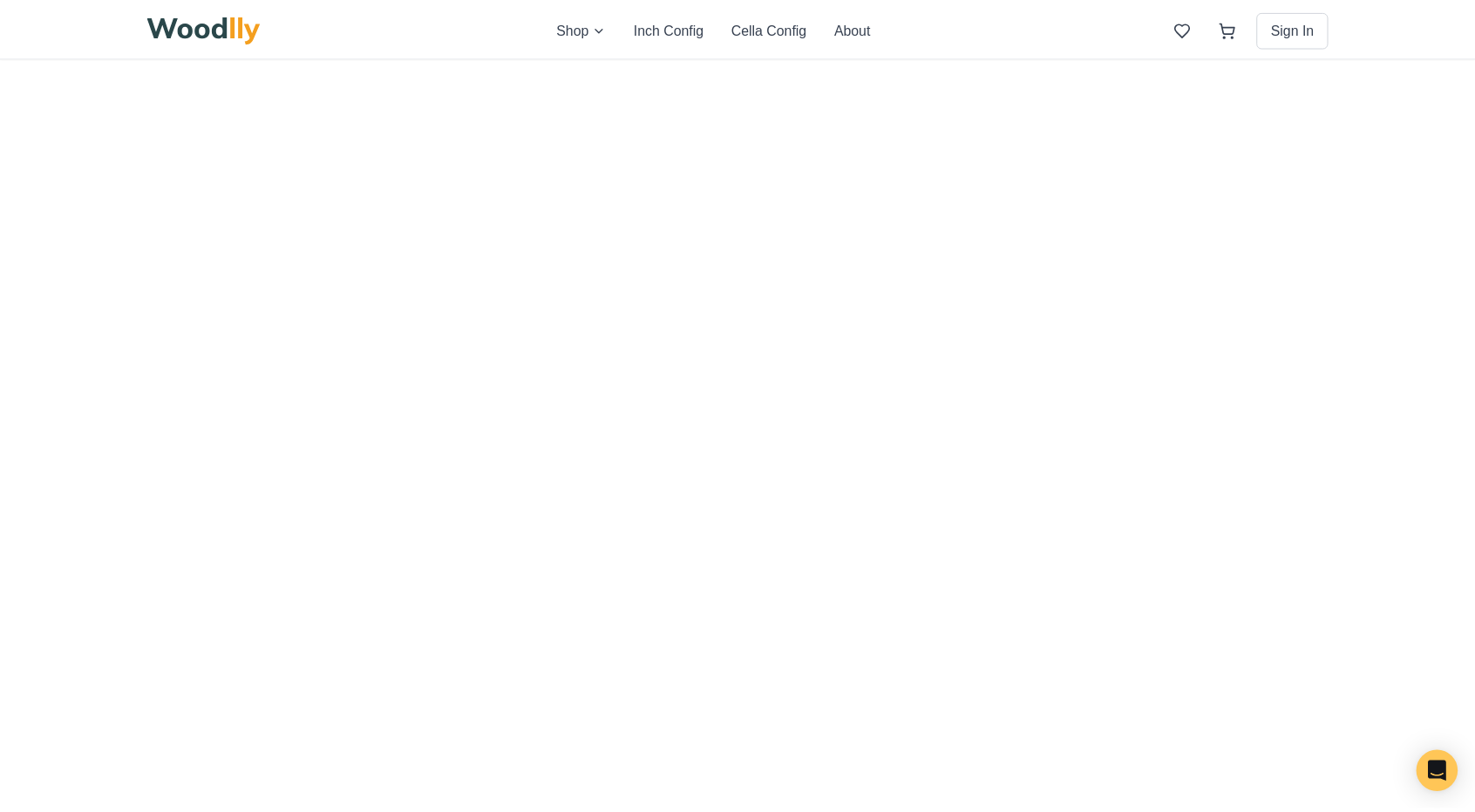 scroll, scrollTop: 0, scrollLeft: 0, axis: both 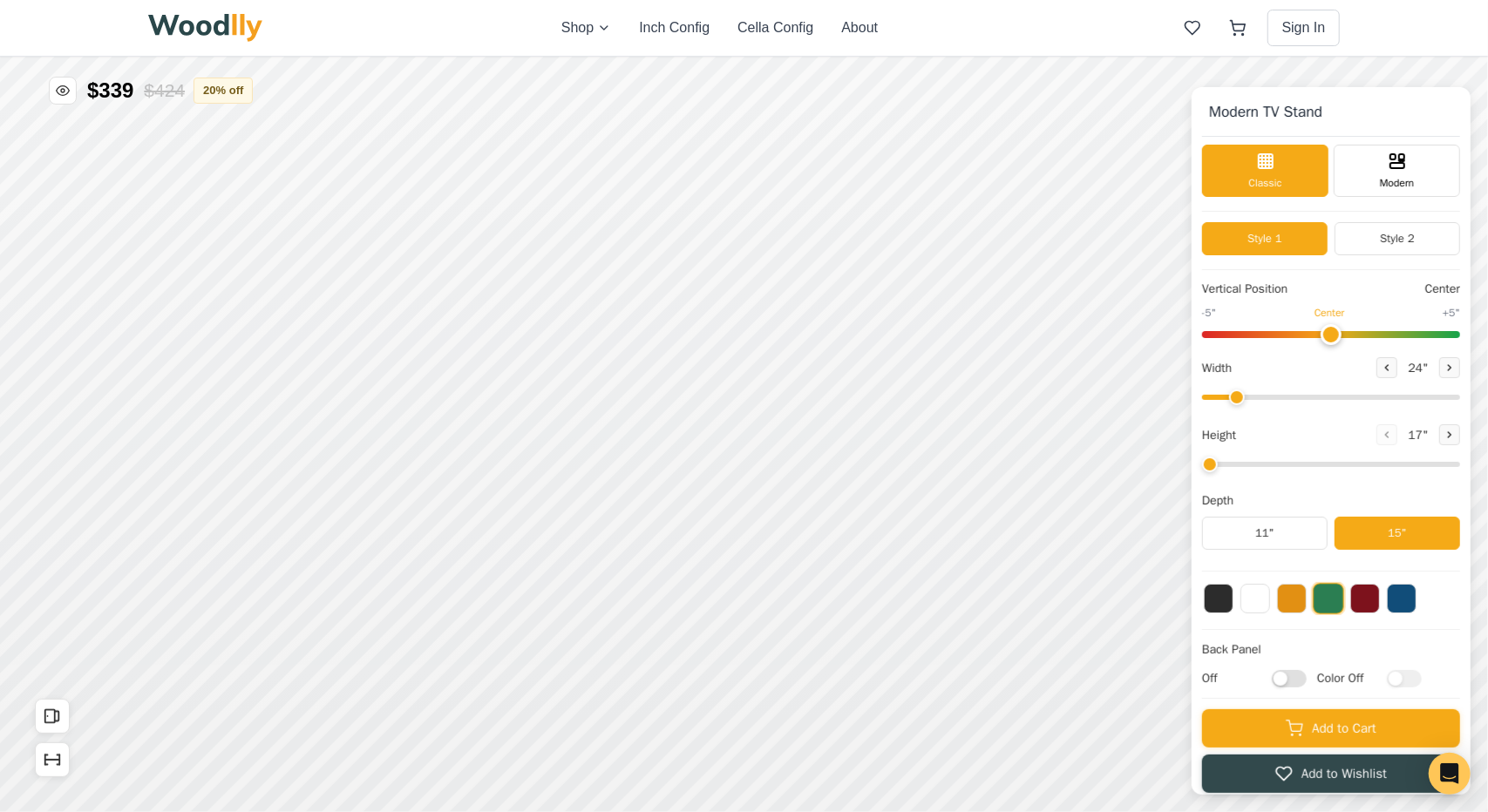 type on "52" 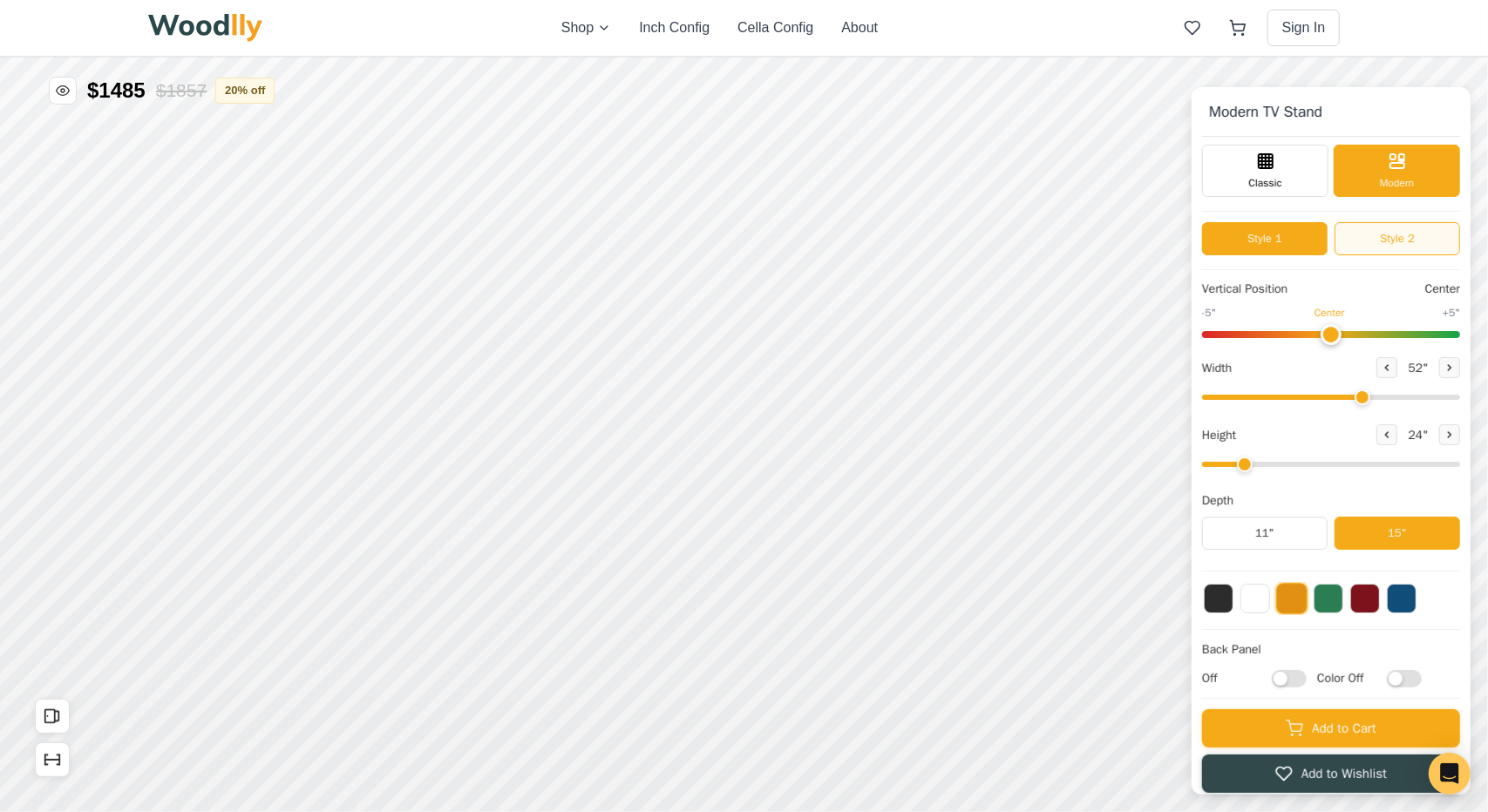 click on "Style 2" at bounding box center [1397, 239] 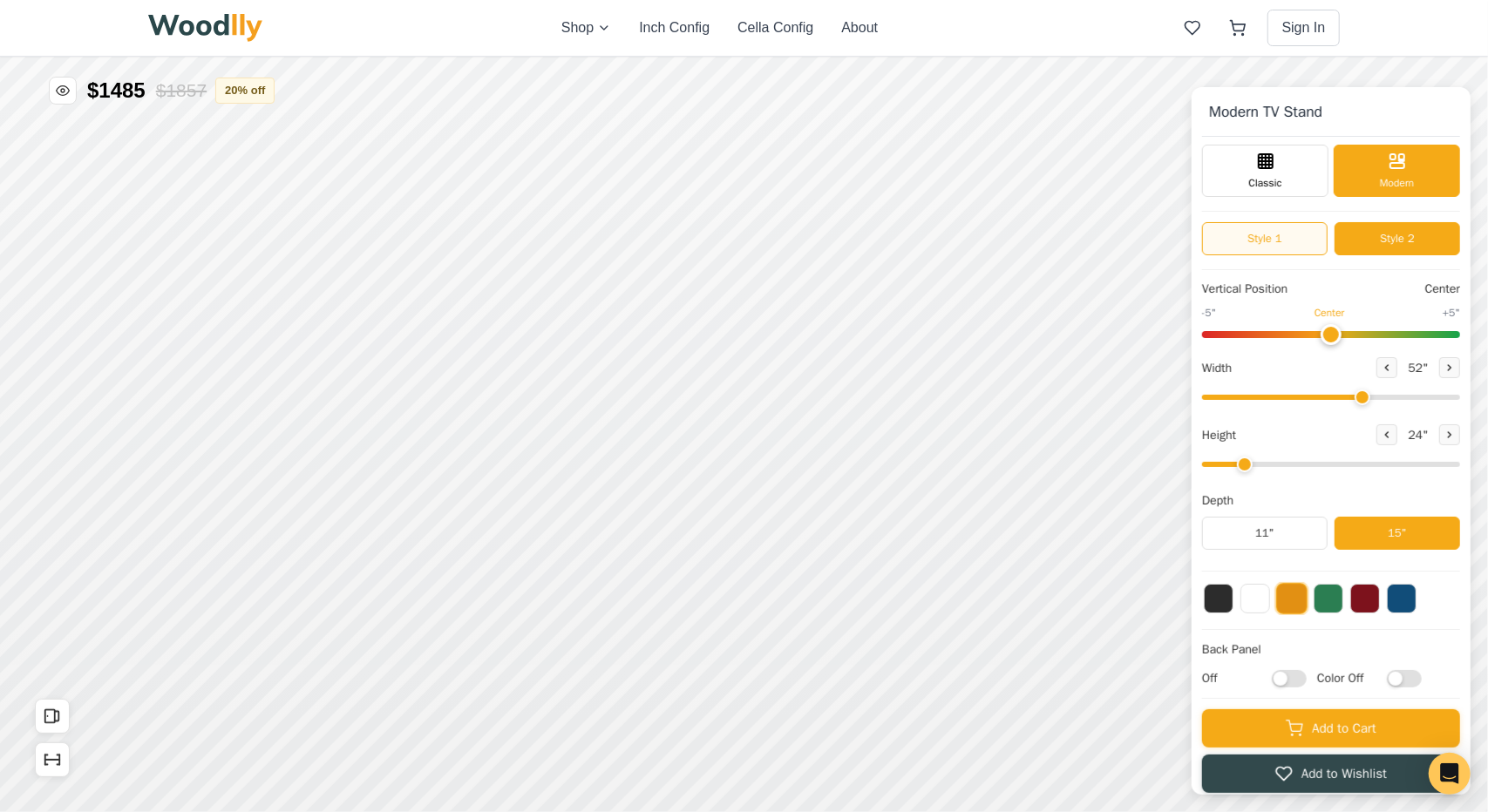 click on "Style 1" at bounding box center (1265, 239) 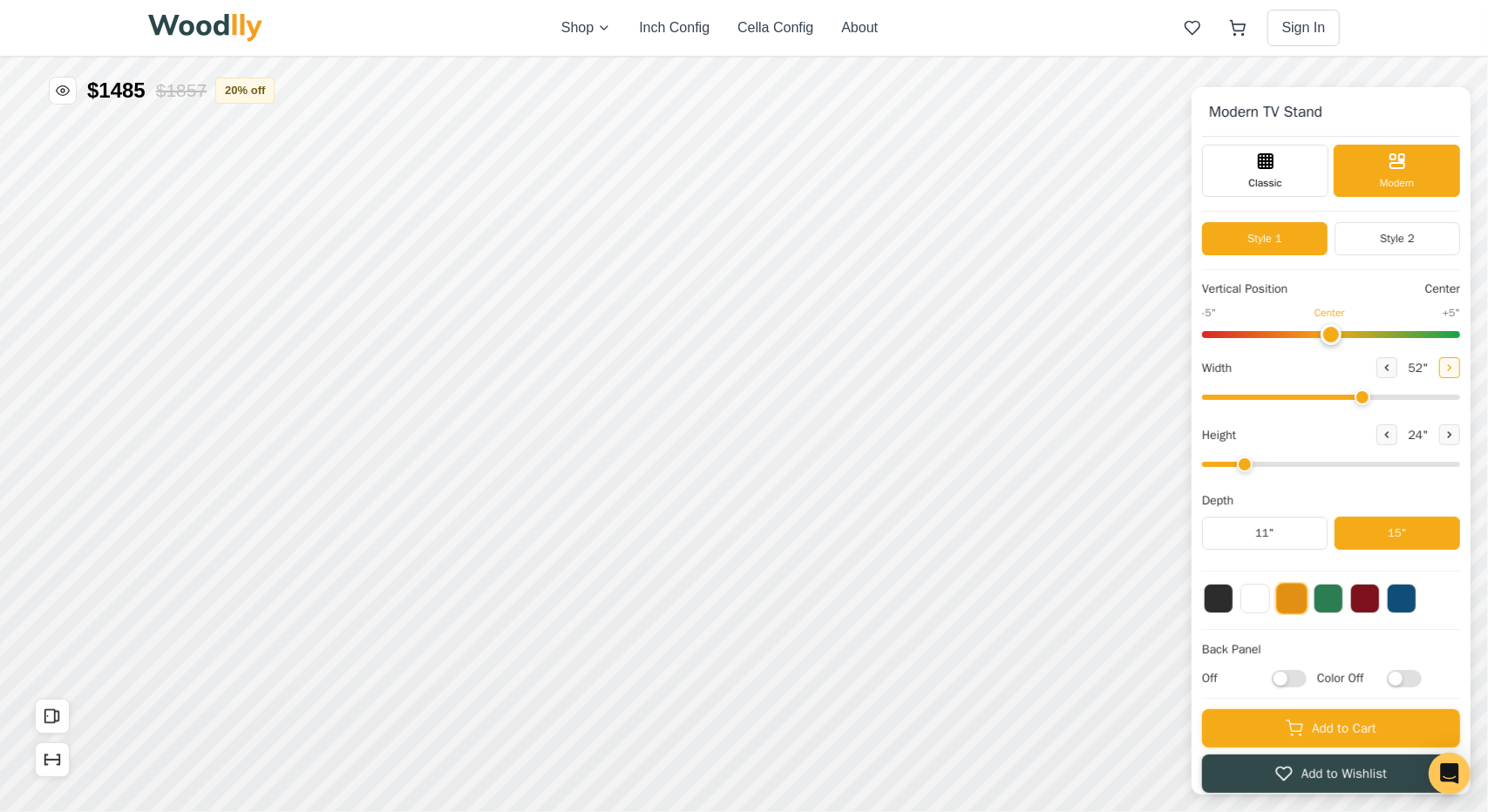 click 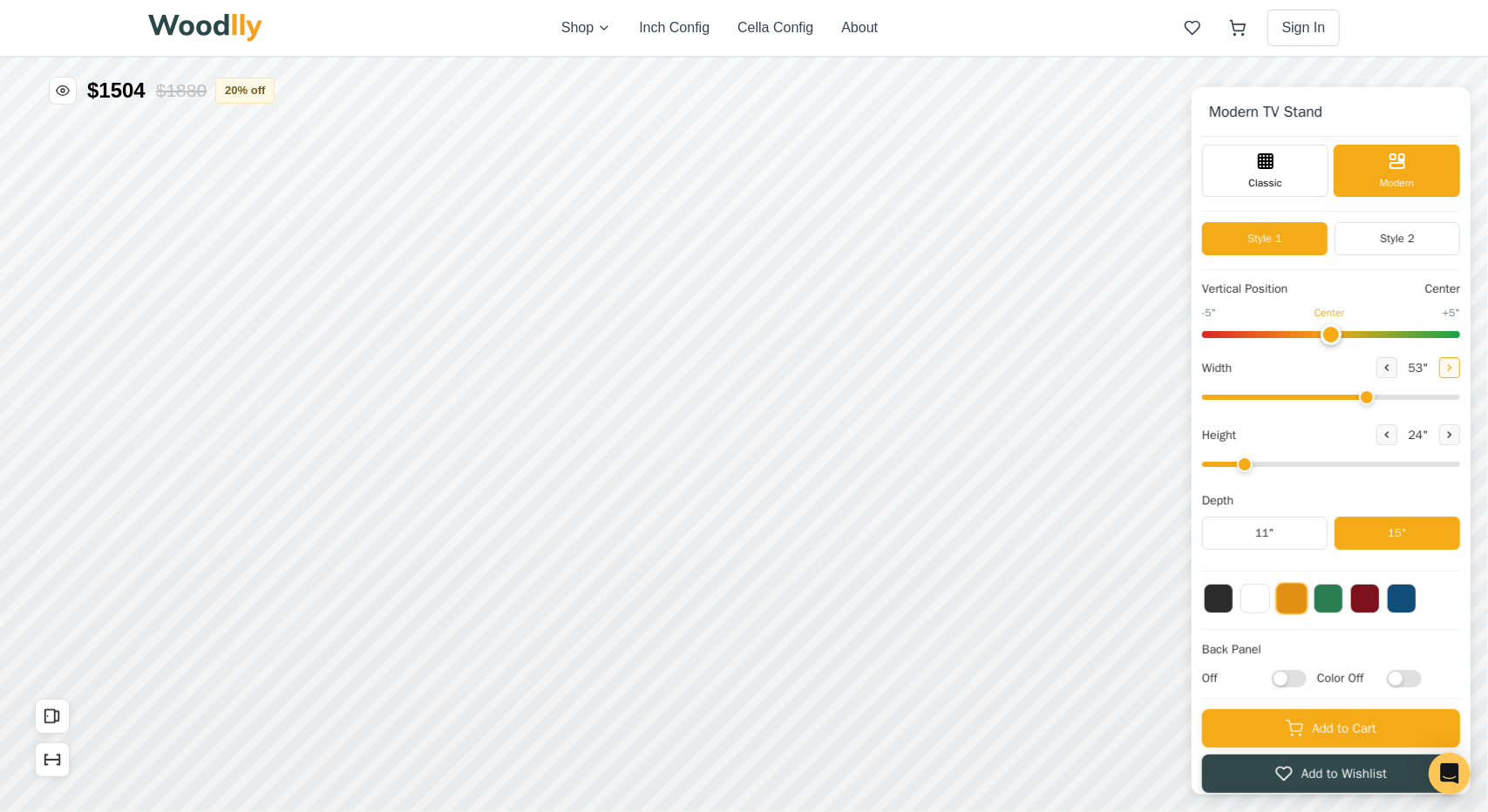click 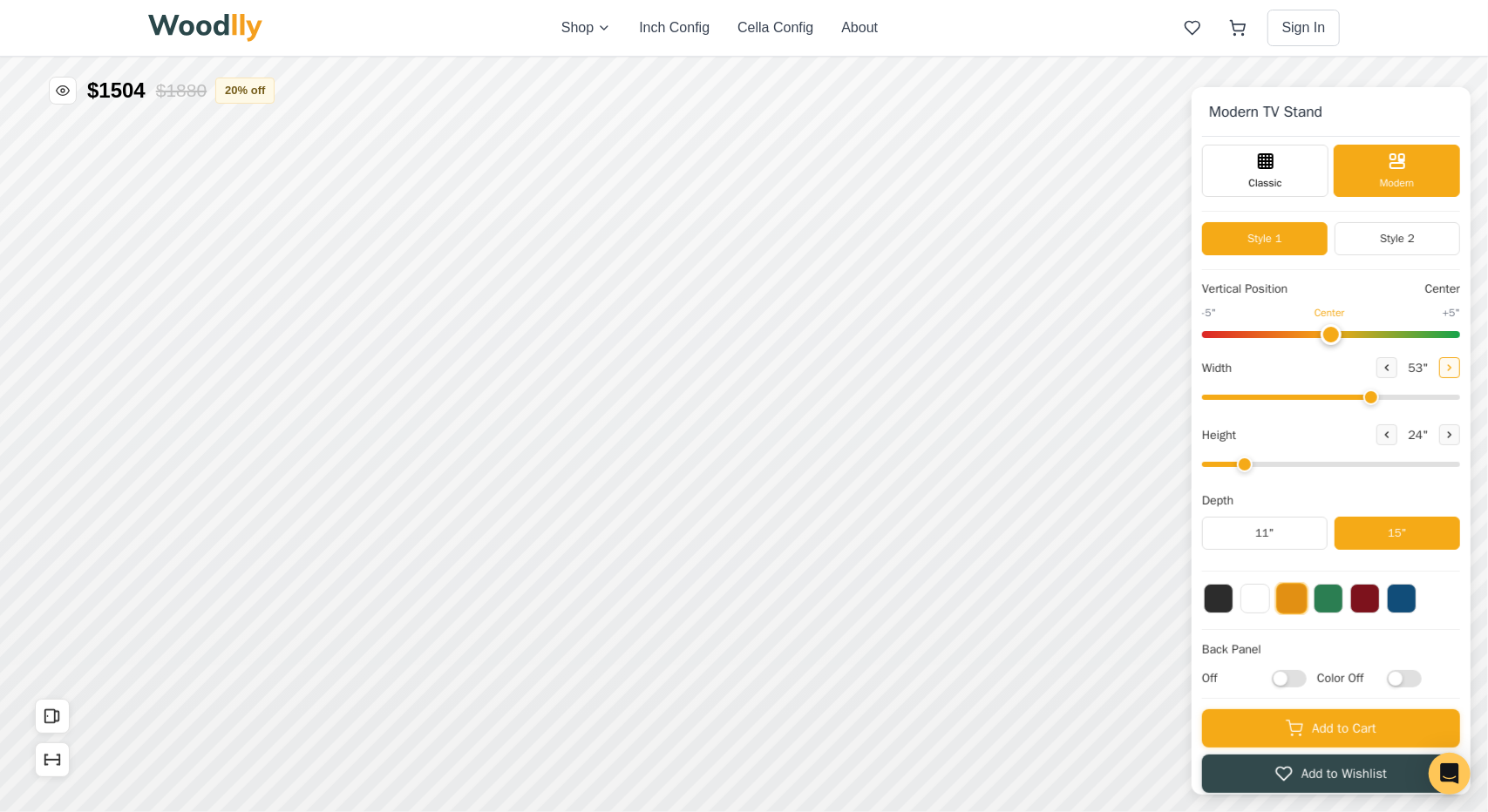 click 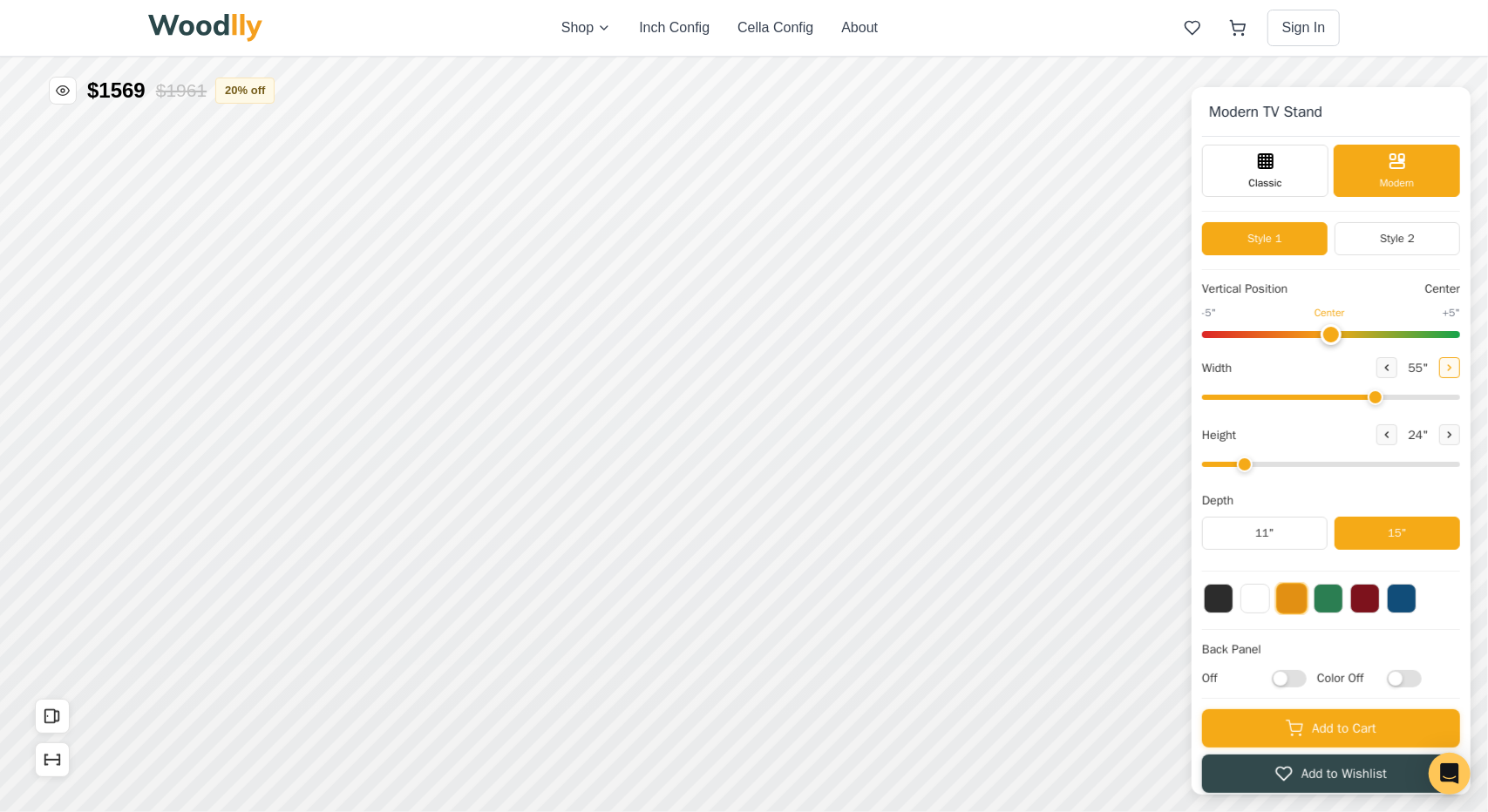 click 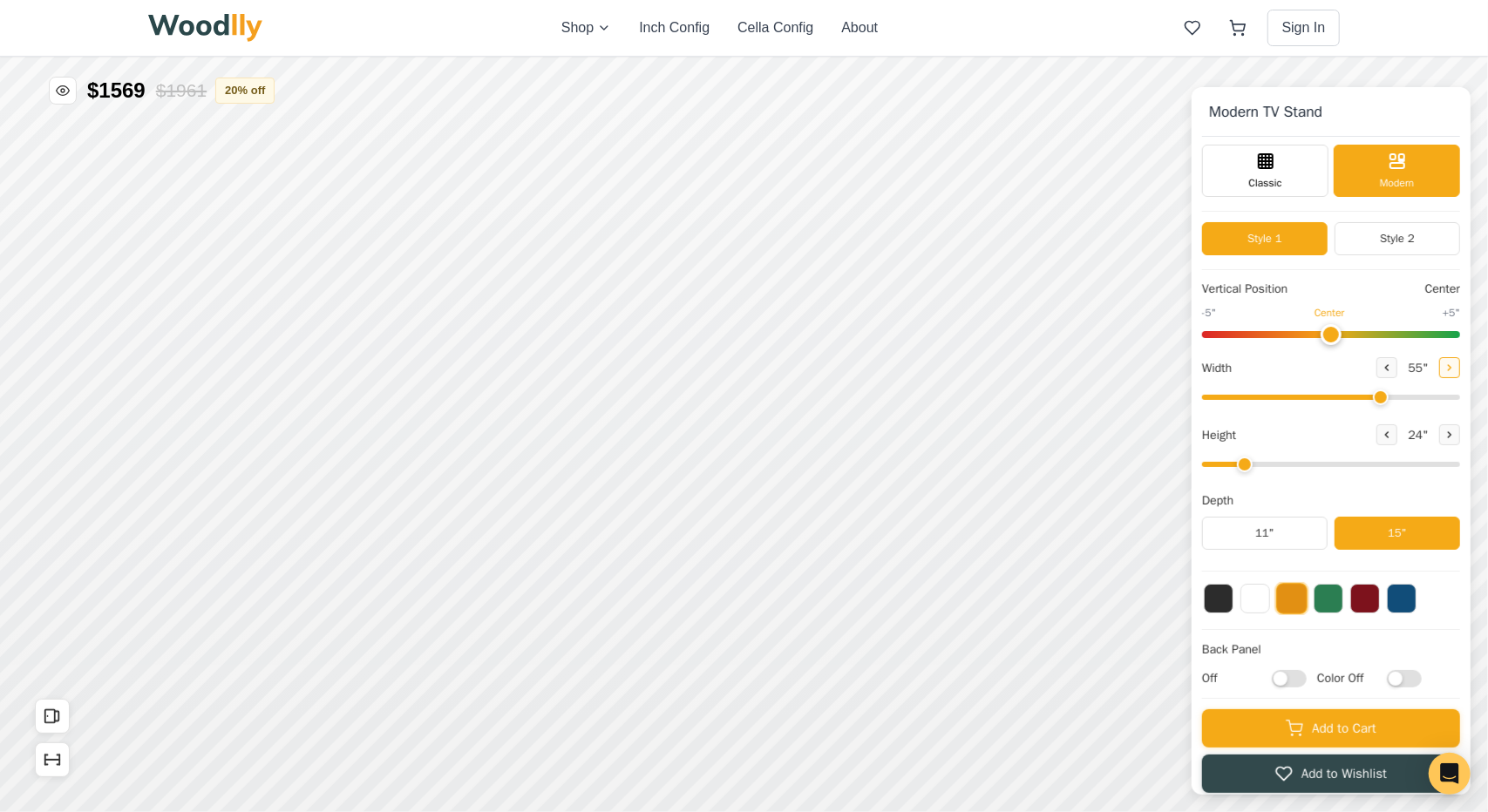 click 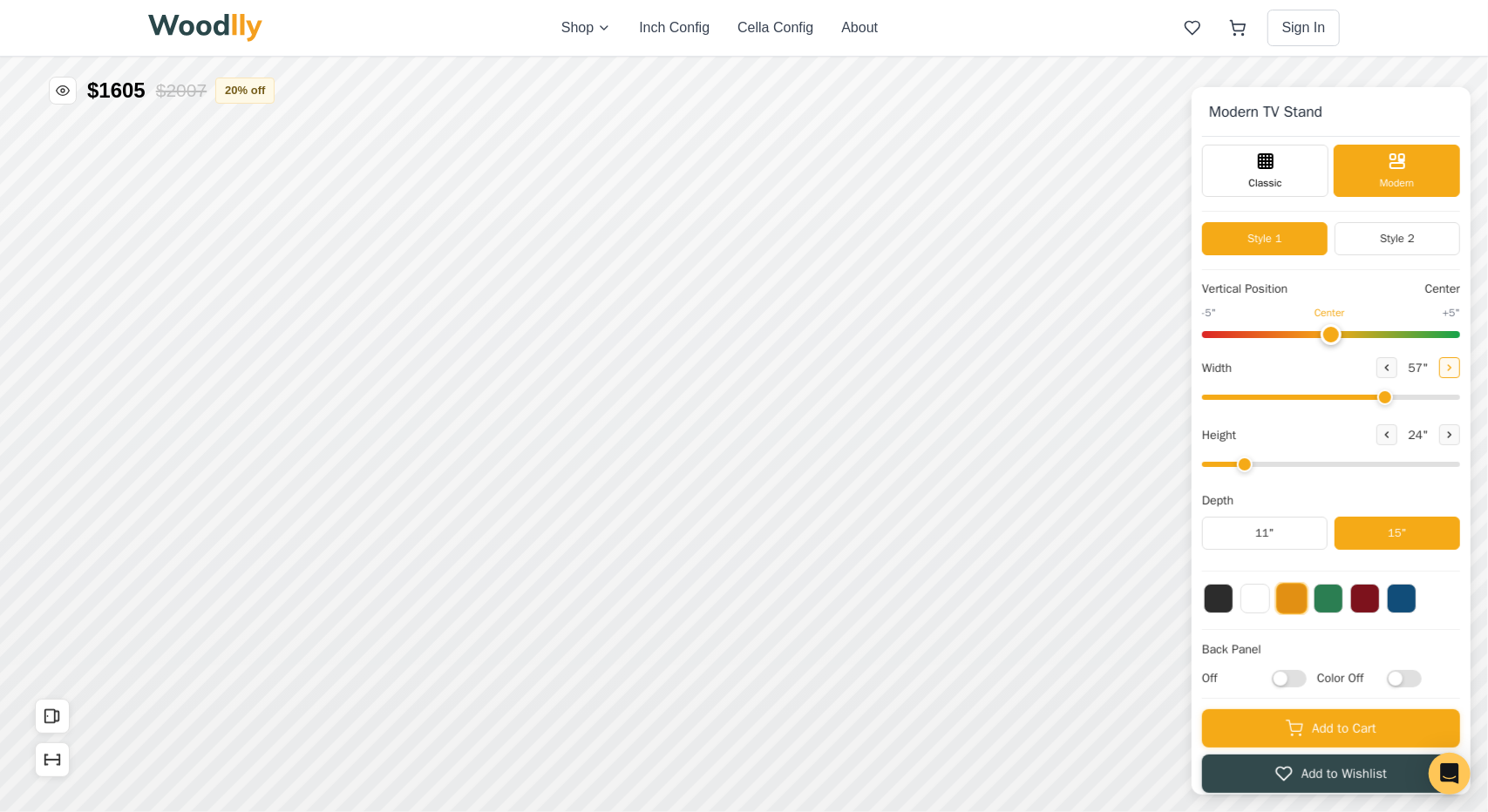click 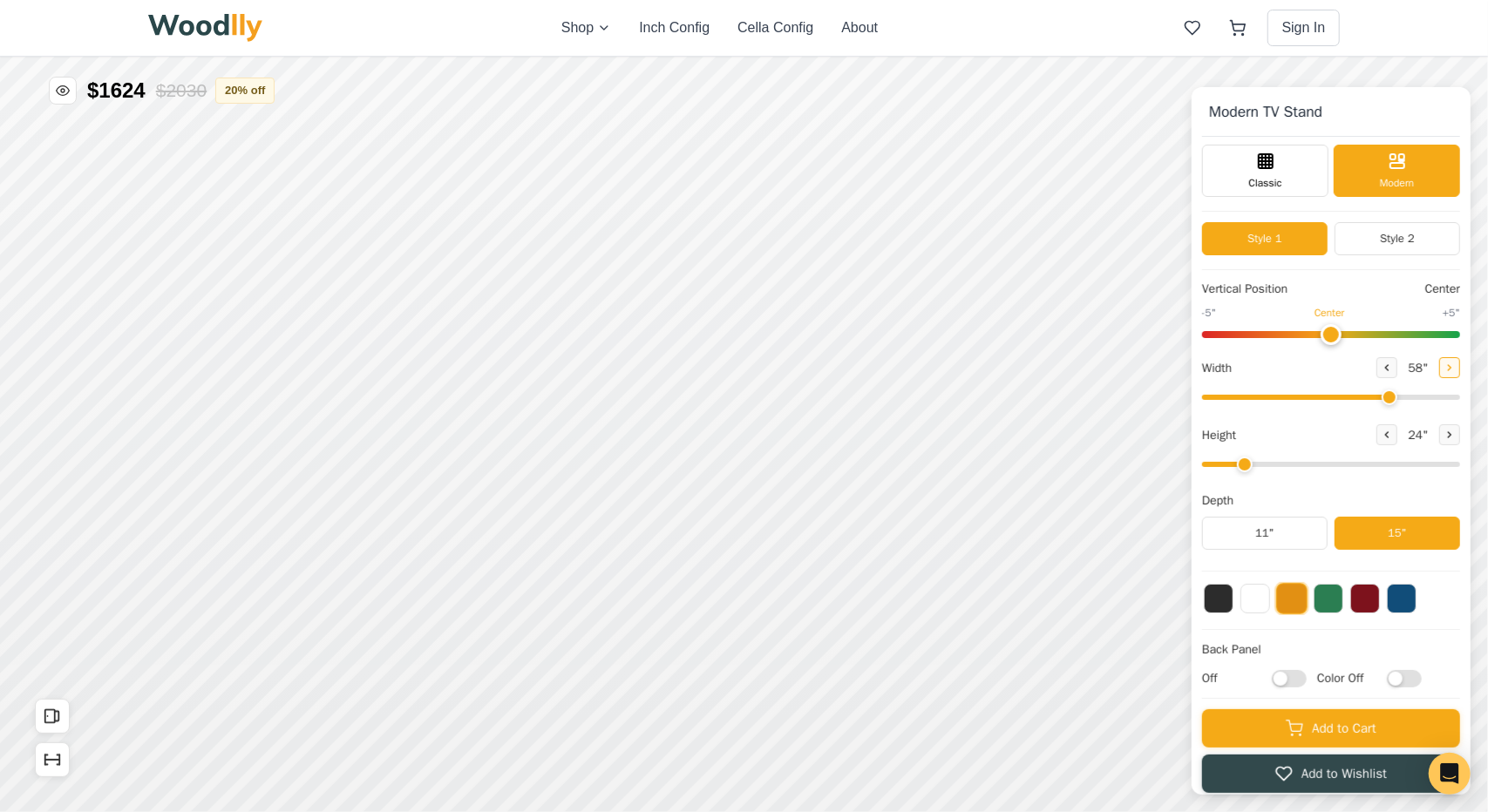 click 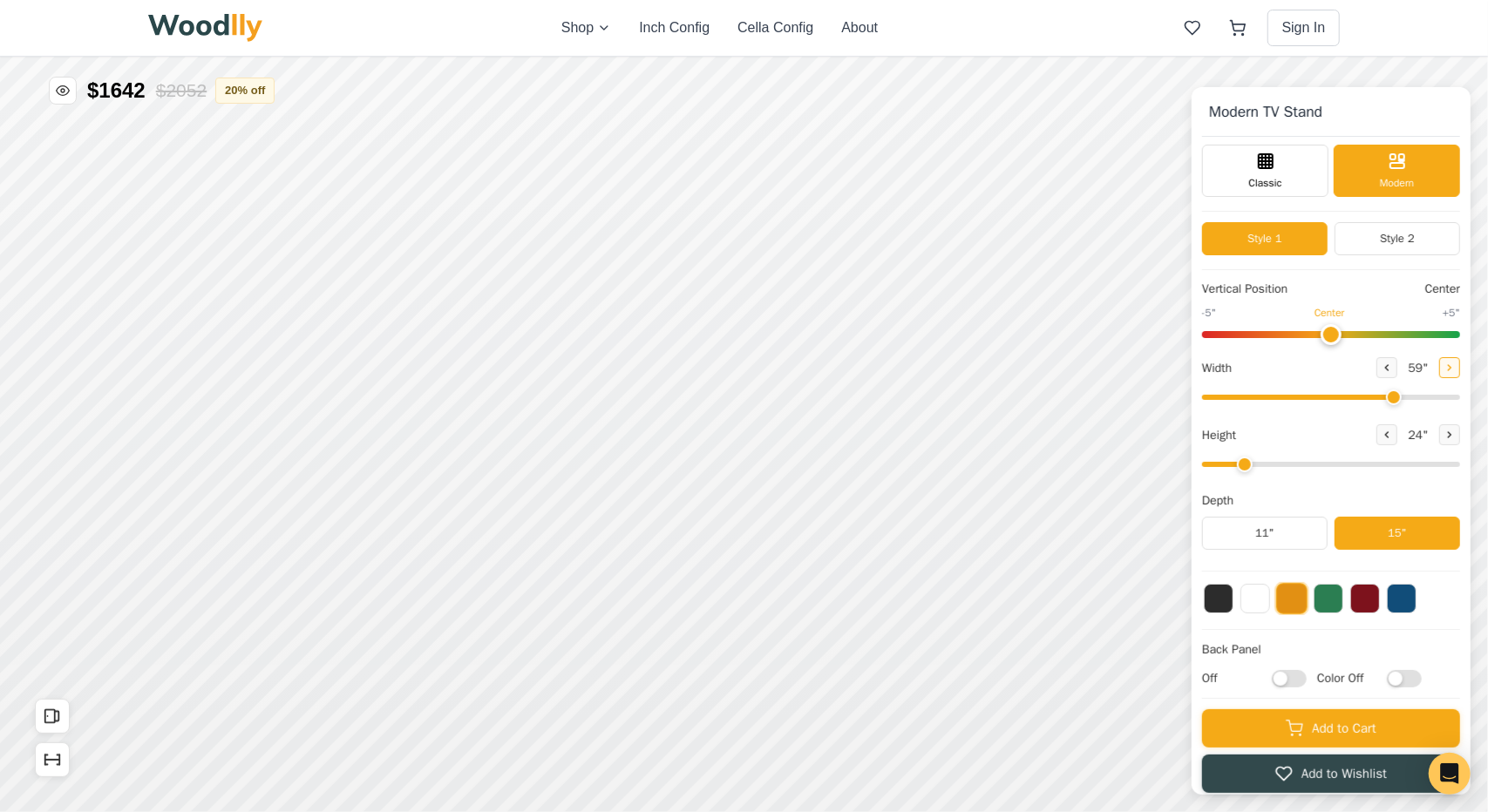 click 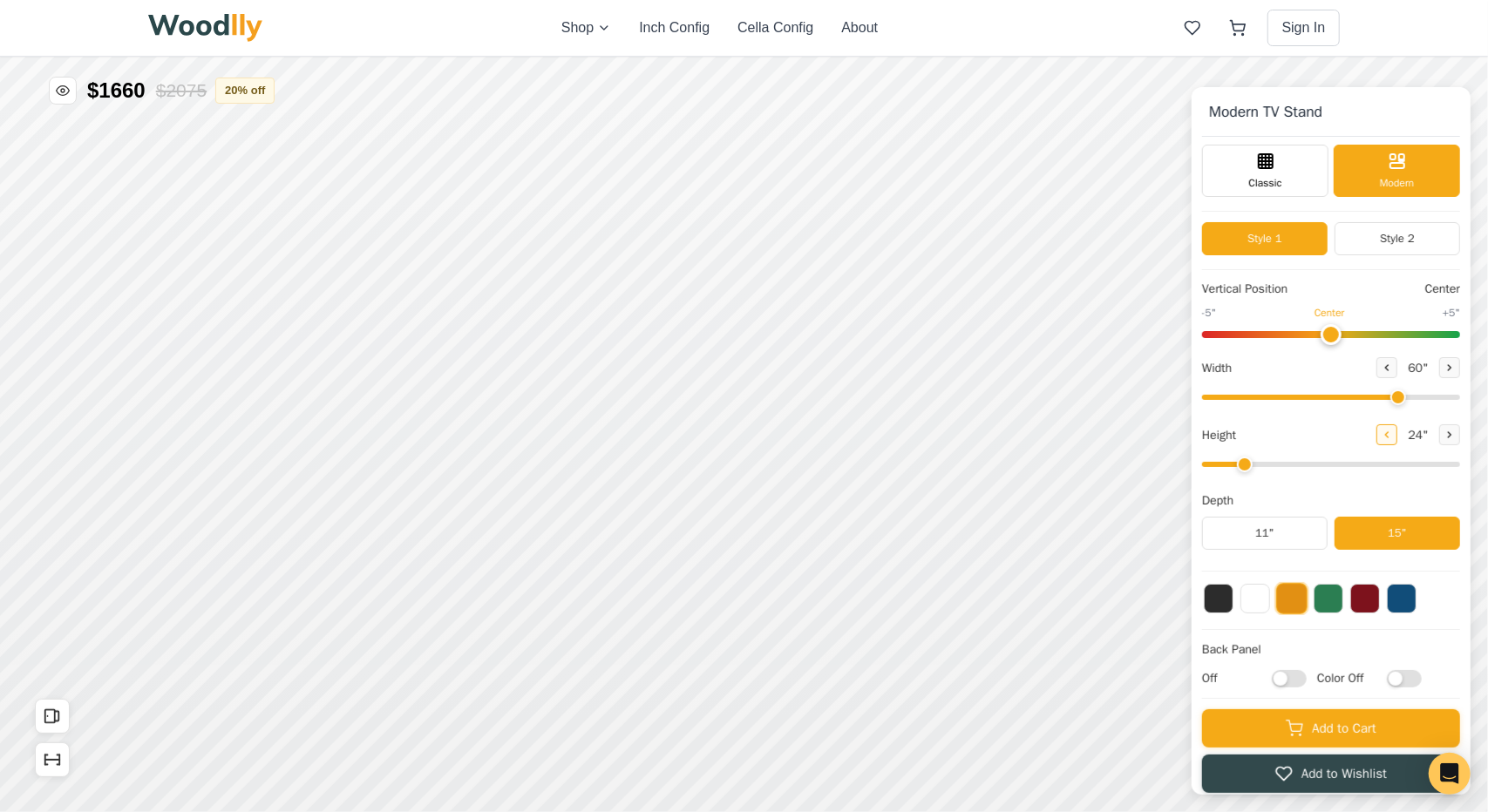 click 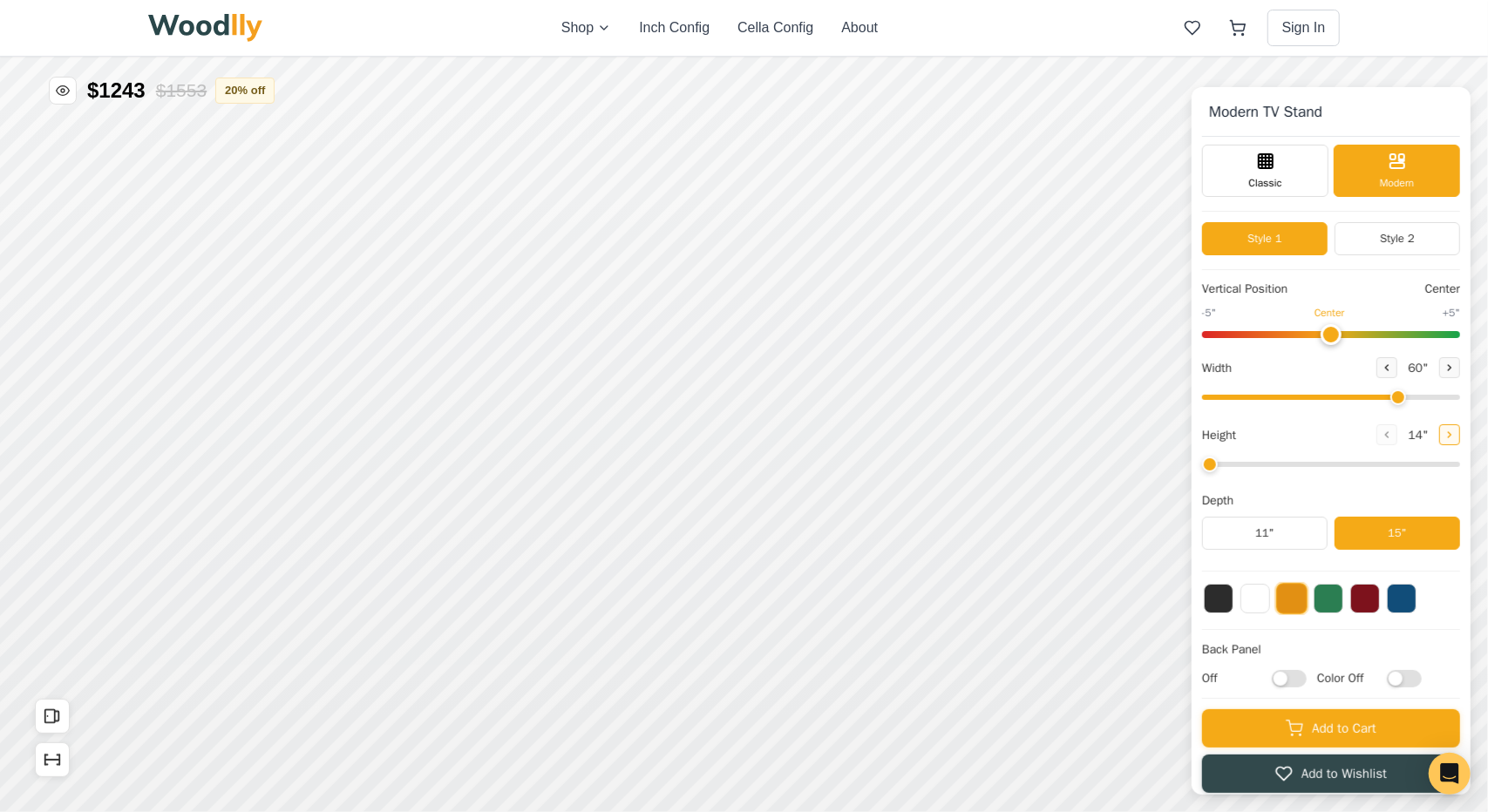 click 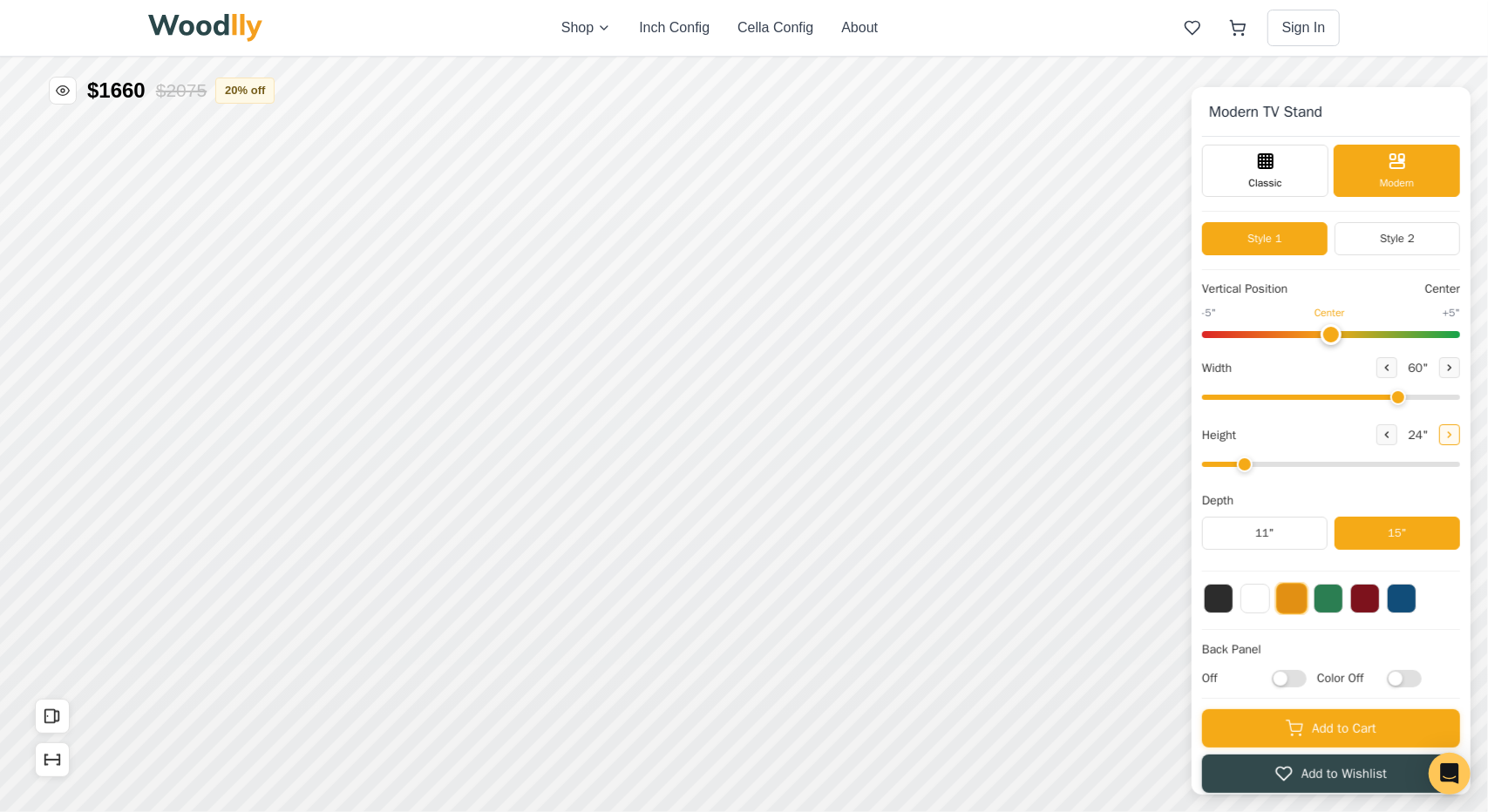 click 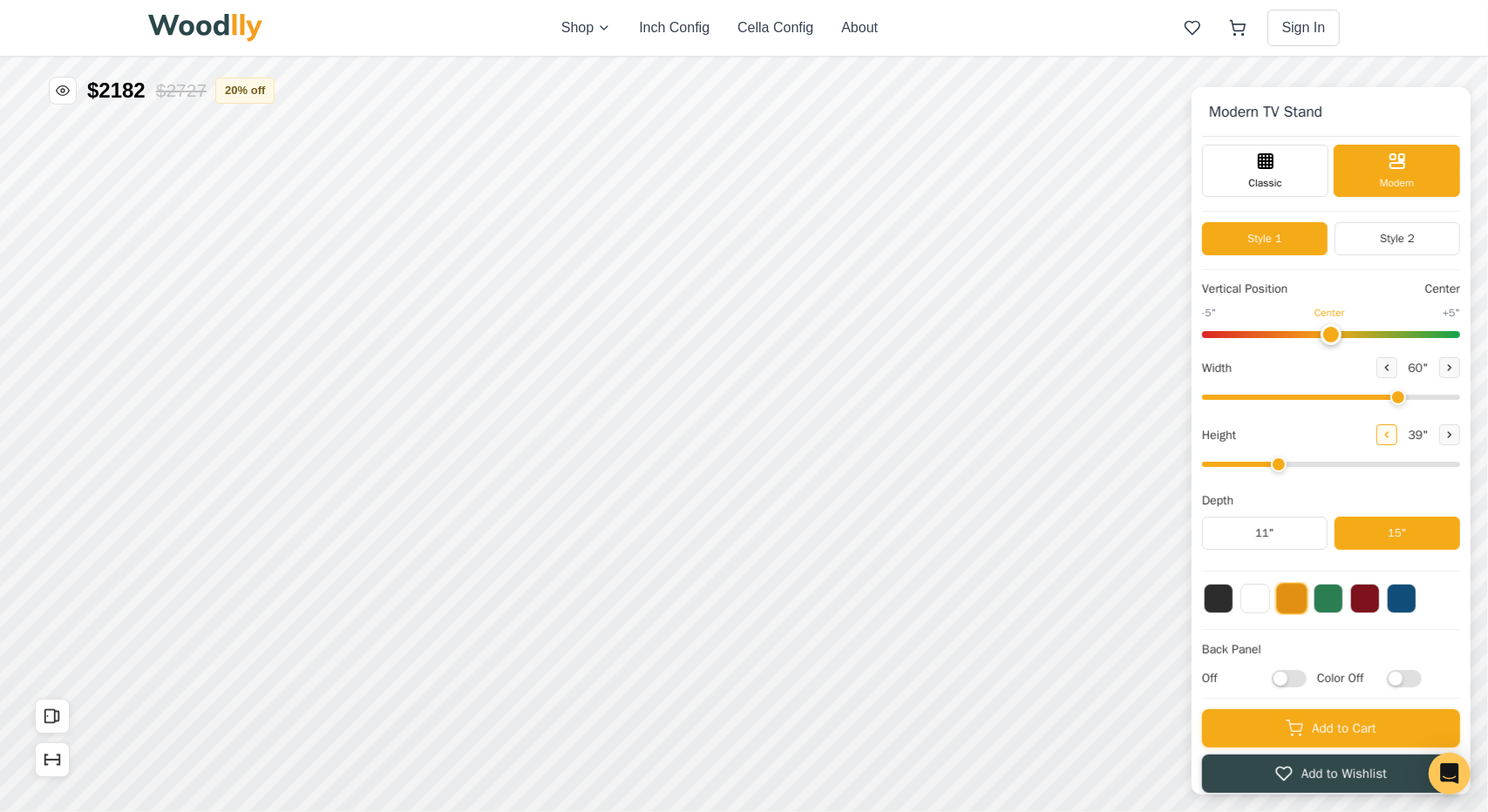 click at bounding box center [1387, 435] 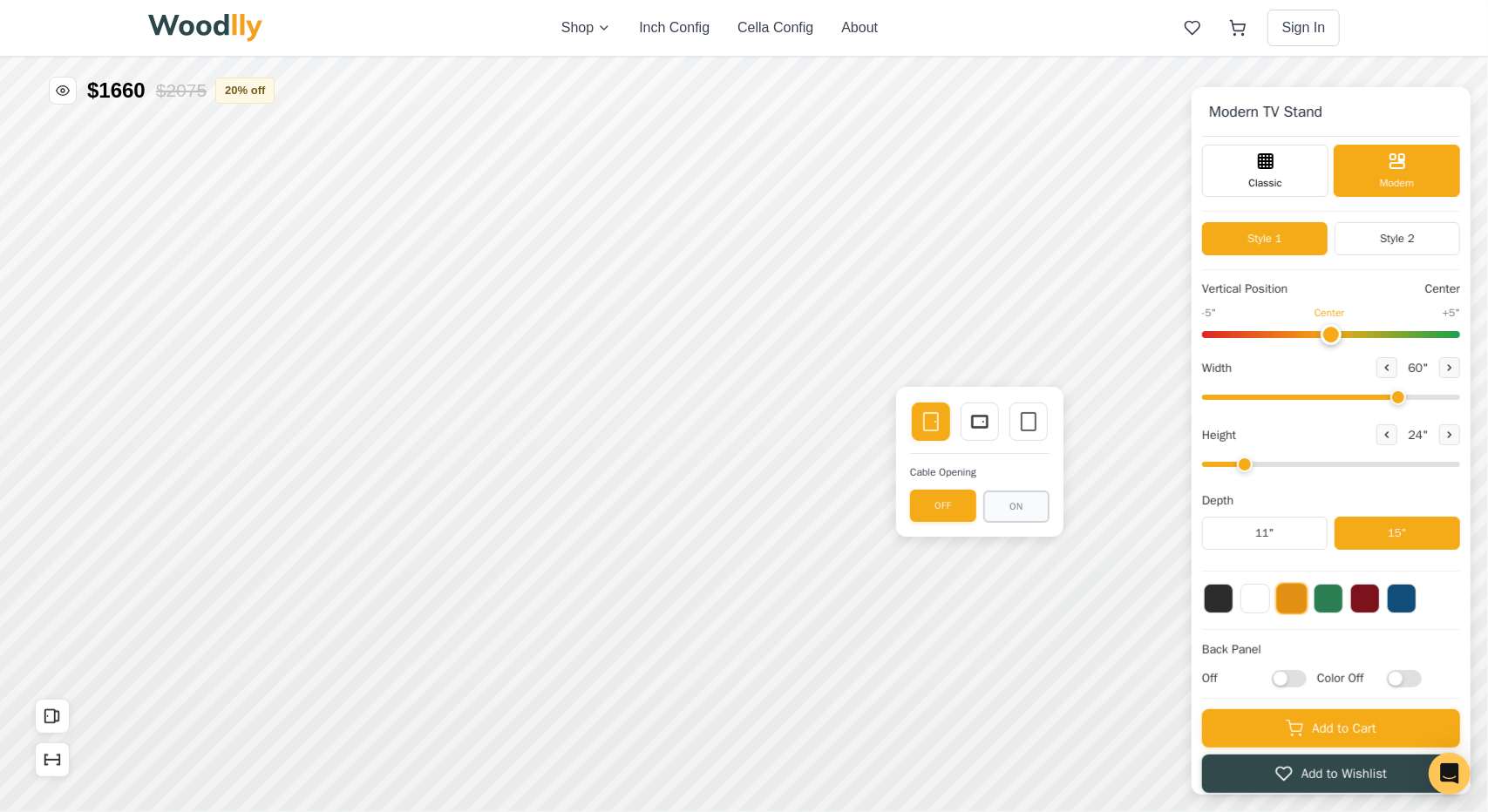 click on "Color Off" at bounding box center (1404, 678) 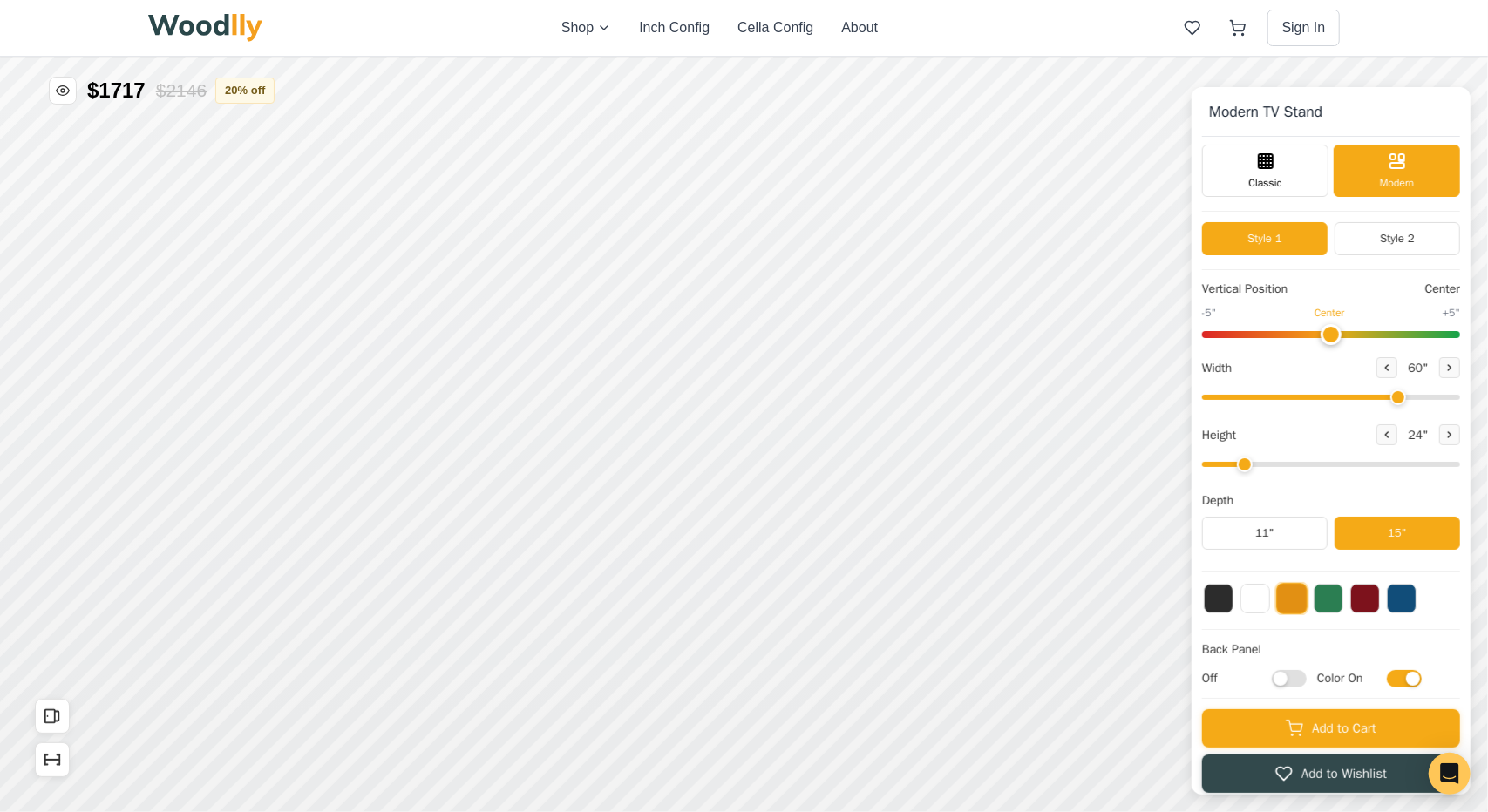 click on "Color On" at bounding box center (1404, 678) 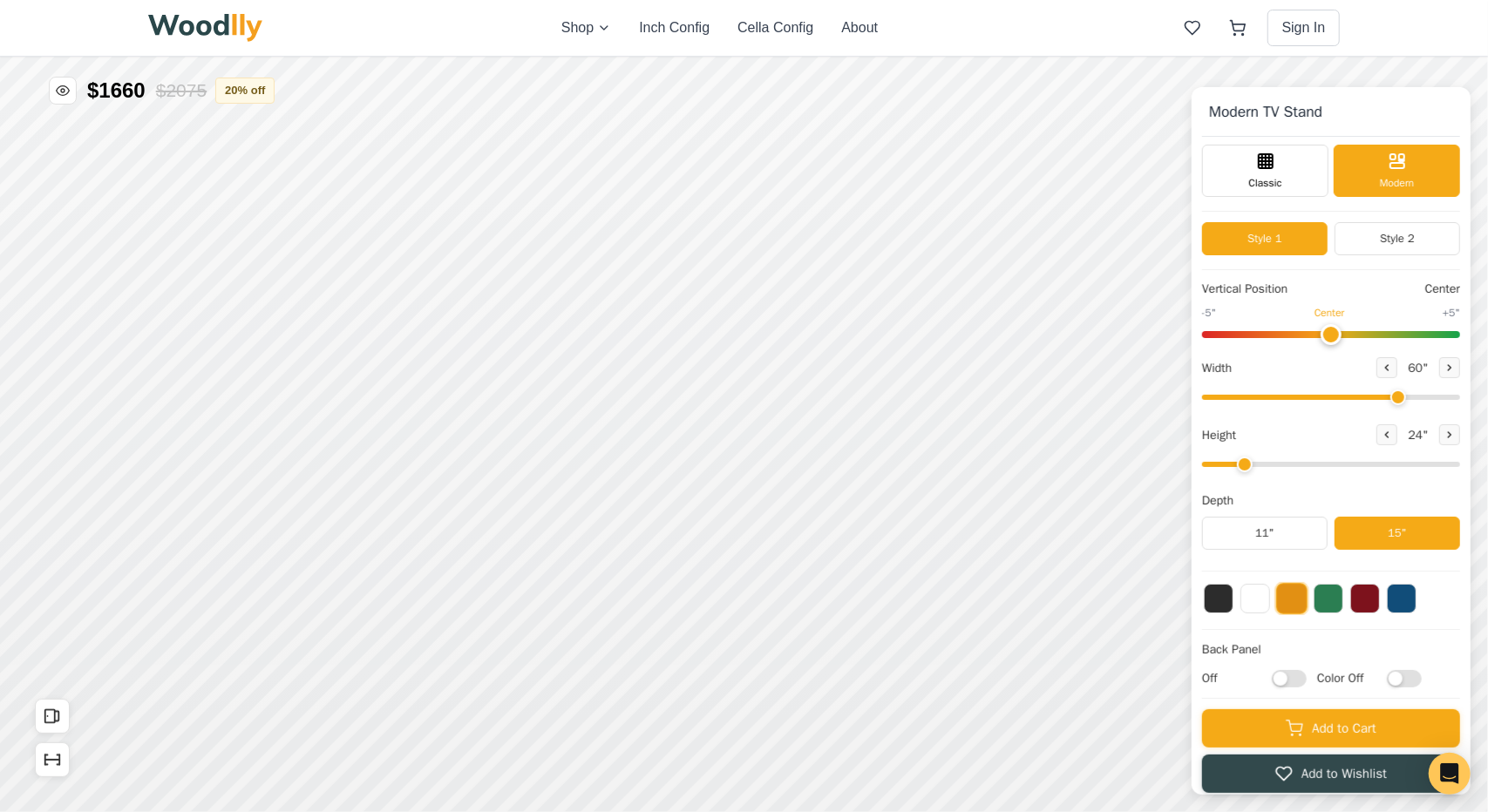 click on "Color Off" at bounding box center (1404, 678) 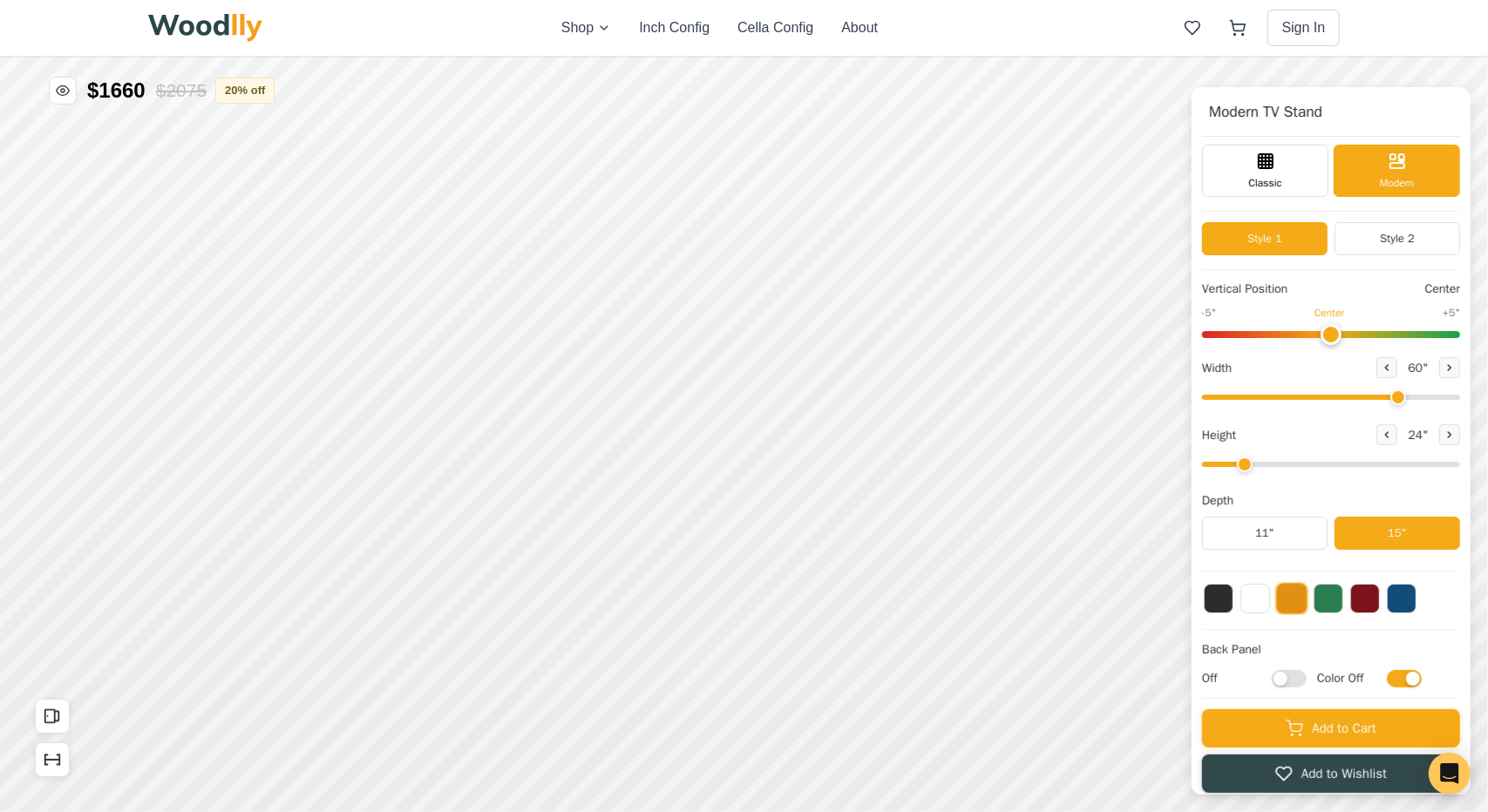 checkbox on "true" 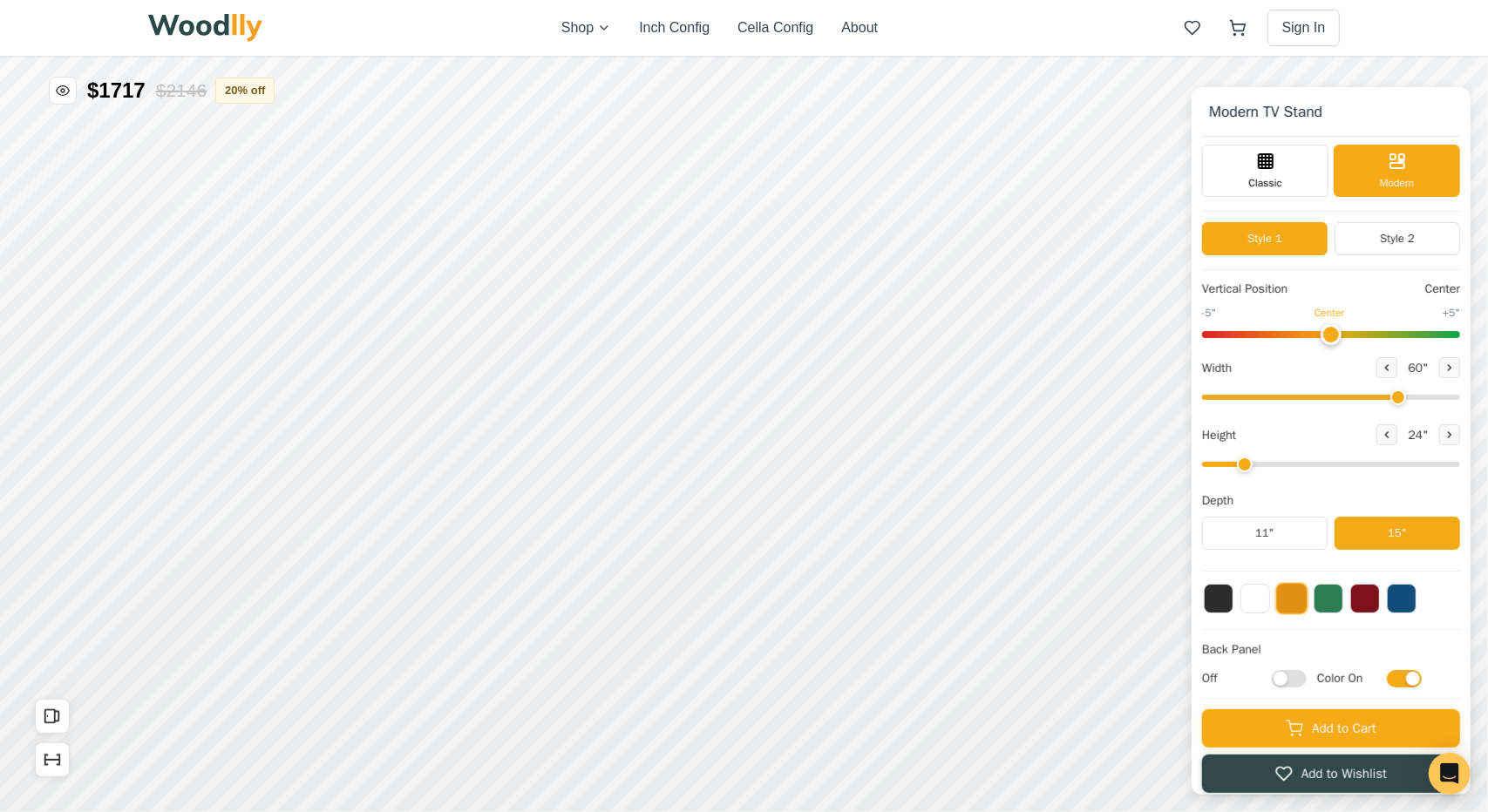 click on "Off" at bounding box center (1289, 678) 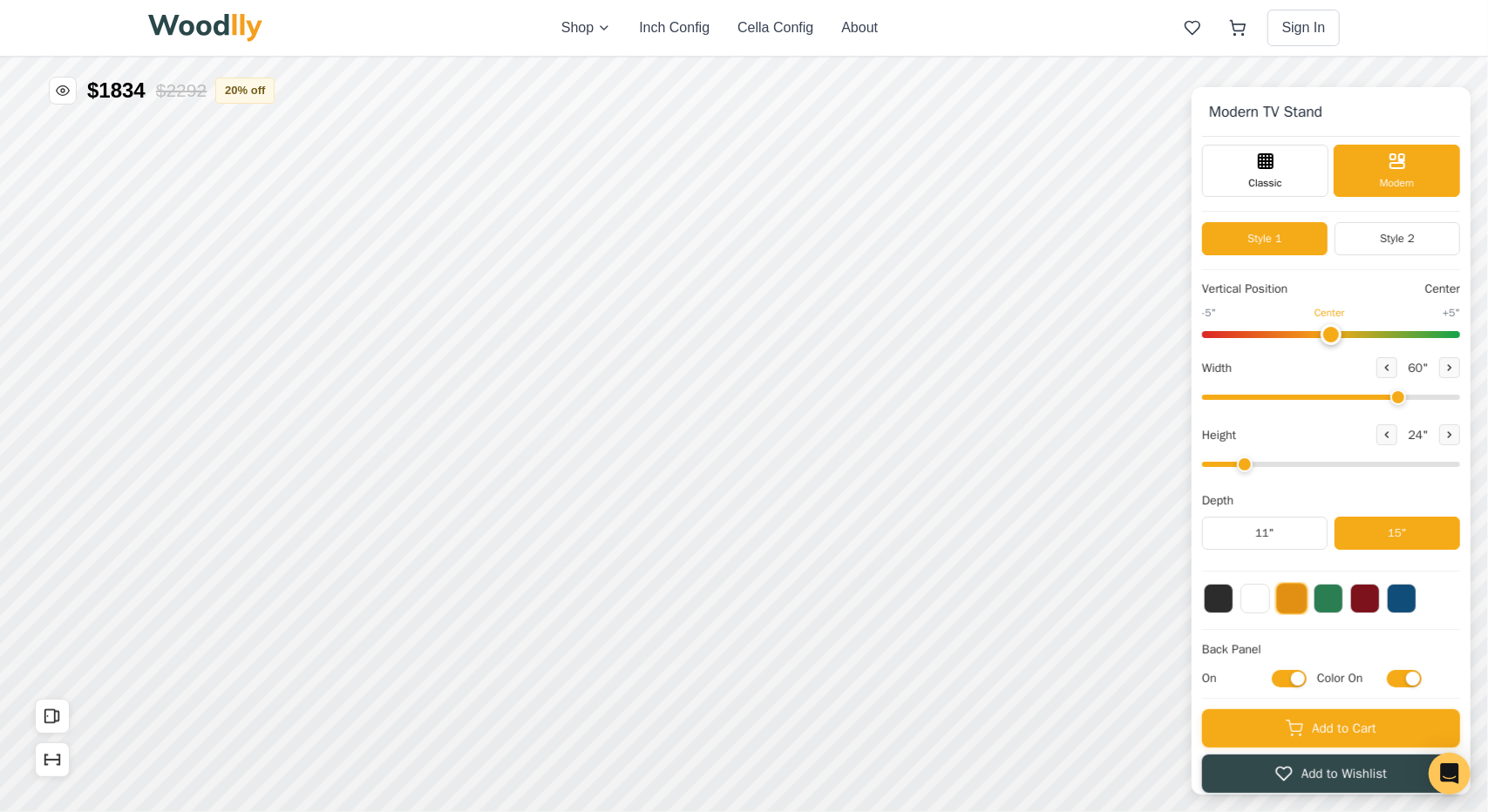 click on "On" at bounding box center (1289, 678) 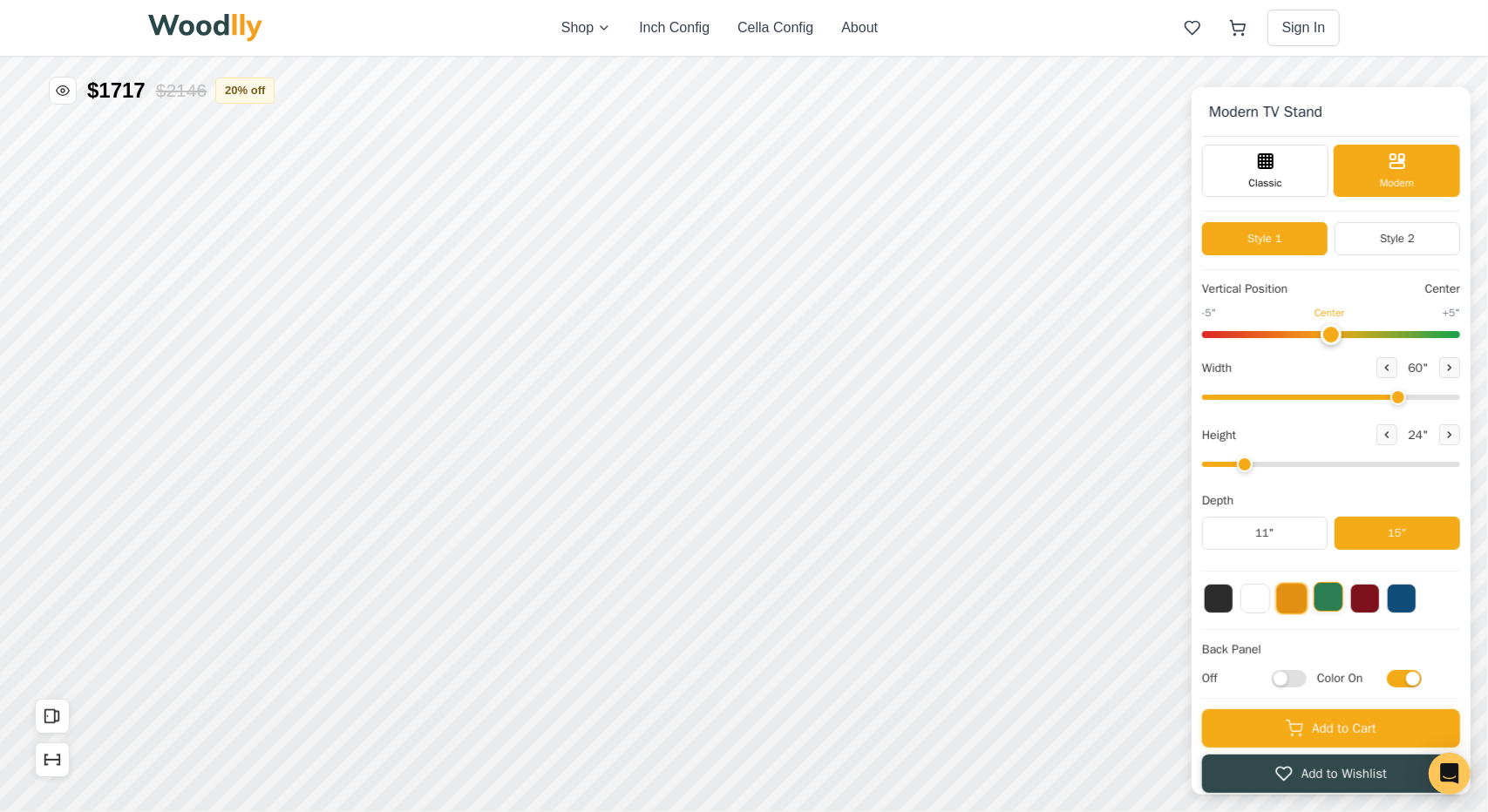 click at bounding box center [1328, 597] 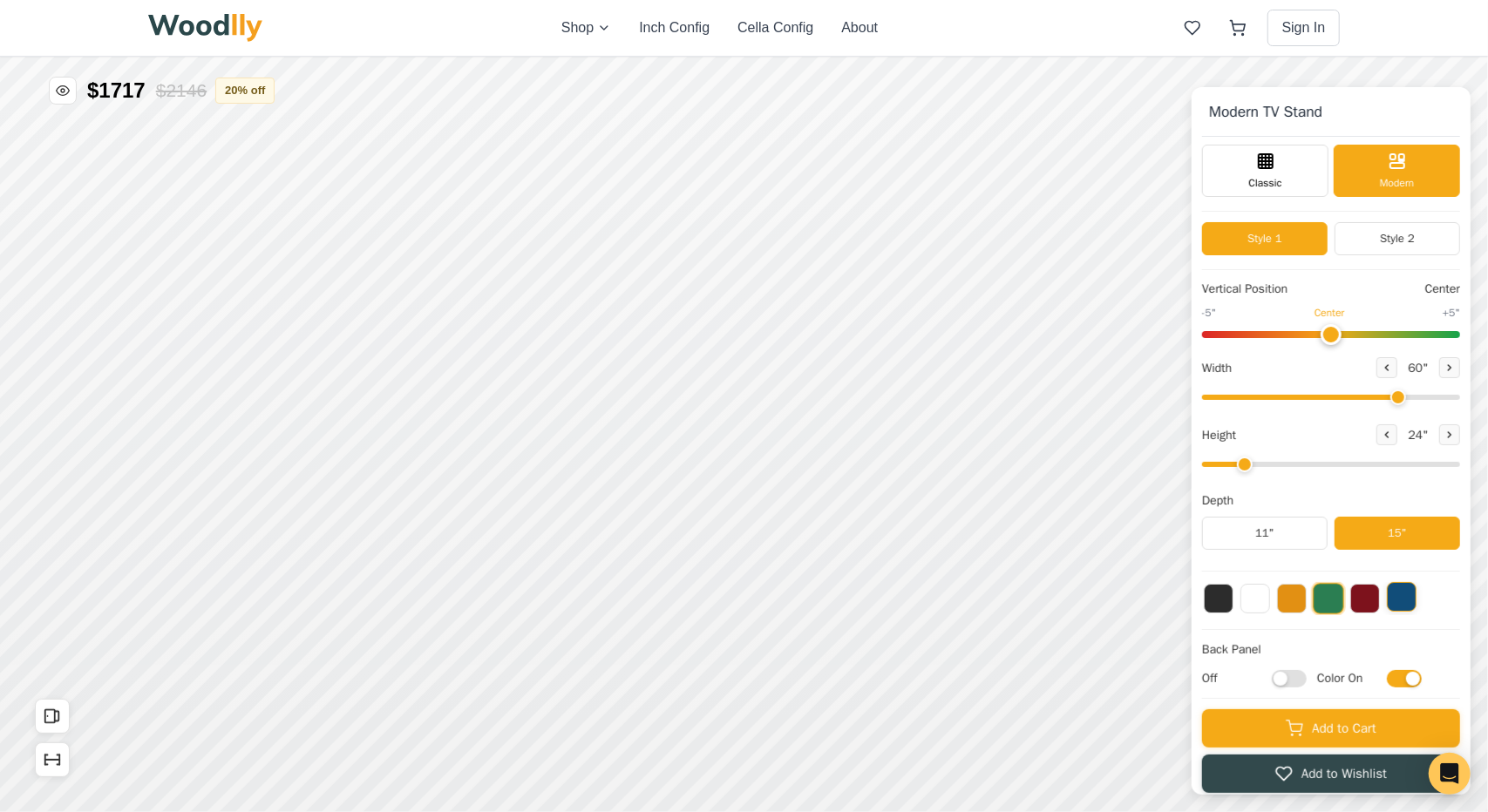click at bounding box center [1402, 597] 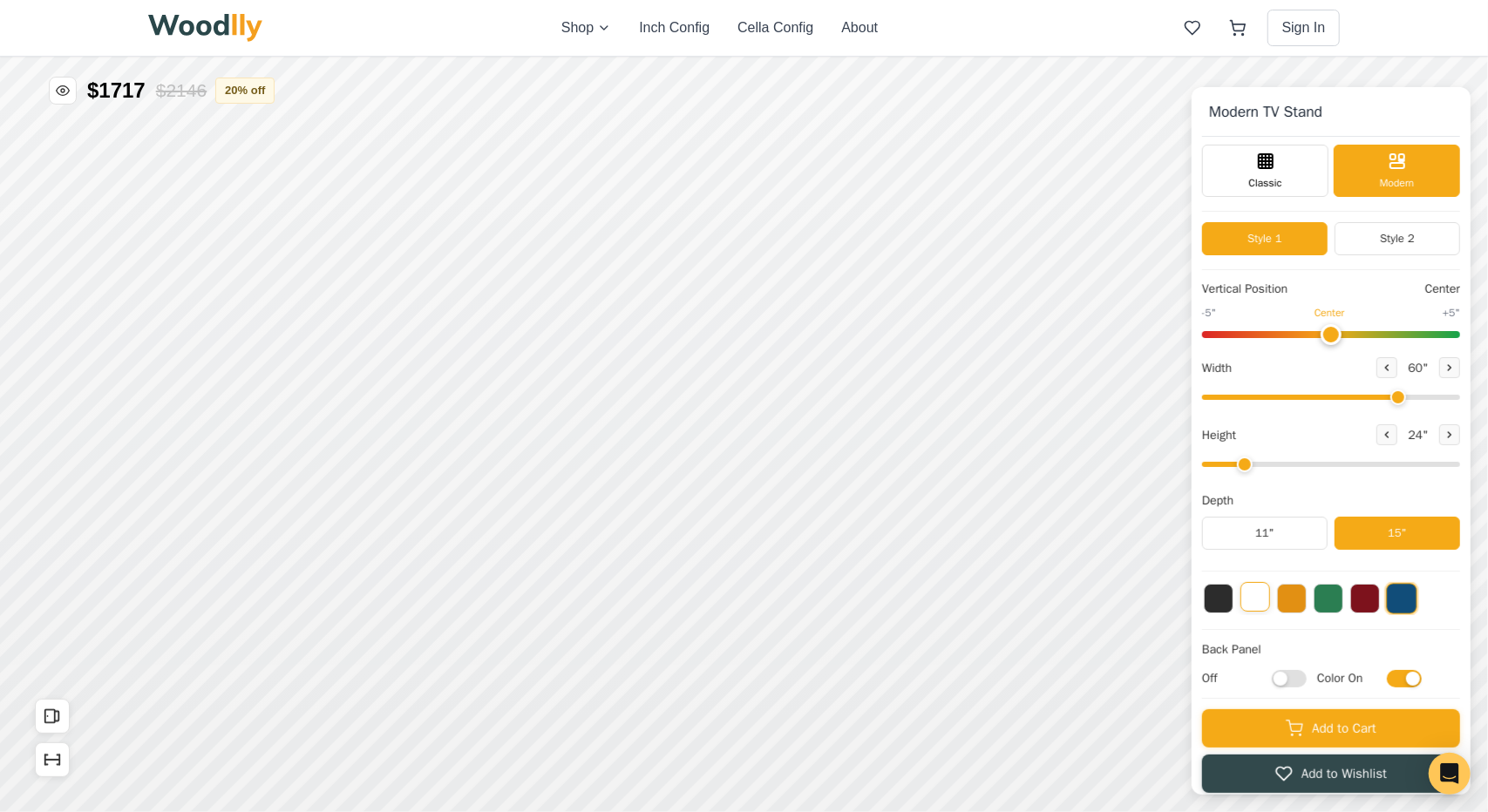 click at bounding box center [1255, 597] 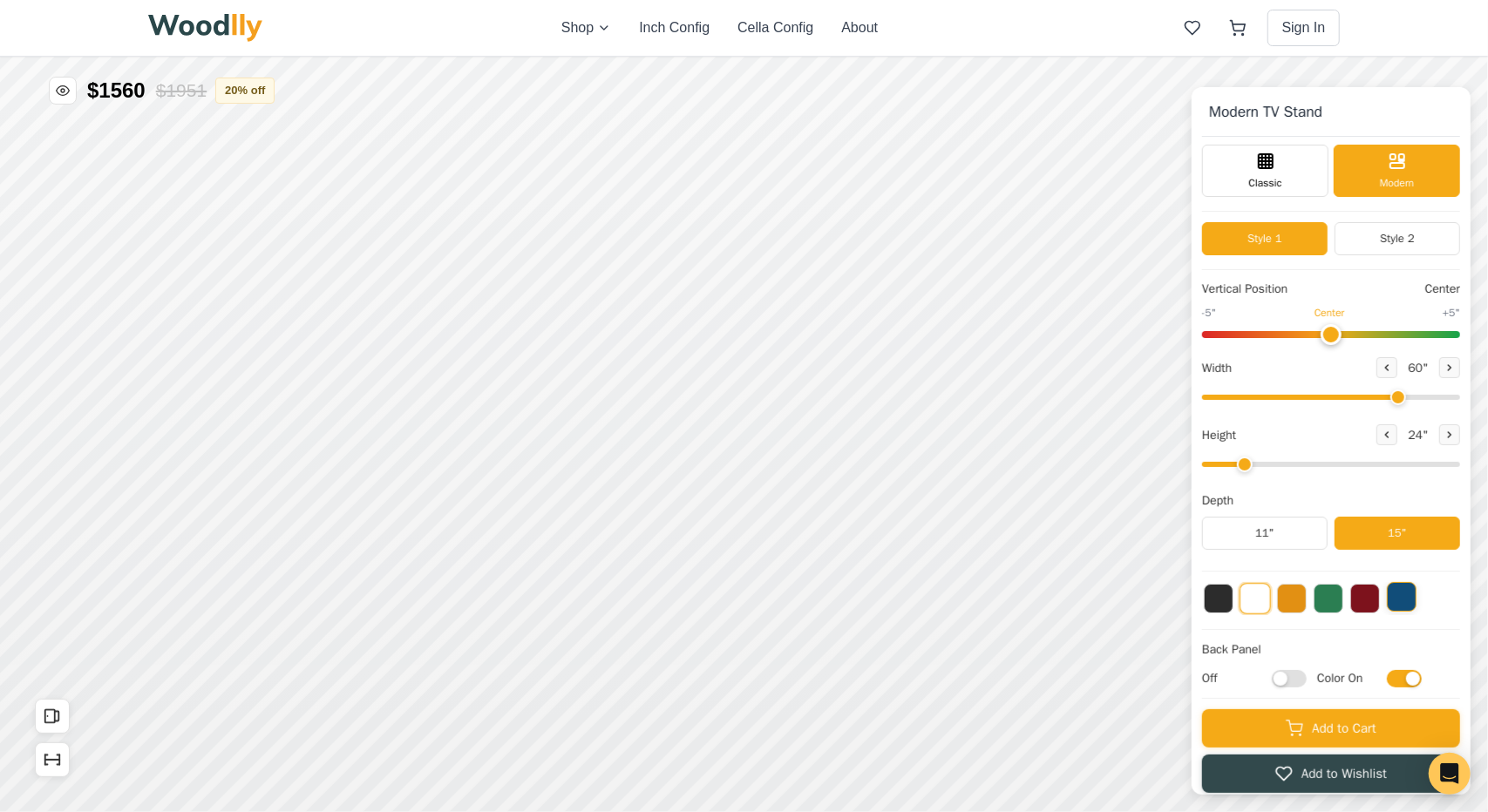 click at bounding box center (1402, 597) 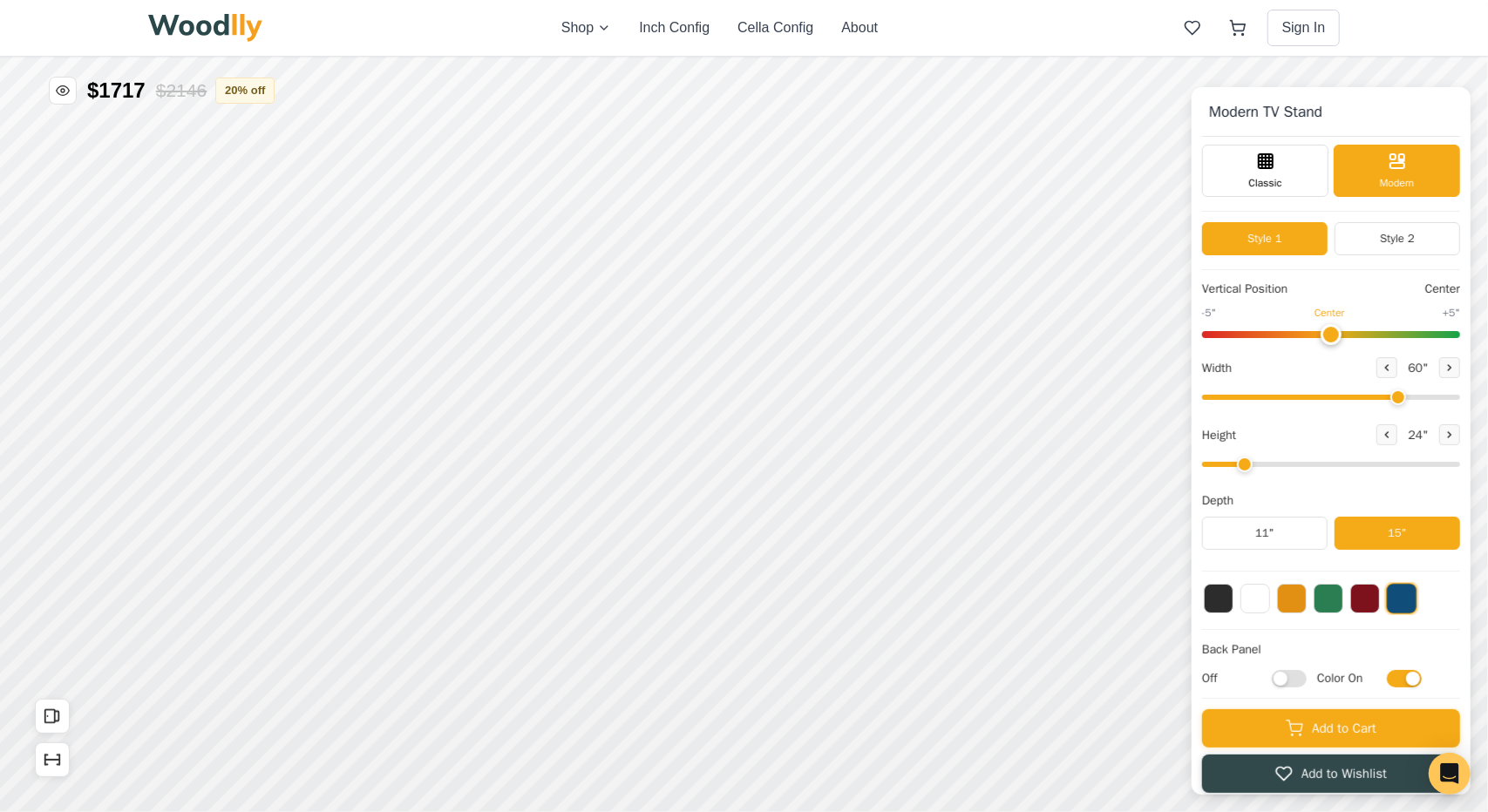 click on "Off" at bounding box center (1289, 678) 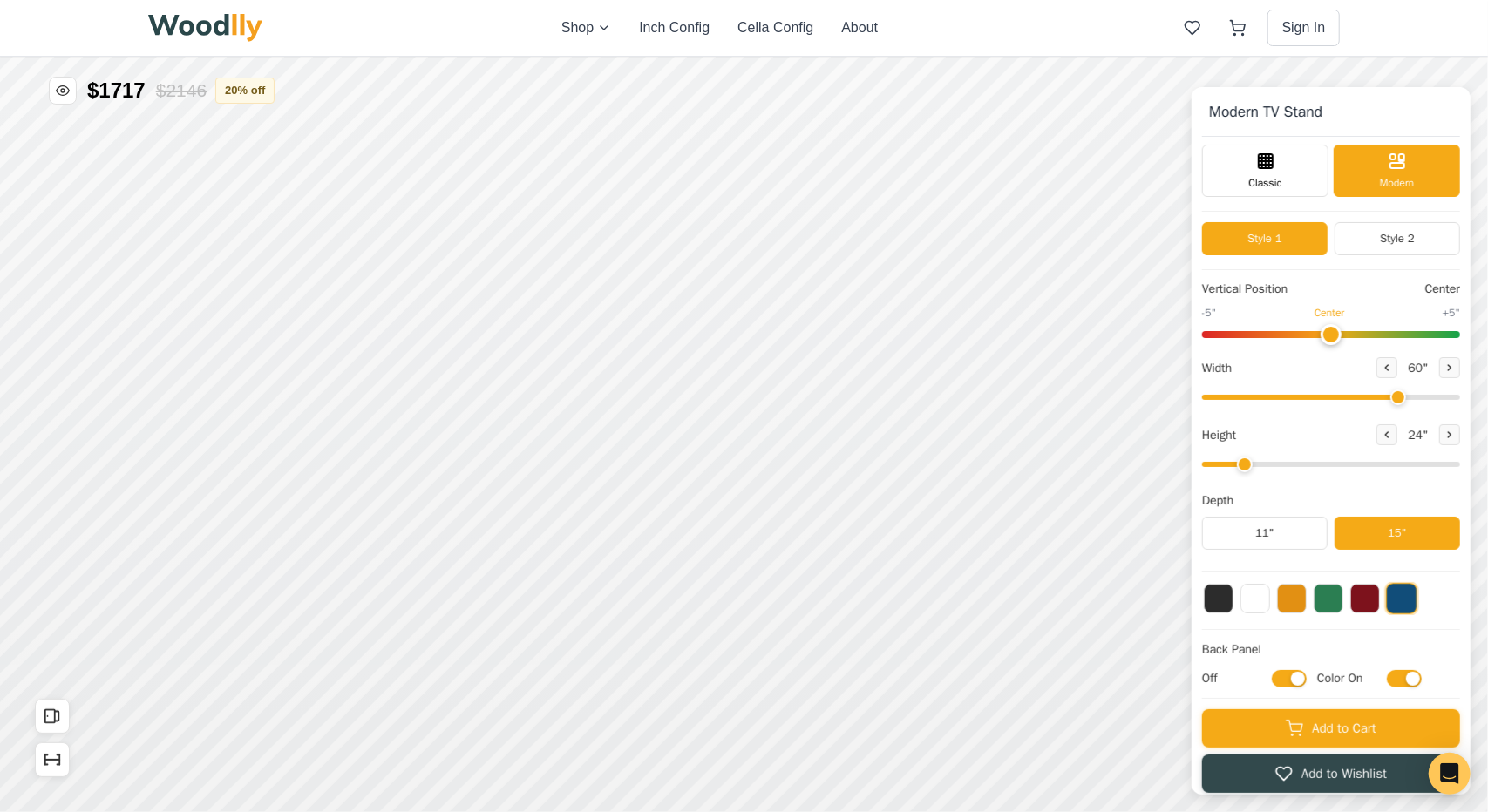 checkbox on "true" 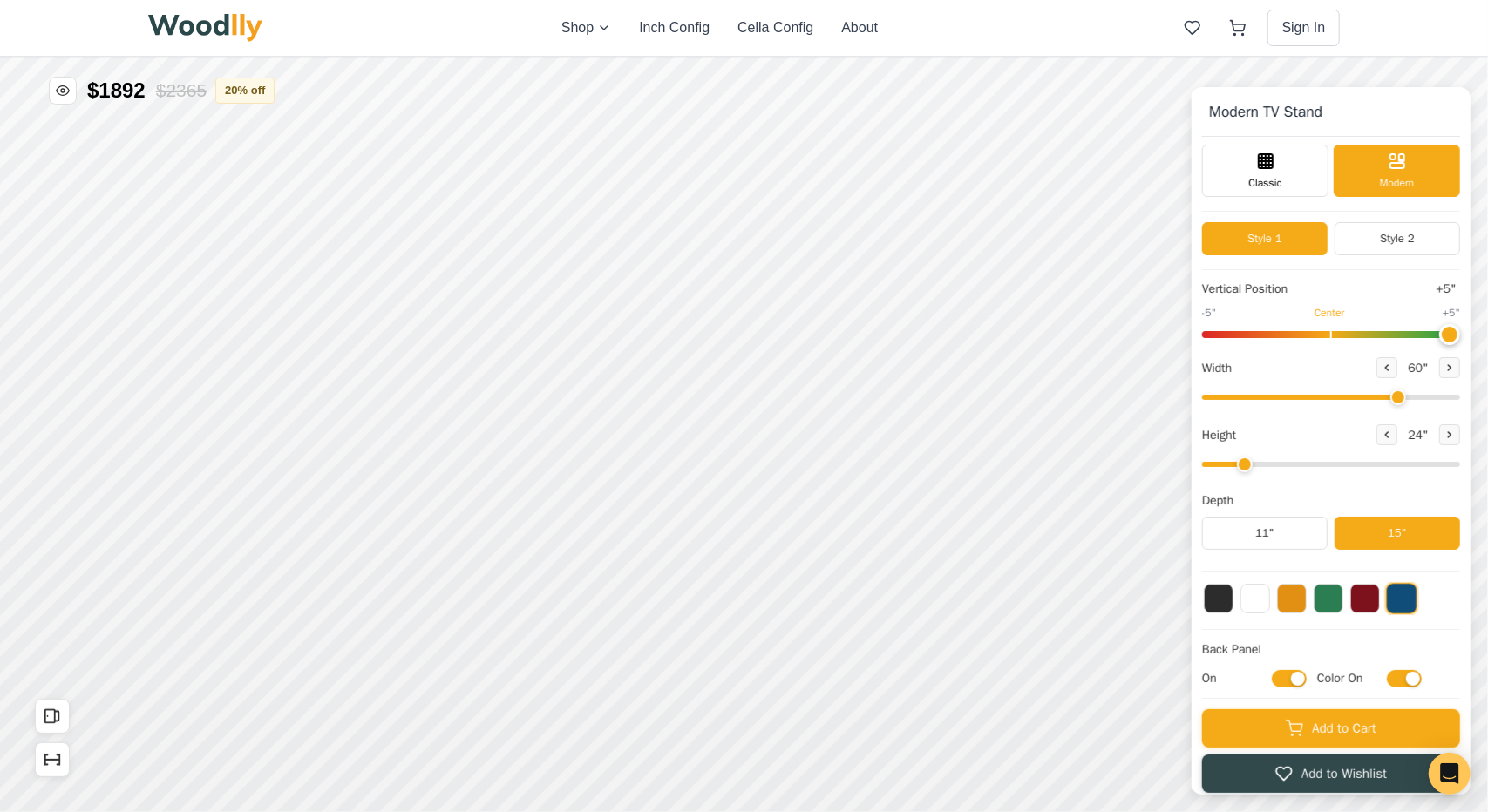 drag, startPoint x: 1340, startPoint y: 334, endPoint x: 1472, endPoint y: 327, distance: 132.18548 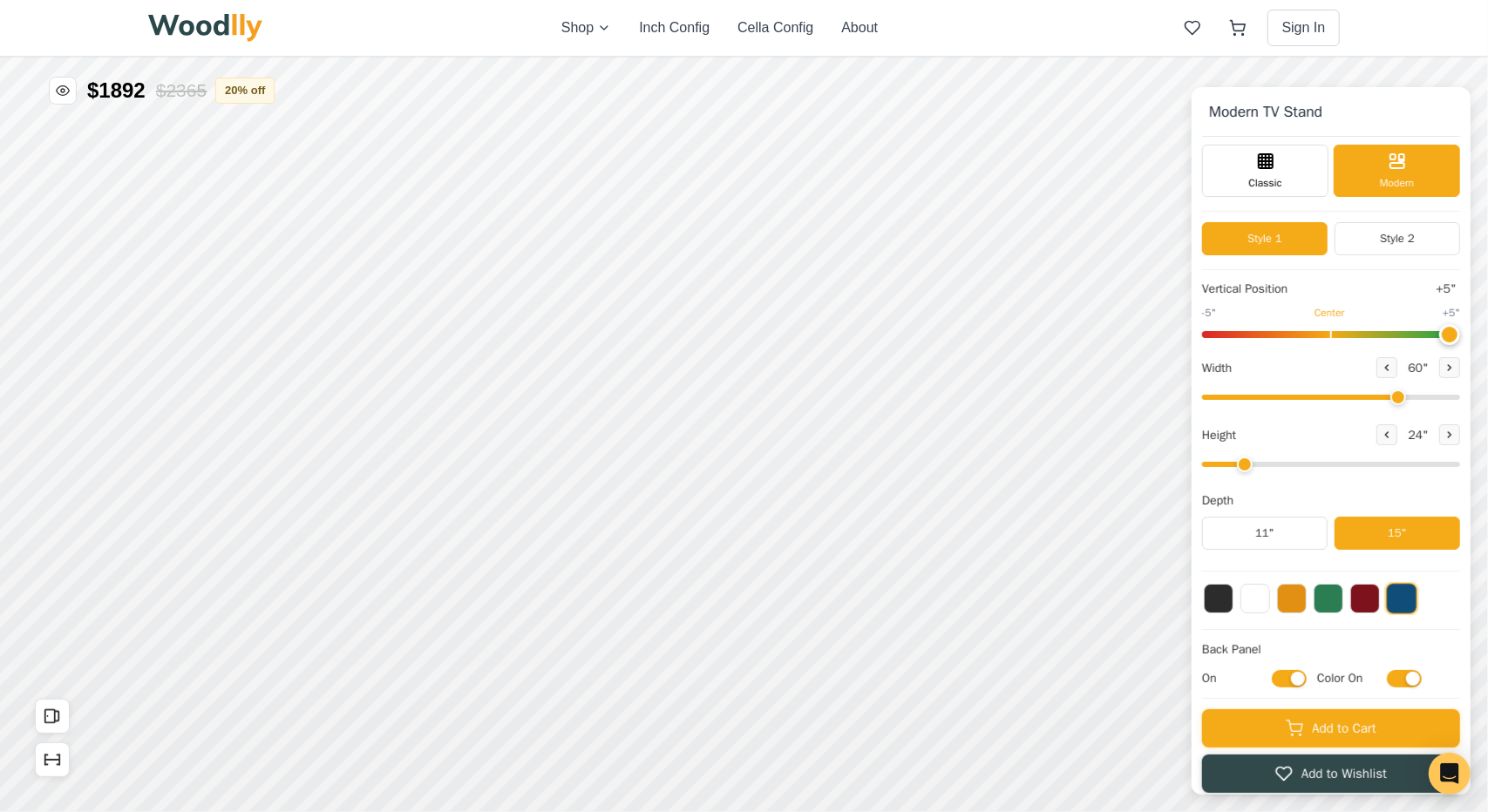 click at bounding box center [1331, 335] 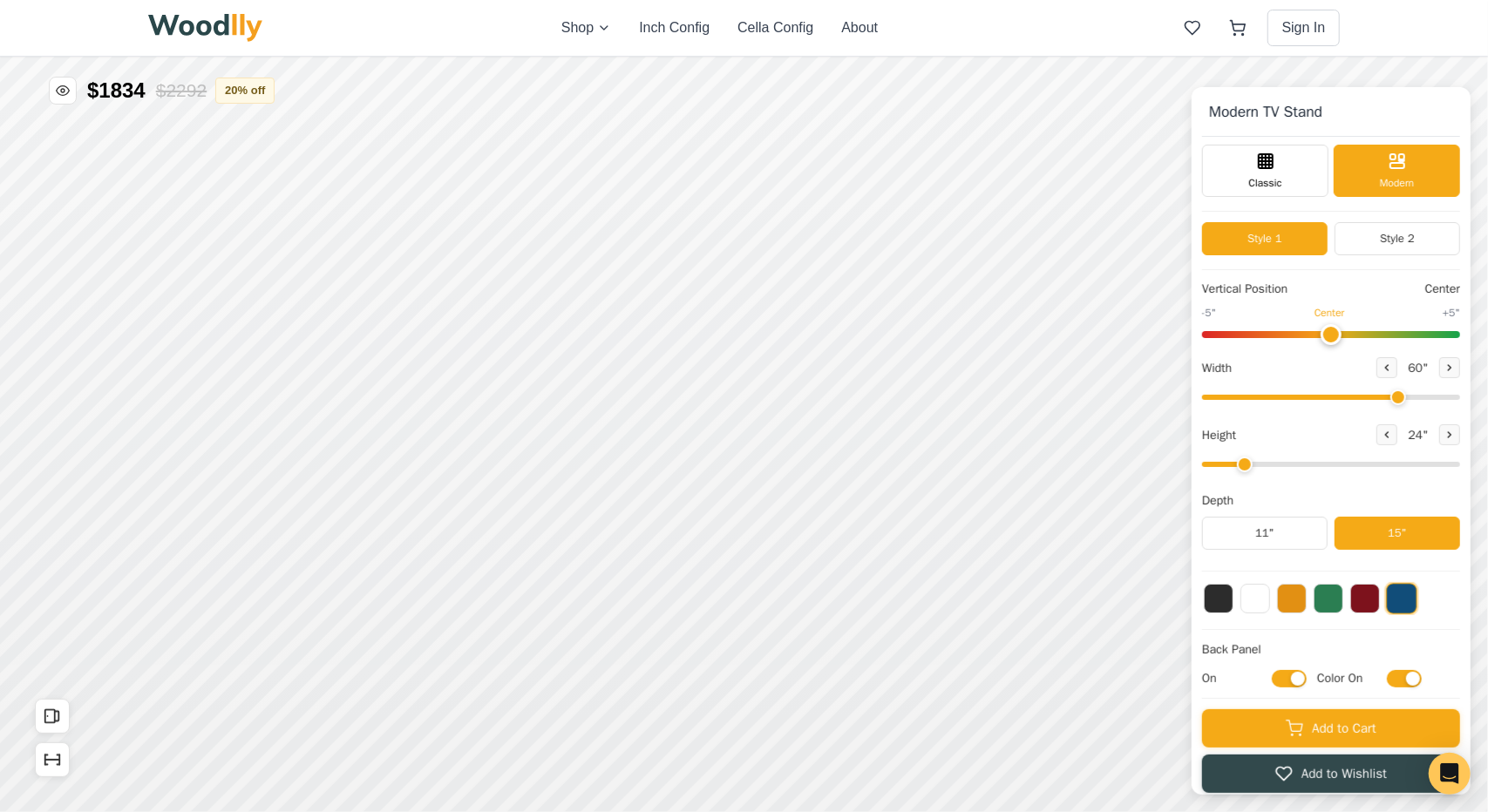 type on "0" 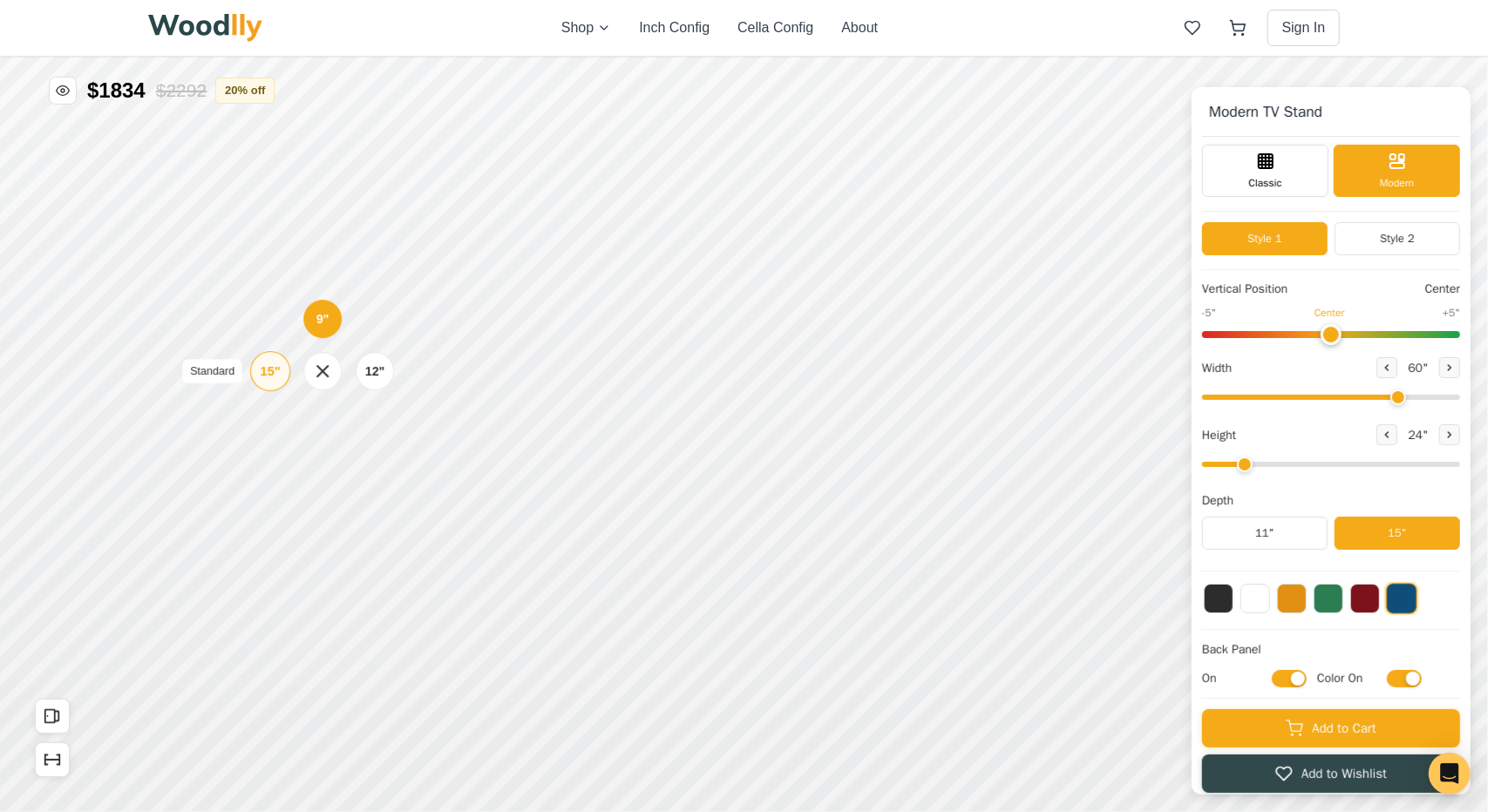 click on "[NUMBER]"" at bounding box center [270, 371] 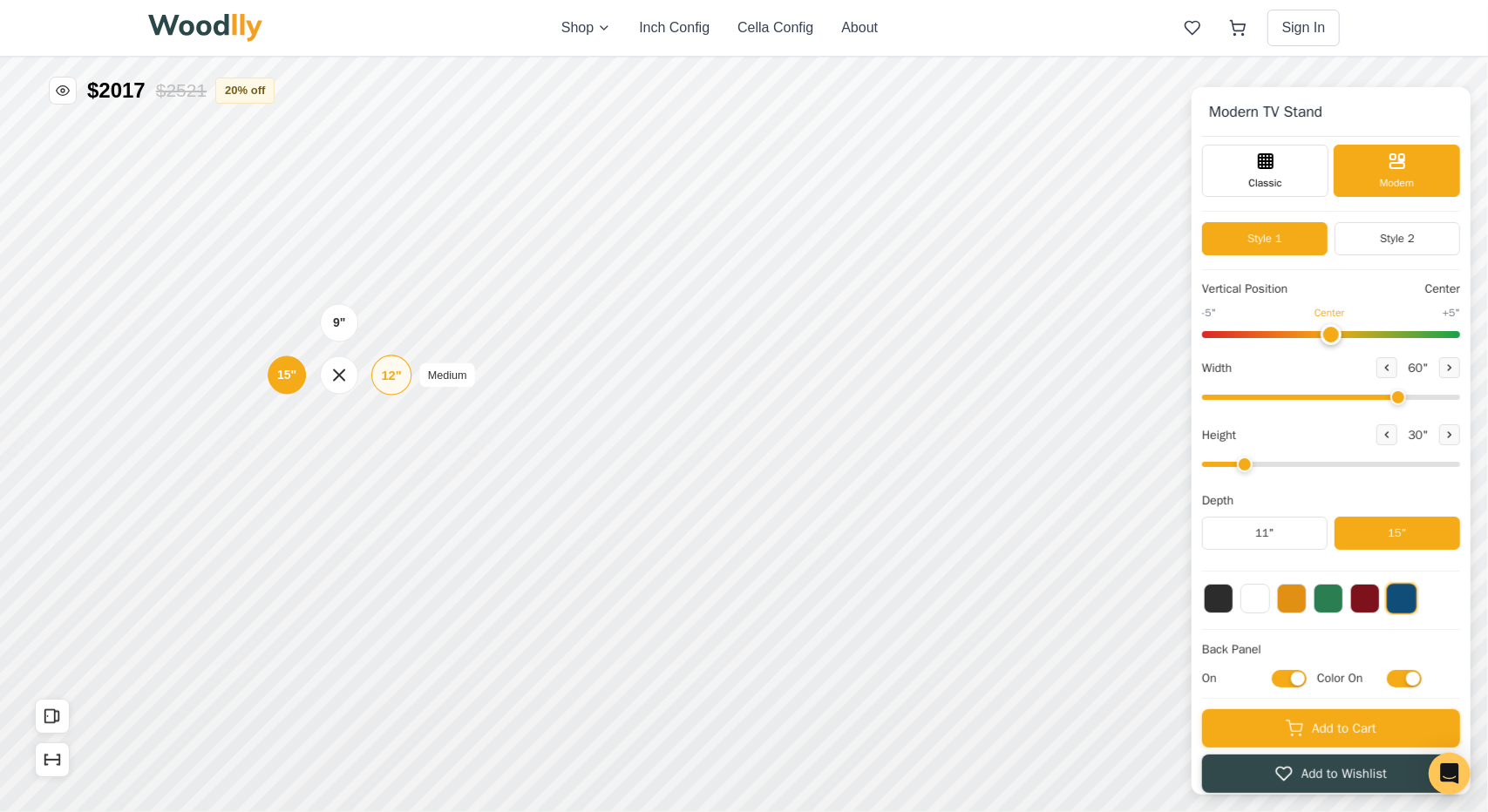 click on "12"" at bounding box center [391, 376] 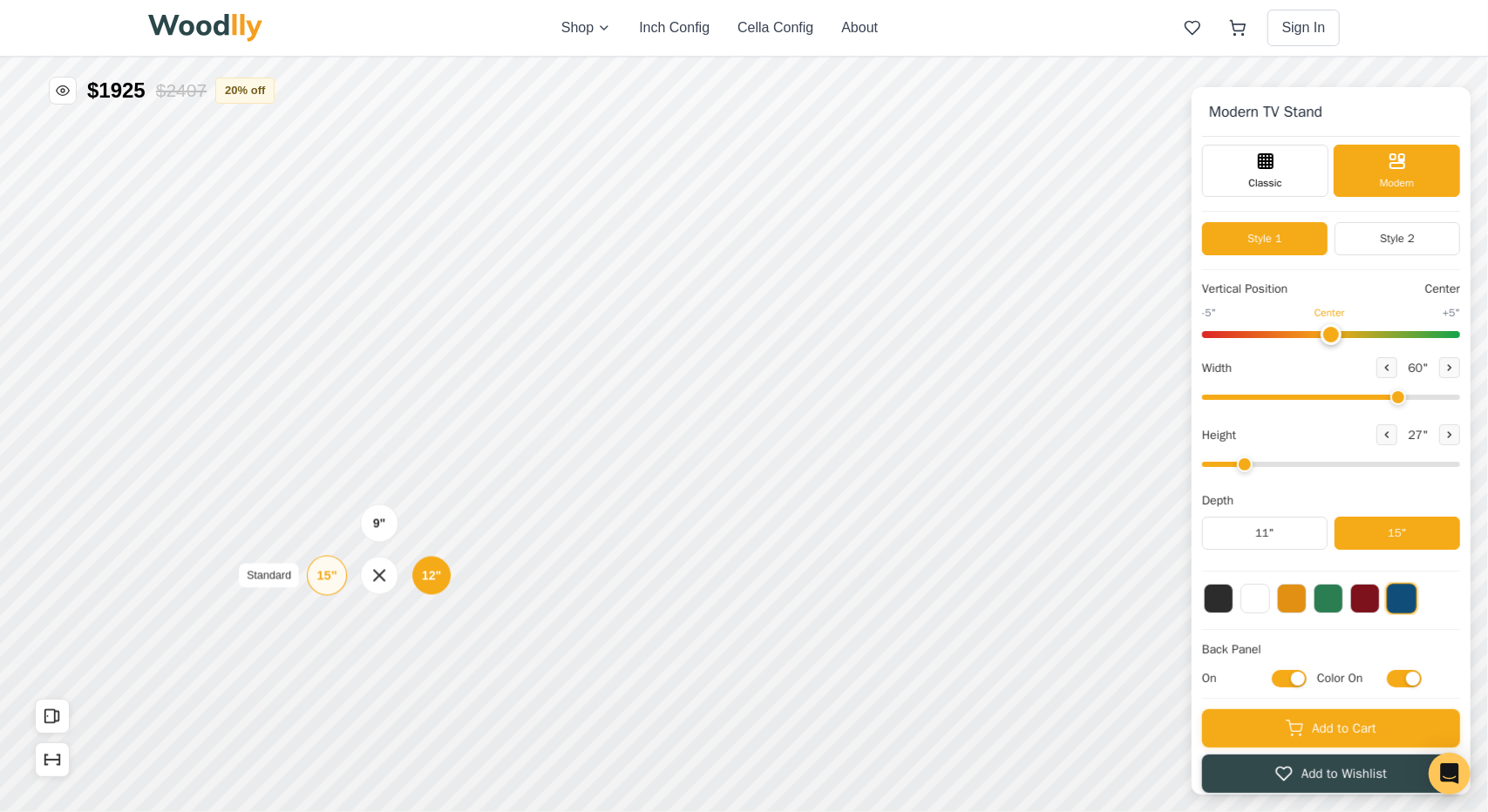 click on "15" Standard" at bounding box center (327, 575) 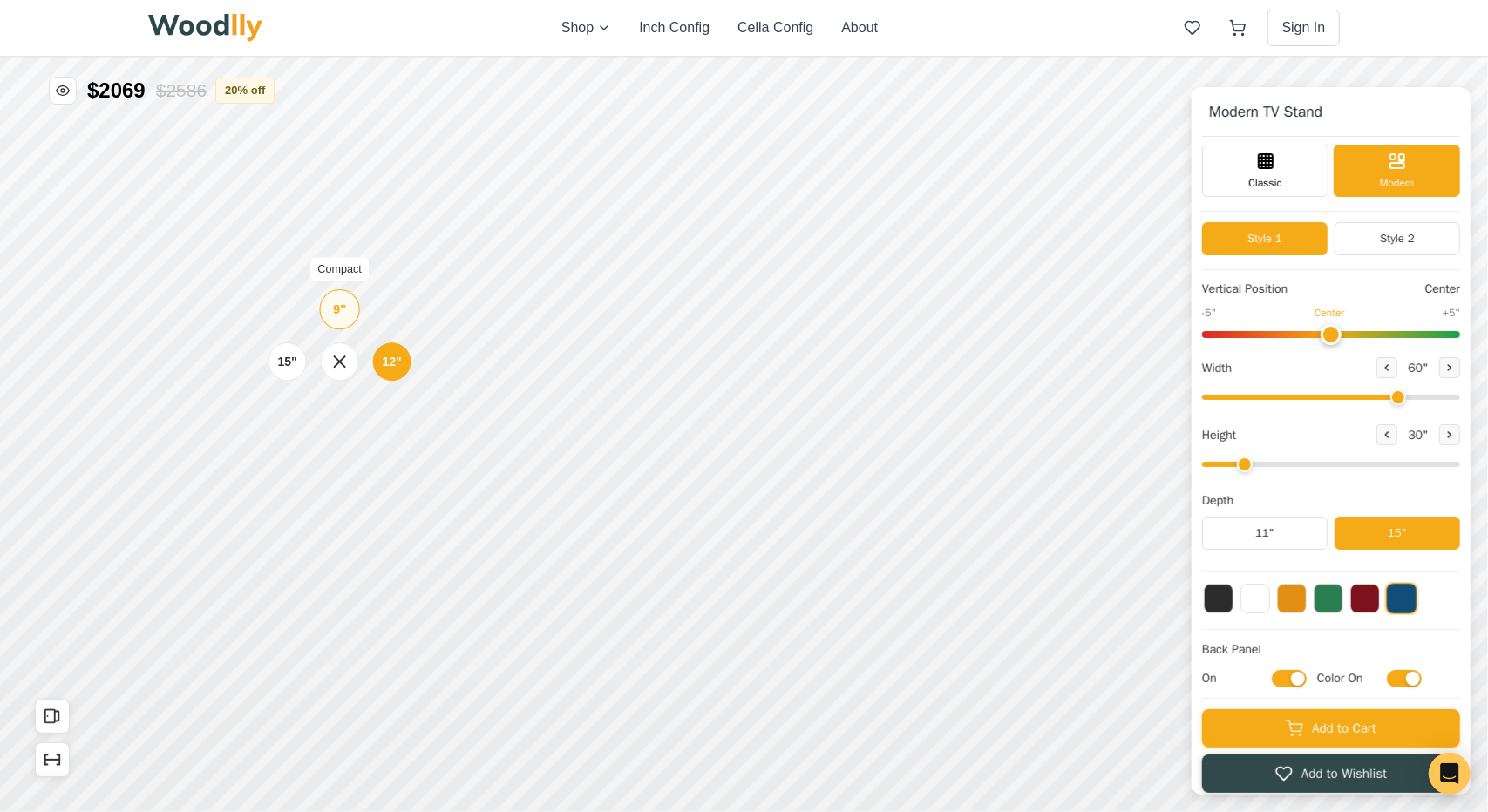 click on "9"" at bounding box center (339, 309) 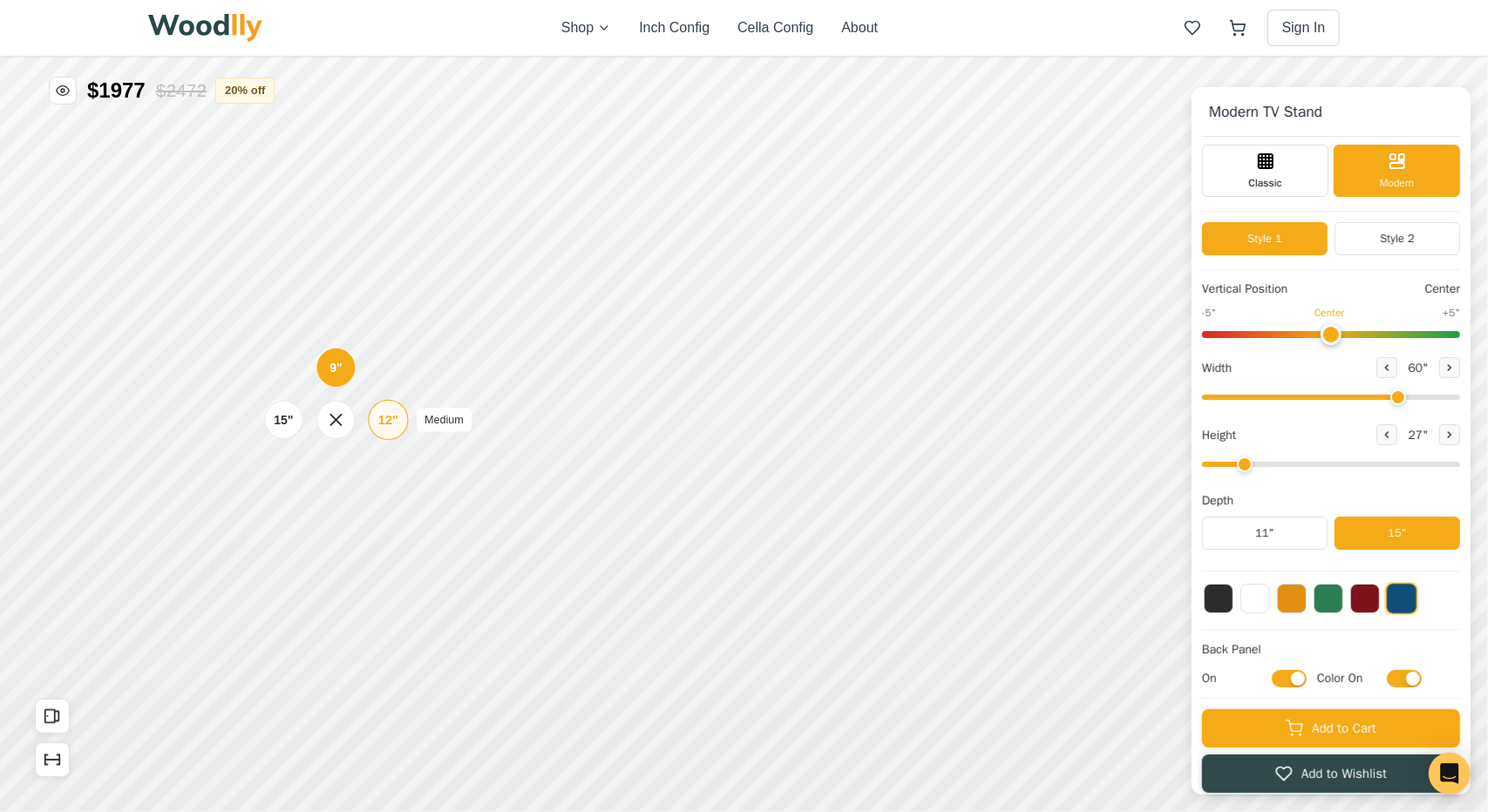 click on "12"" at bounding box center (388, 420) 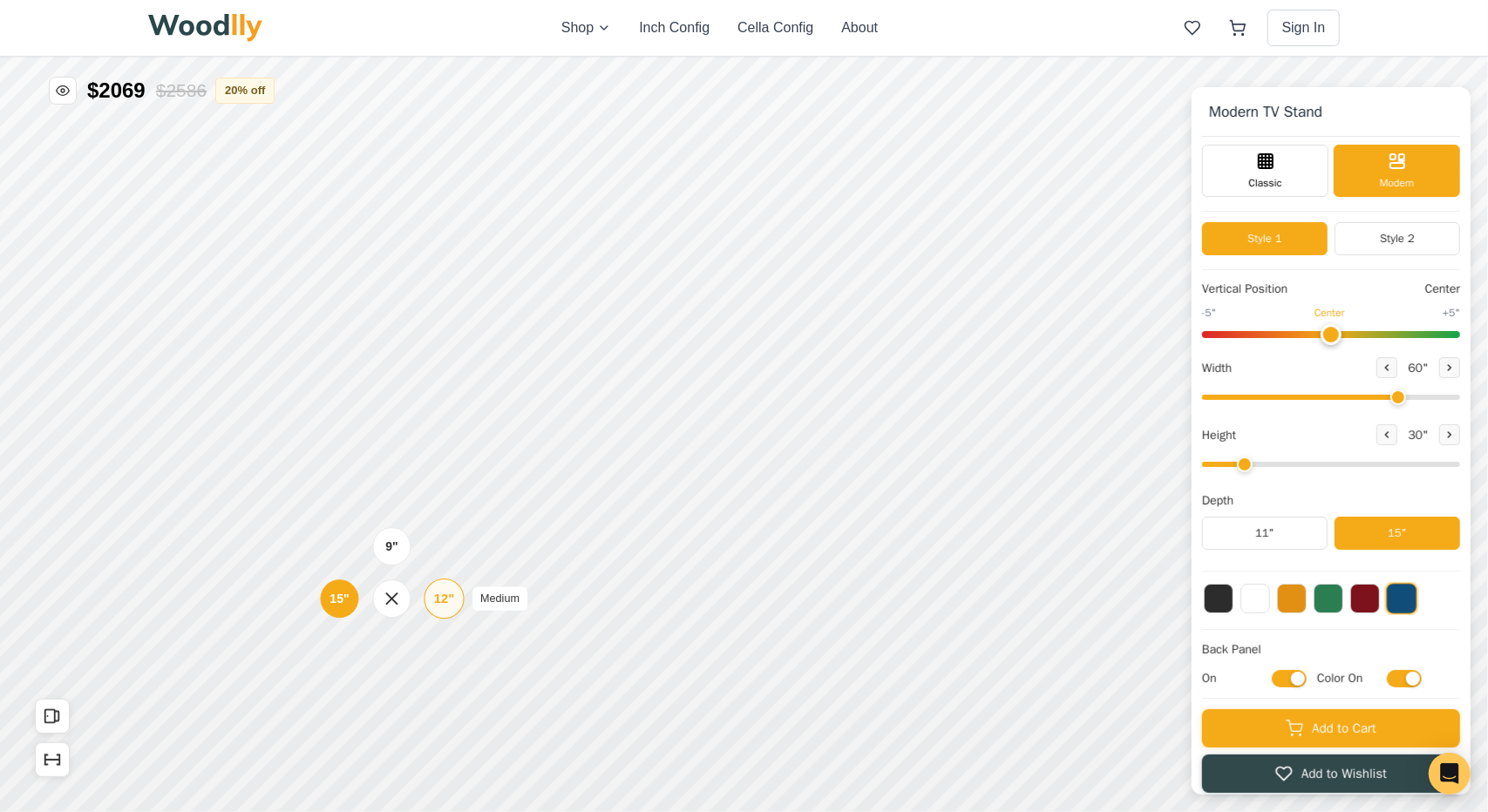 click on "12"" at bounding box center (444, 599) 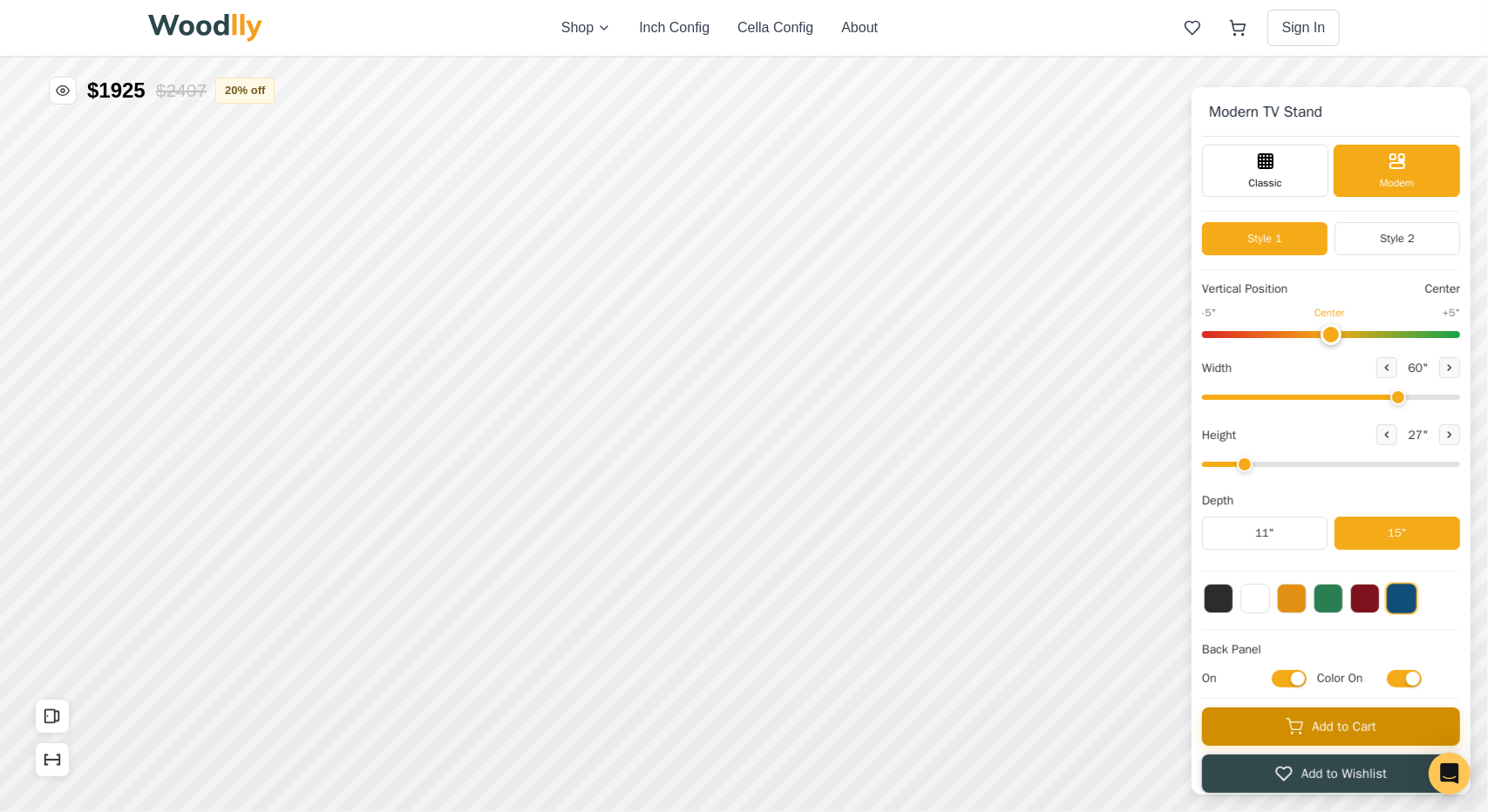 click on "Add to Cart" at bounding box center [1331, 727] 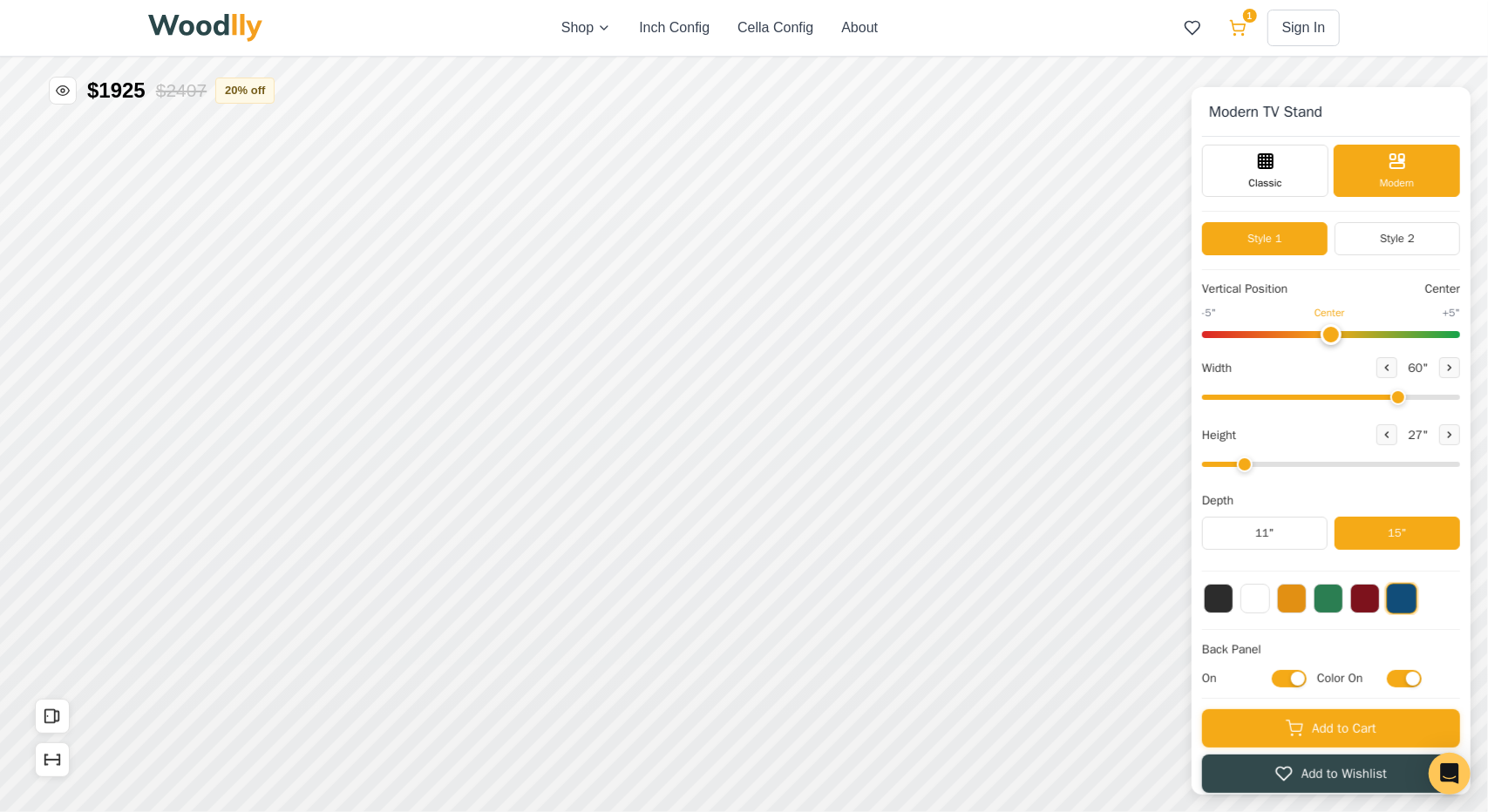 click 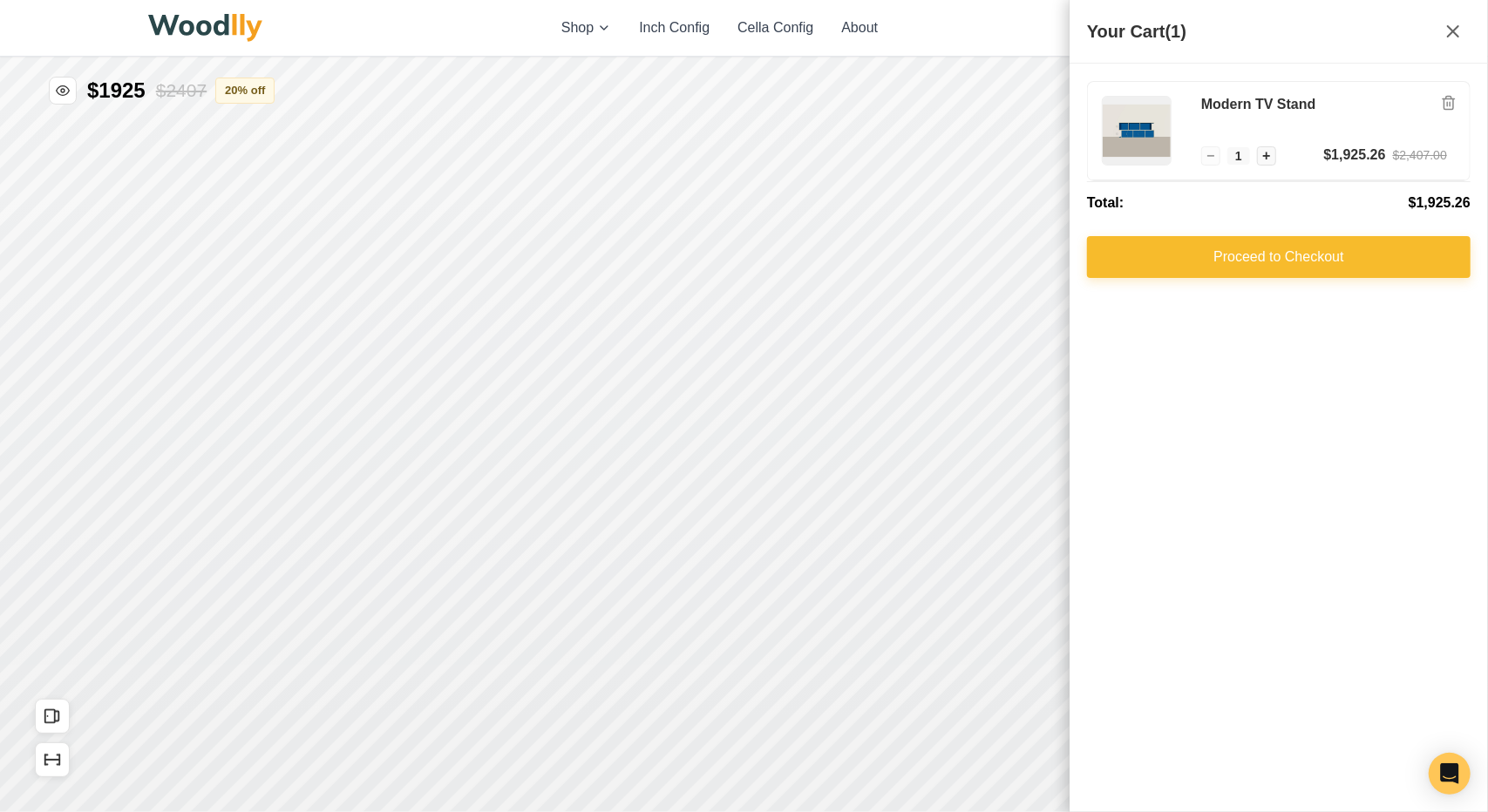 click on "Proceed to Checkout" at bounding box center (1279, 257) 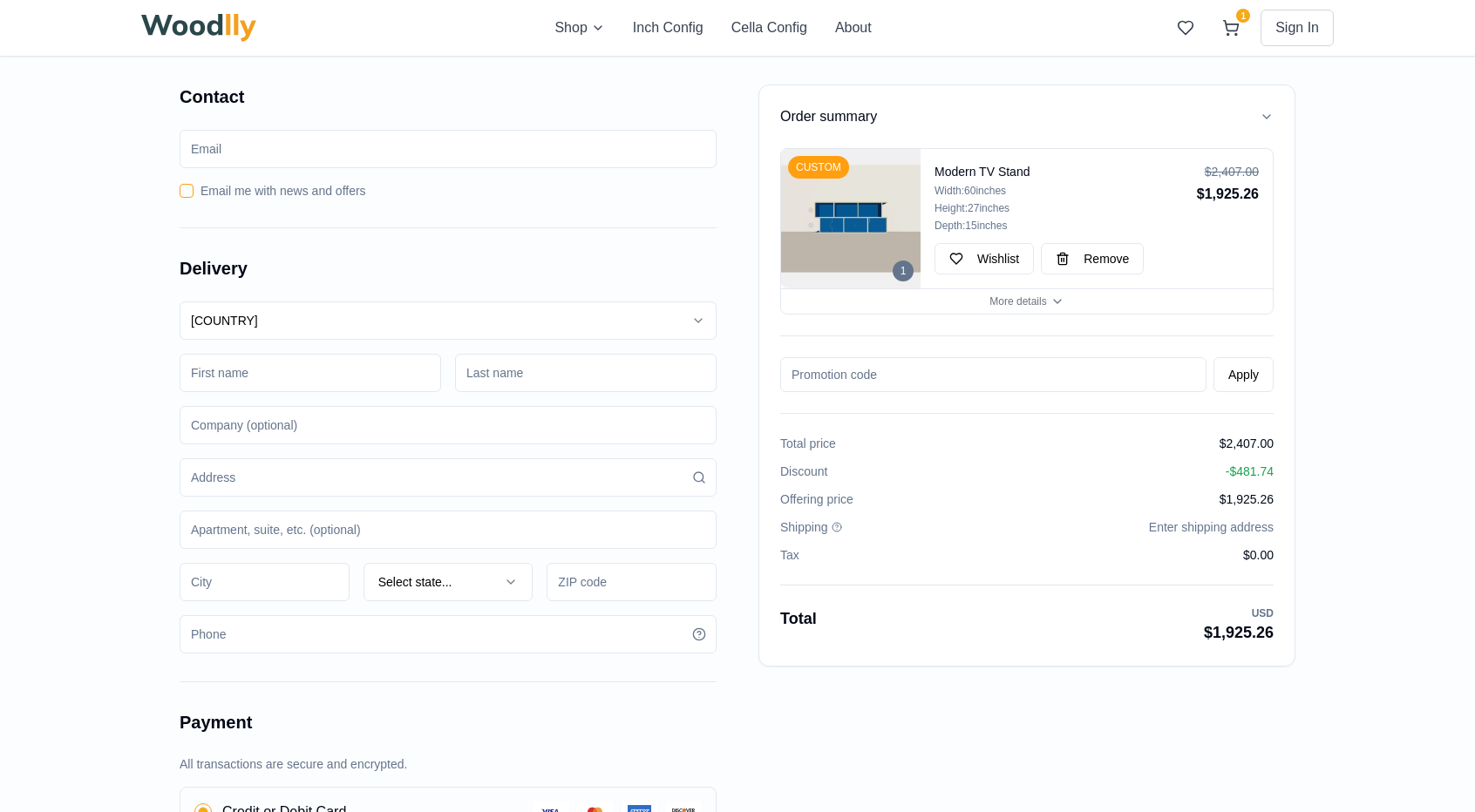 click at bounding box center [993, 375] 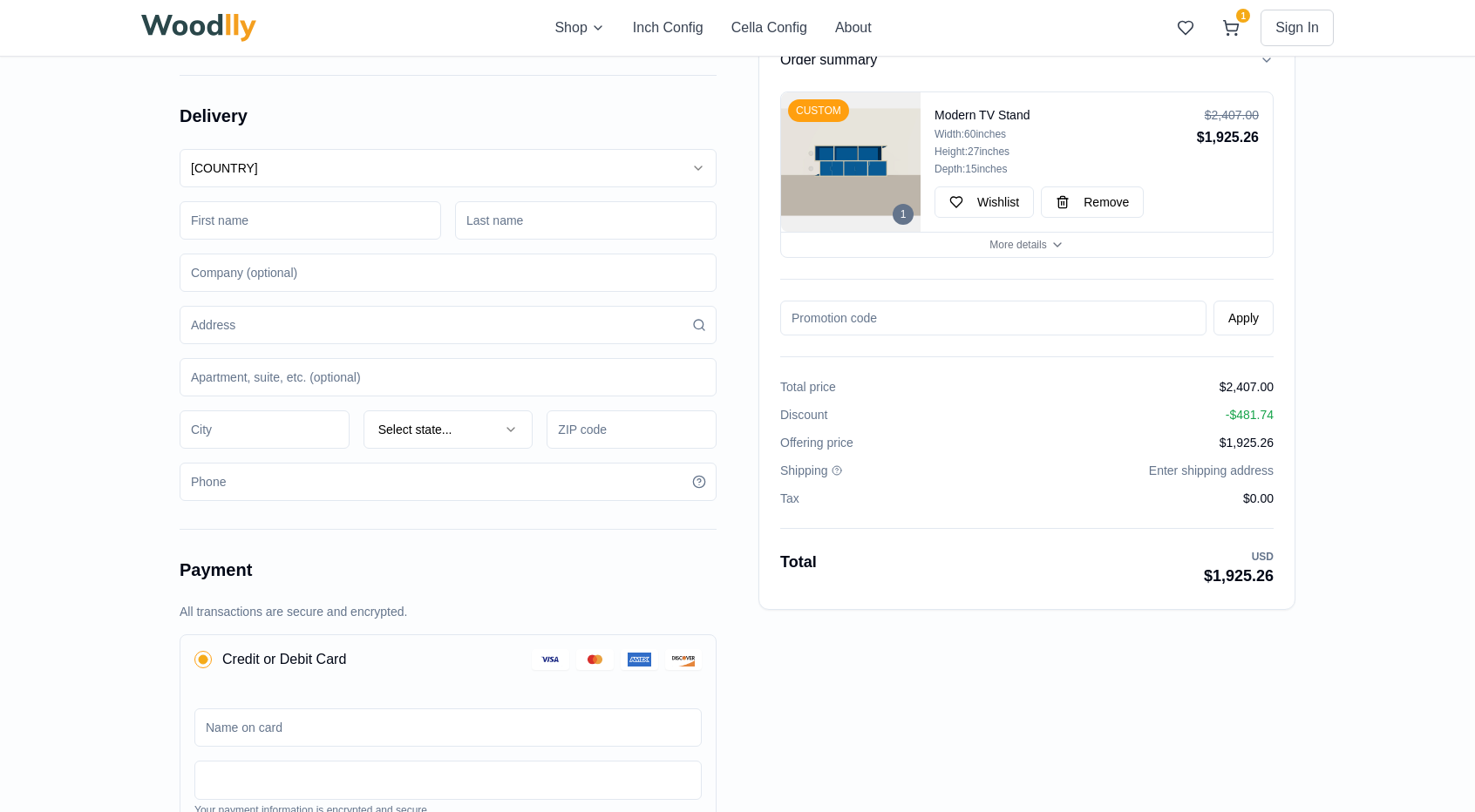 scroll, scrollTop: 144, scrollLeft: 0, axis: vertical 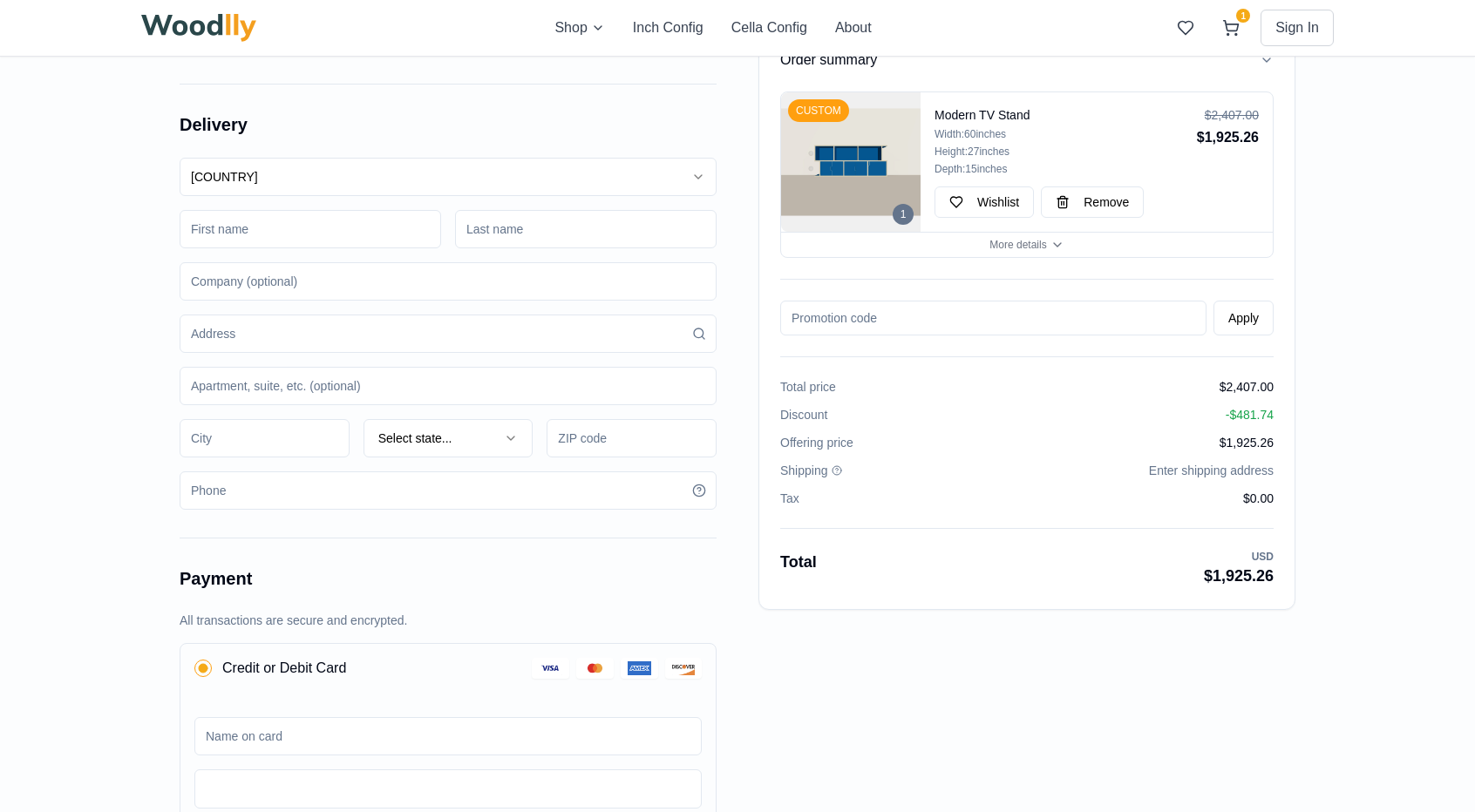 click at bounding box center (310, 229) 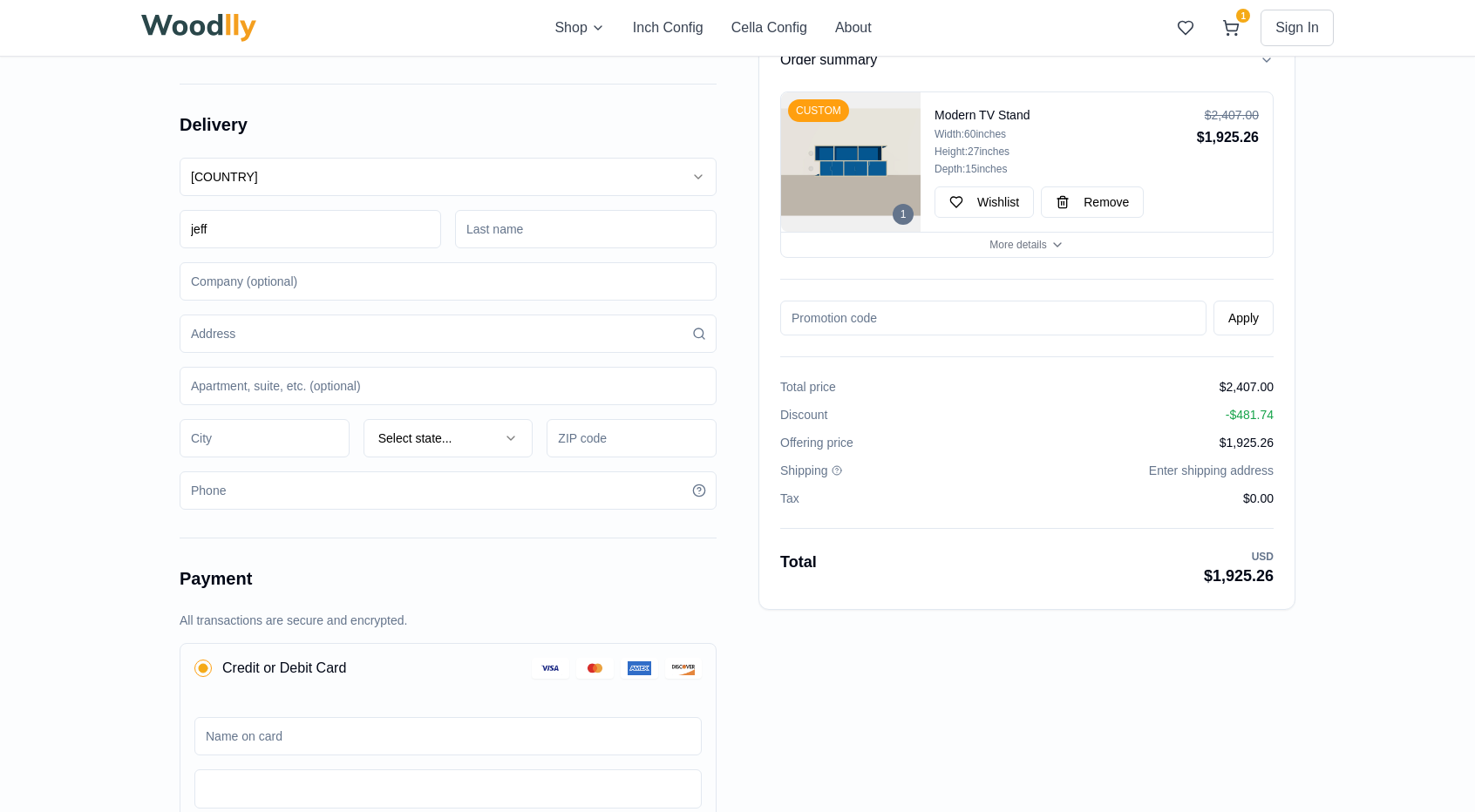 type on "jeff" 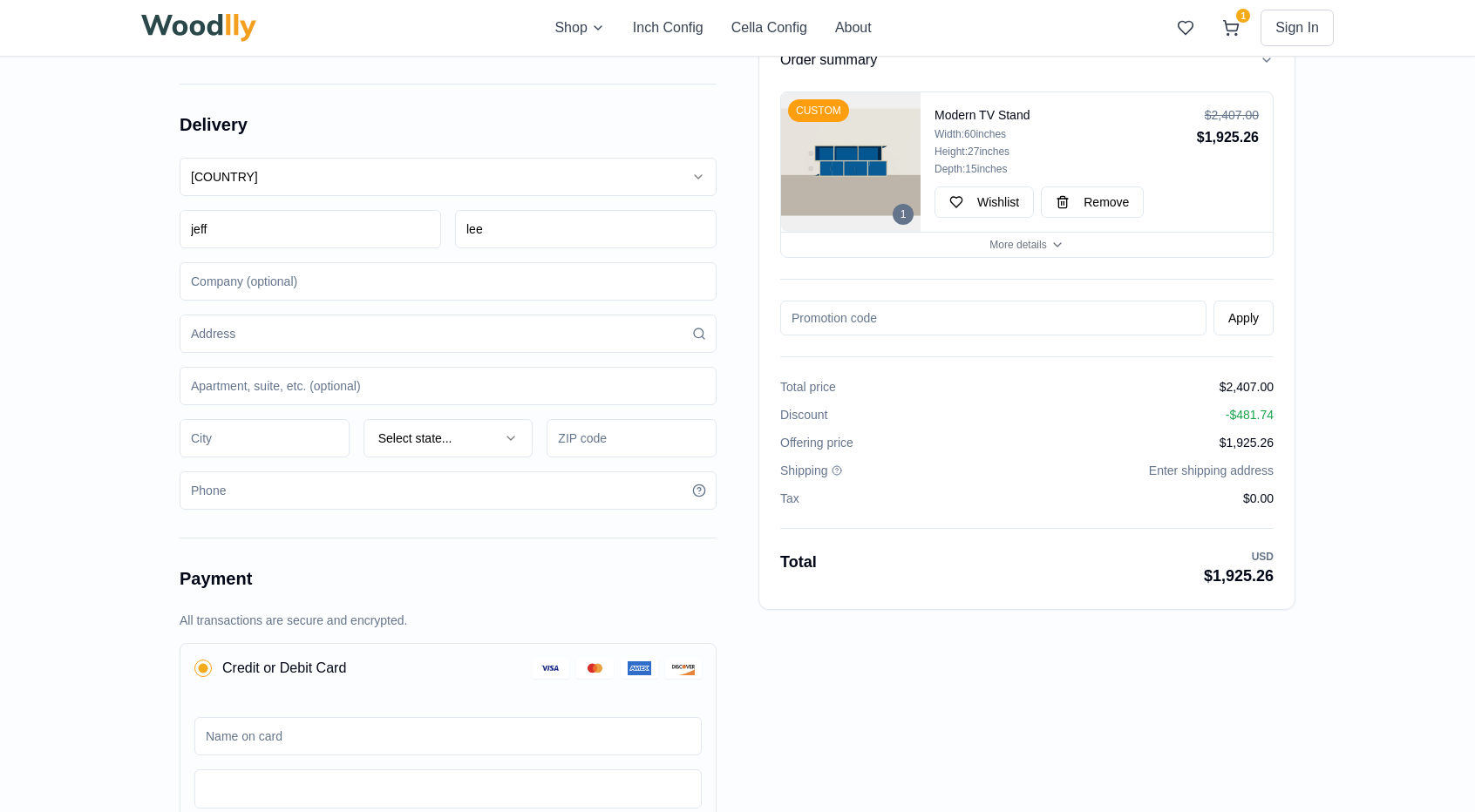 type on "lee" 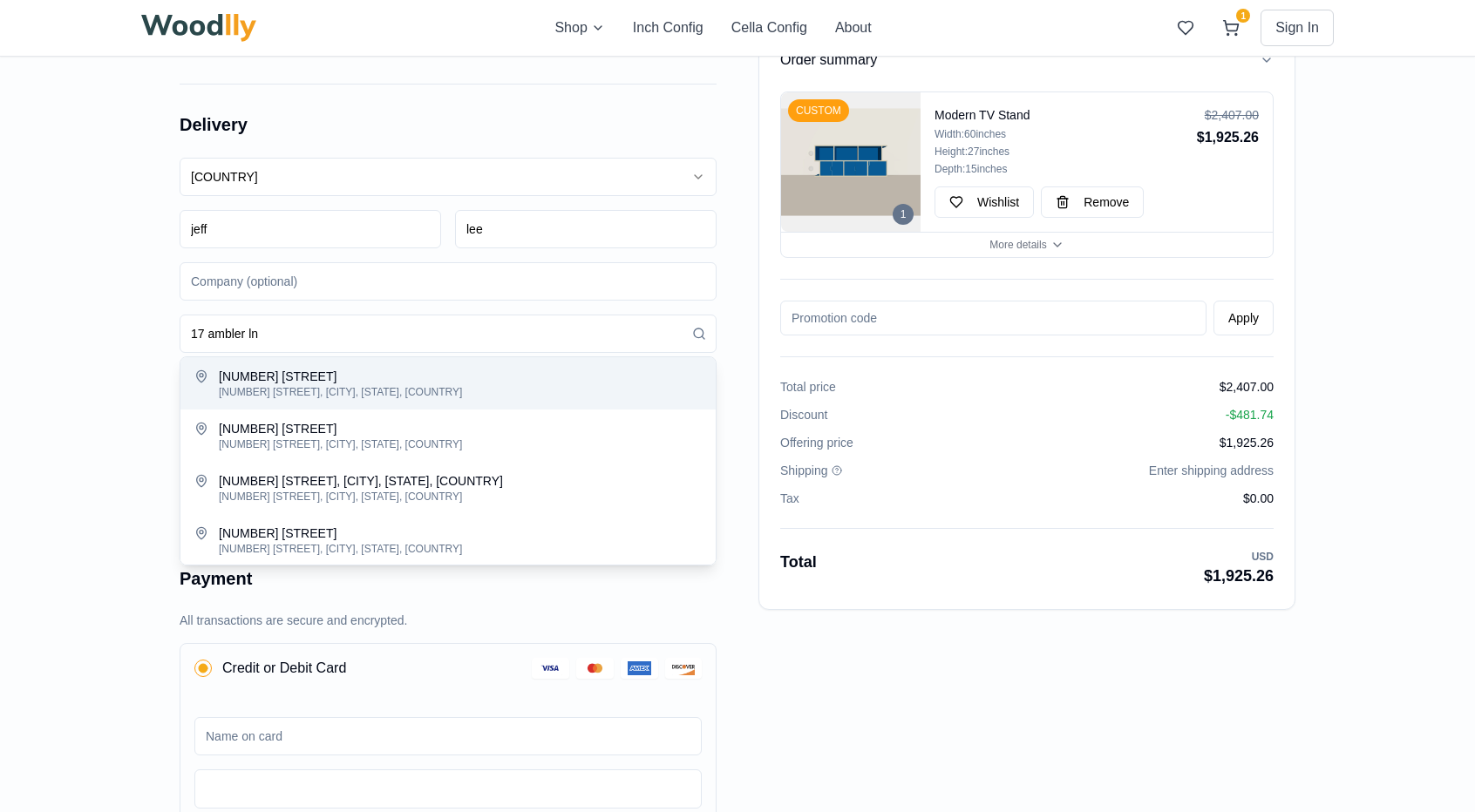 click on "17 Ambler Ln" at bounding box center (460, 376) 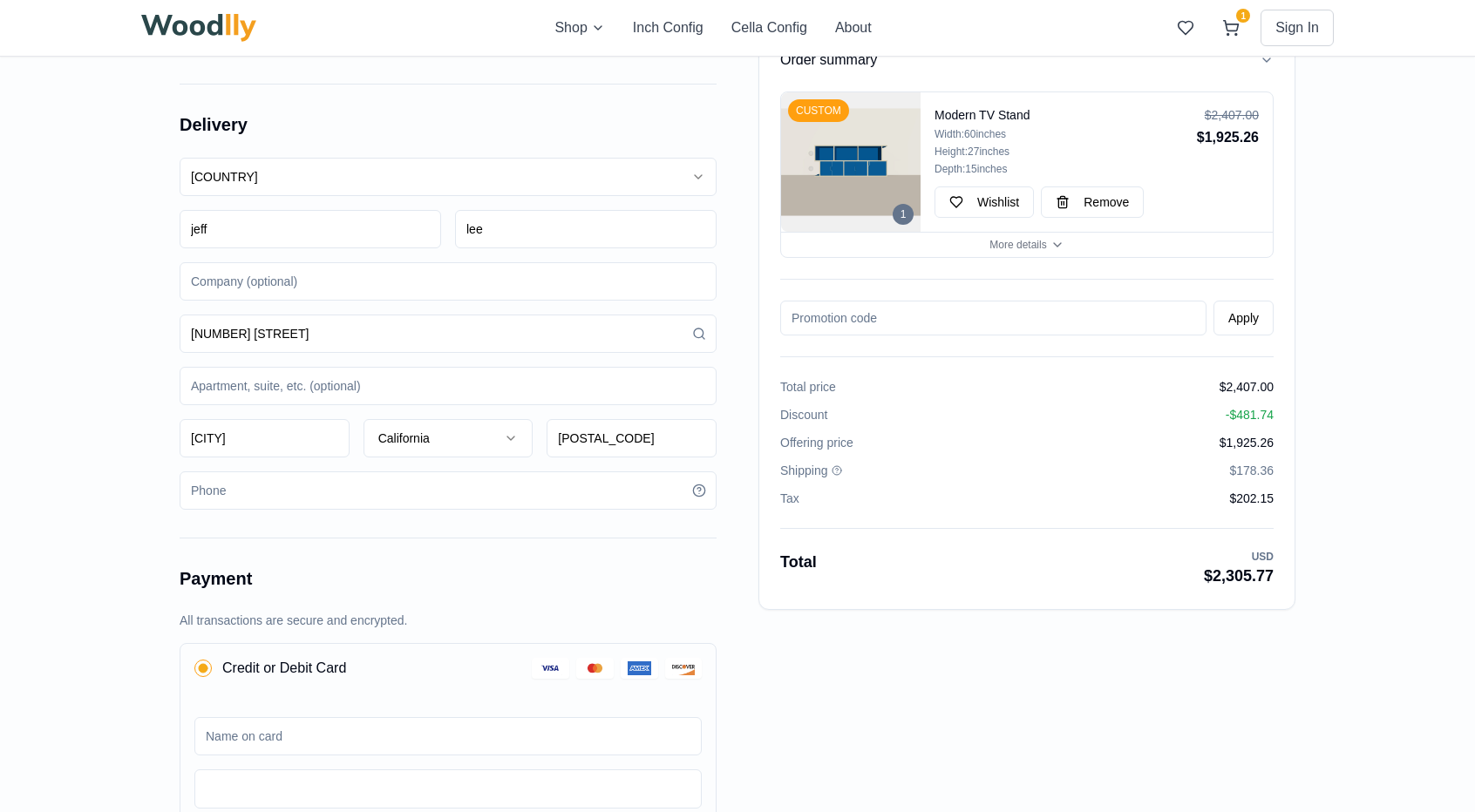 click on "Delivery United States United States Canada jeff lee 17 Ambler Lane Oakland California 94608" at bounding box center [448, 296] 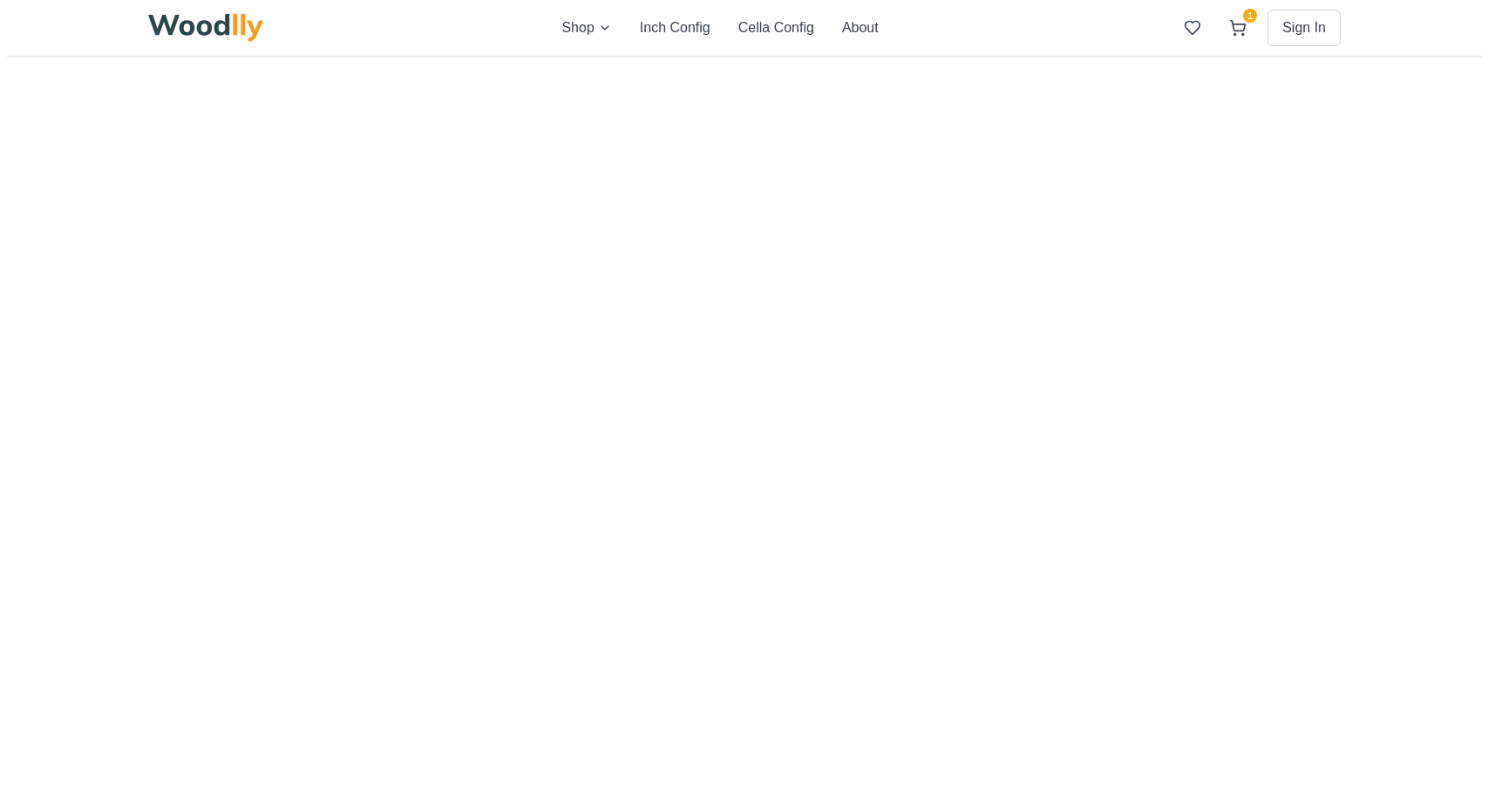 scroll, scrollTop: 0, scrollLeft: 0, axis: both 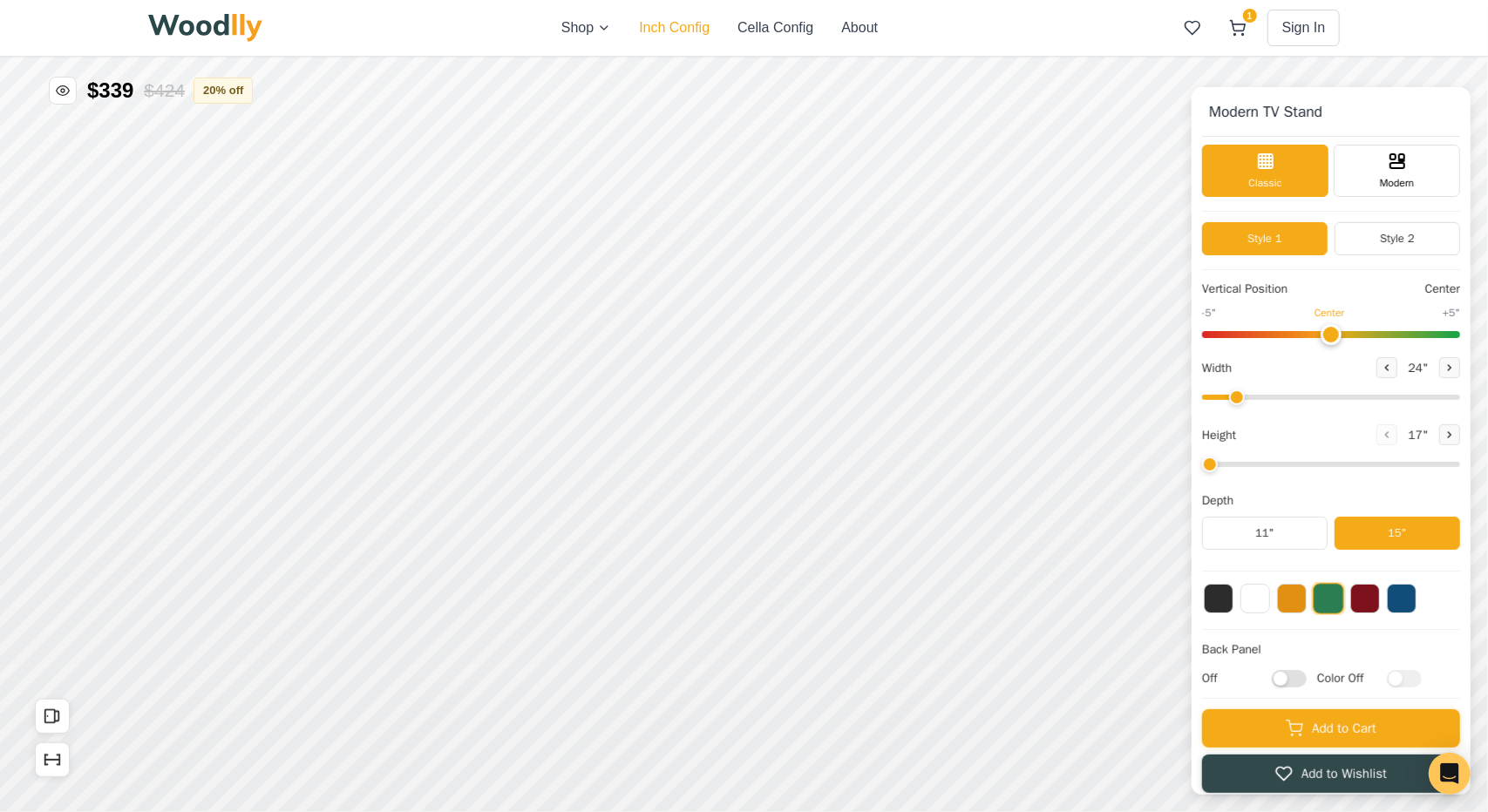 click on "Inch Config" at bounding box center (674, 28) 